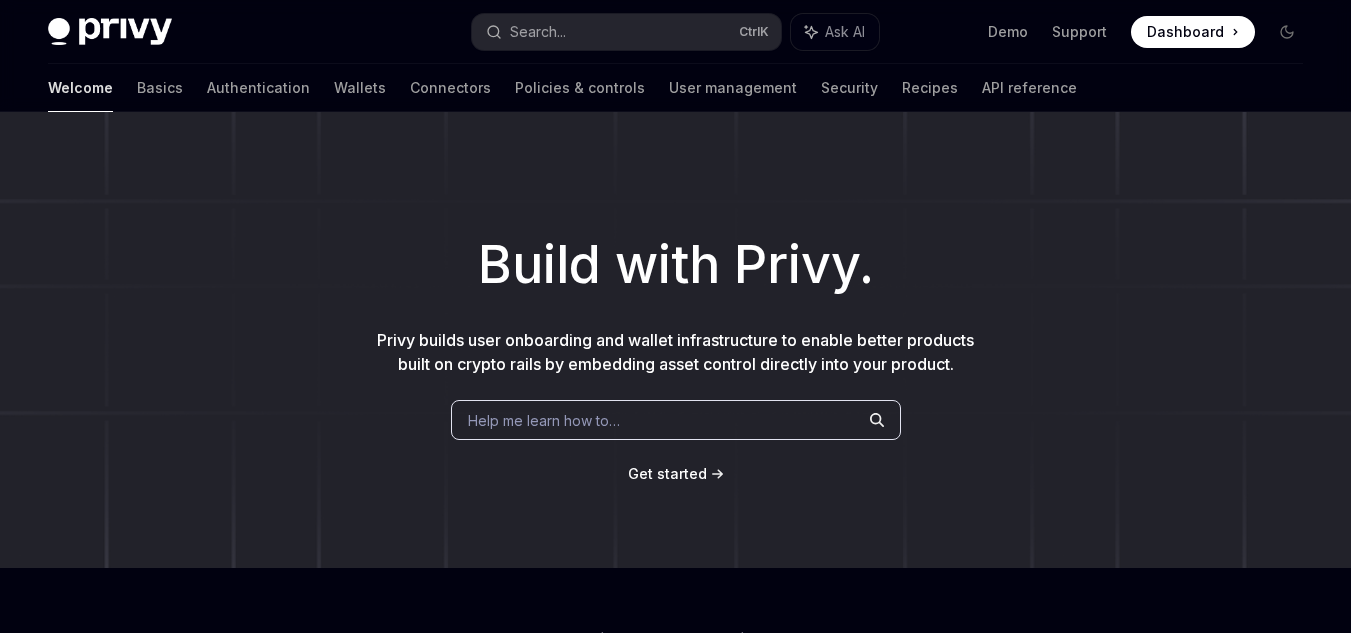 scroll, scrollTop: 0, scrollLeft: 0, axis: both 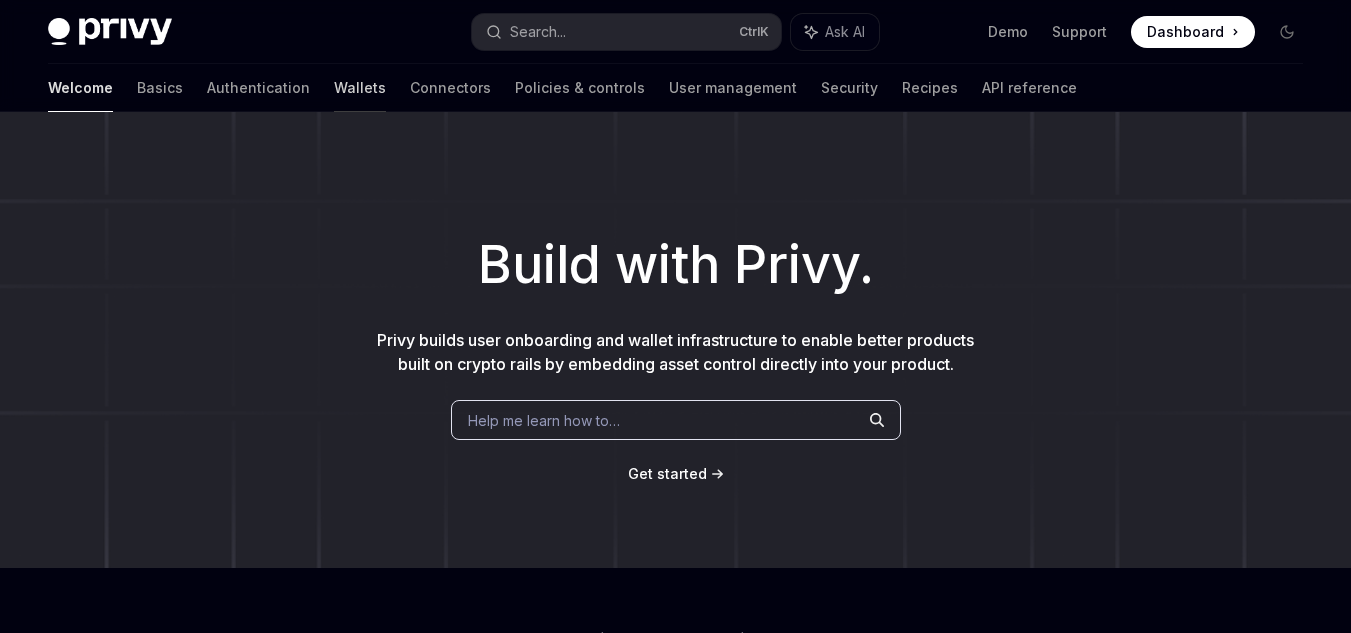 click on "Wallets" at bounding box center [360, 88] 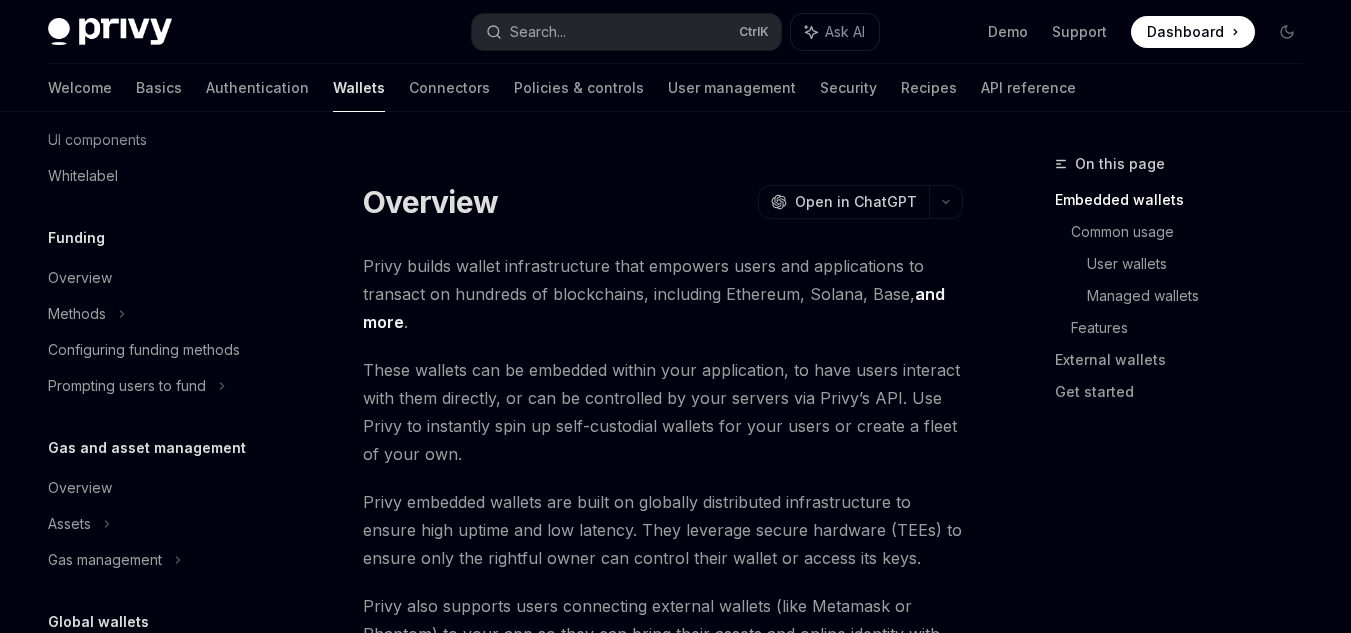 scroll, scrollTop: 839, scrollLeft: 0, axis: vertical 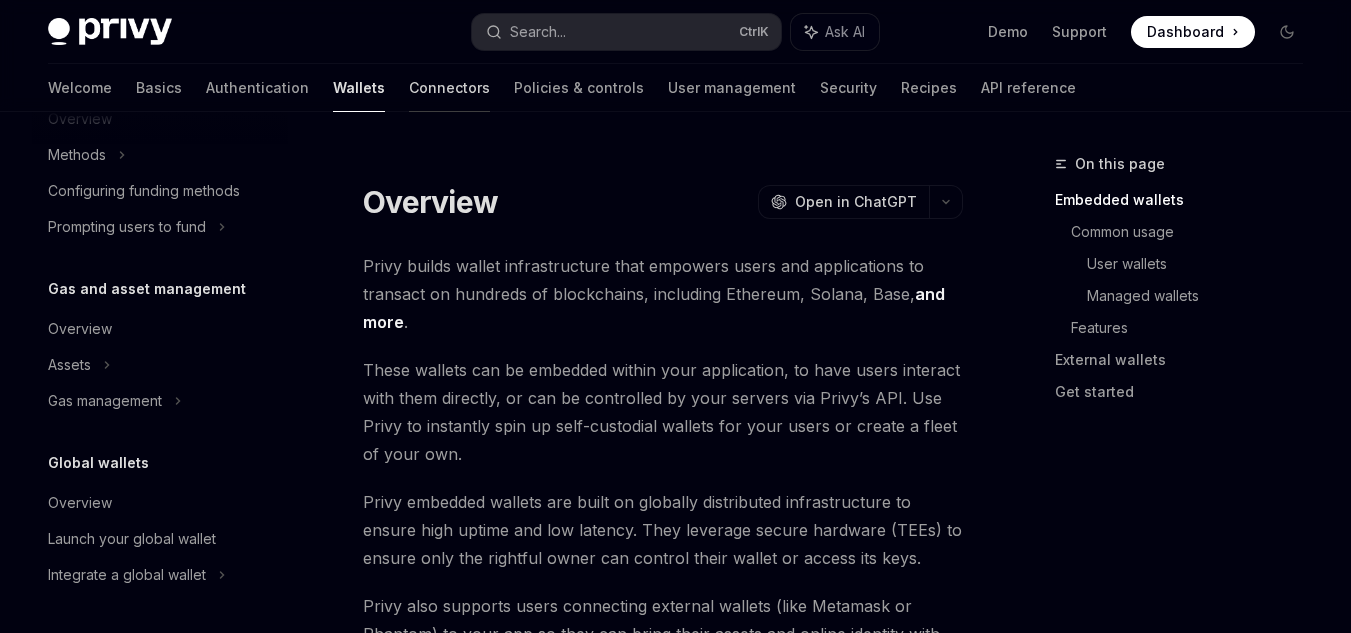 click on "Connectors" at bounding box center [449, 88] 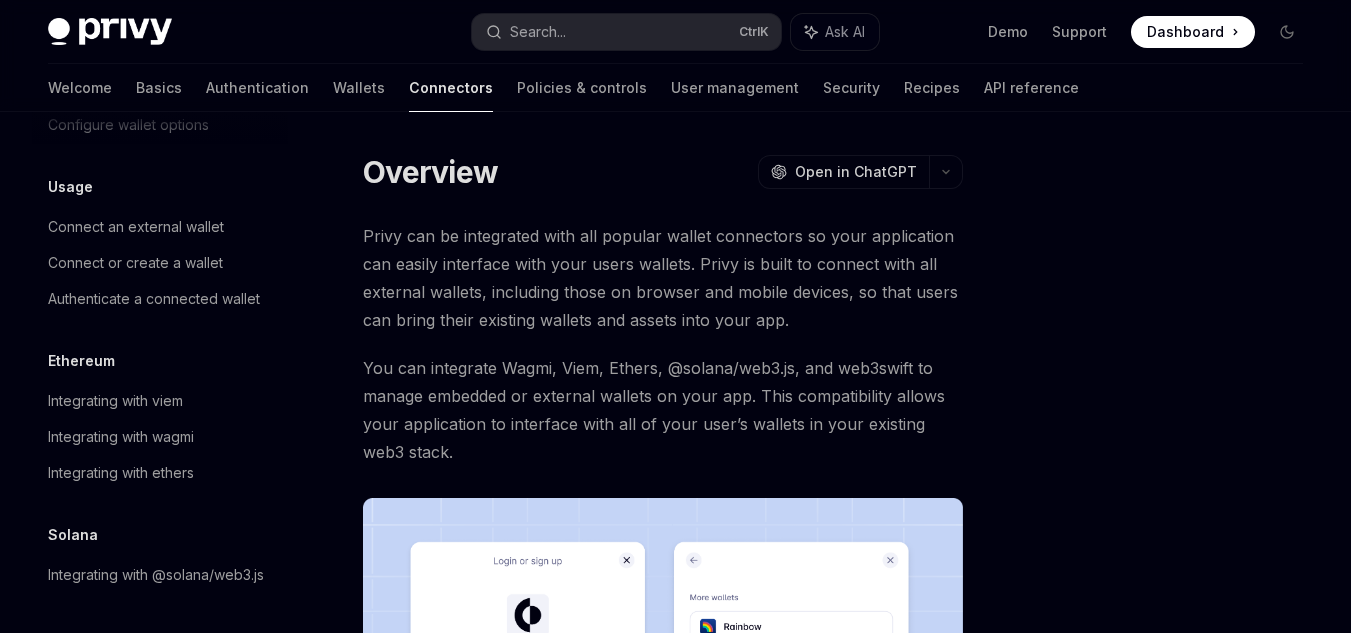 scroll, scrollTop: 0, scrollLeft: 0, axis: both 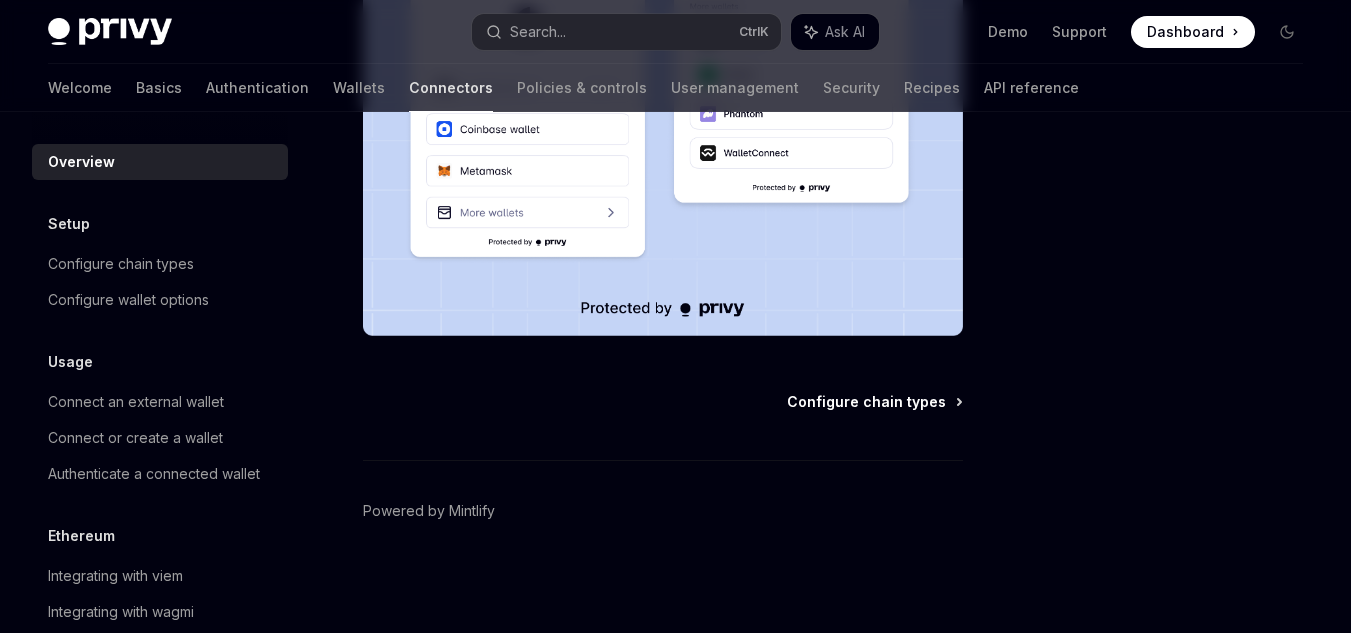 click on "Configure chain types" at bounding box center [866, 402] 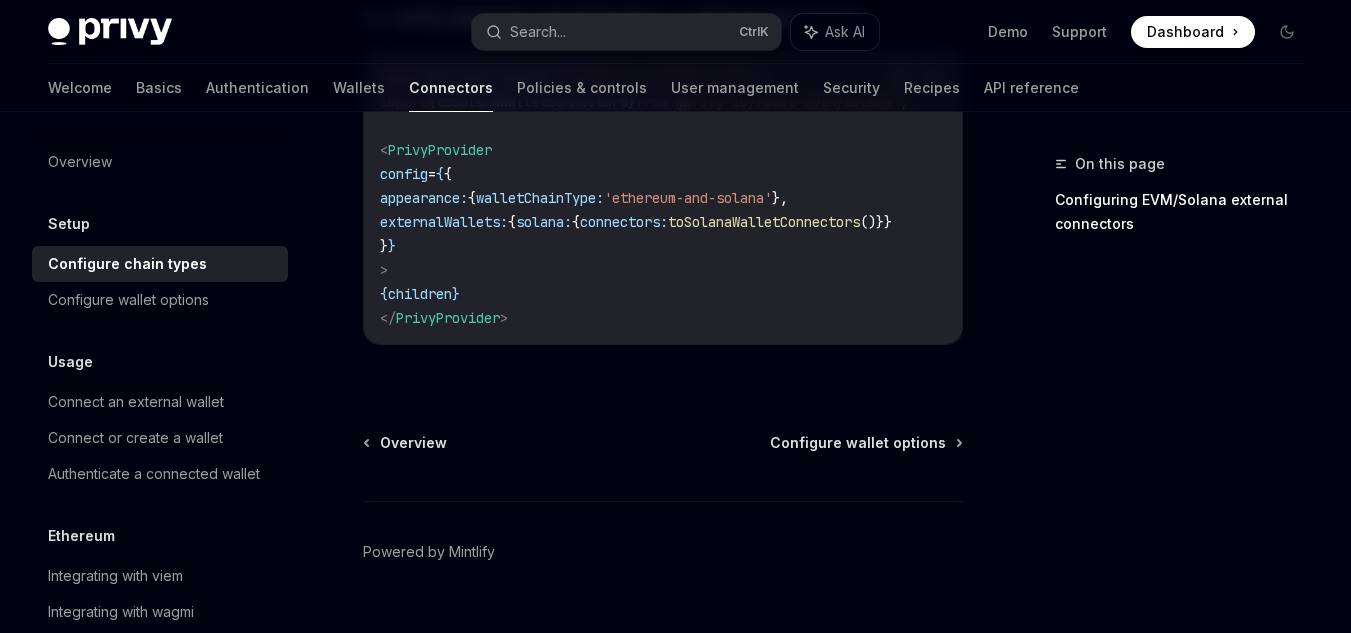 scroll, scrollTop: 700, scrollLeft: 0, axis: vertical 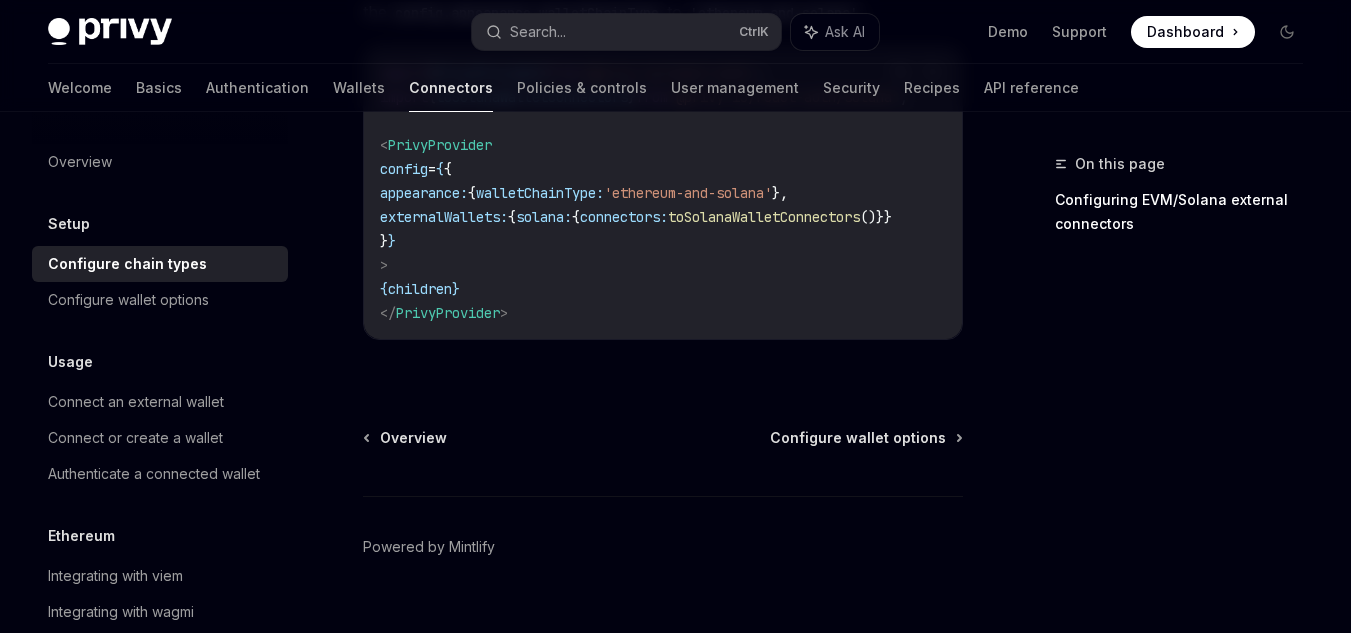 click on "Setup Configure external connector chains OpenAI Open in ChatGPT OpenAI Open in ChatGPT Privy supports connecting wallets on both EVM networks and Solana to your application. To configure your app for the wallet types you need, follow the steps below.
​ Configuring EVM/Solana external connectors
EVM and Solana   EVM   Solana If you are connecting to Solana wallets, you must also initialize Solana connectors using Privy’s  toSolanaWalletConnectors  method and pass them to the  config.externalWallets.solana.connectors  field. In your  PrivyProvider , set the  config.appearance.walletChainType  to  'ethereum-and-solana' . Copy Ask AI import  { PrivyProvider }  from  '@privy-io/react-auth' ;
import  { toSolanaWalletConnectors }  from  "@privy-io/react-auth/solana" ;
< PrivyProvider
config = { {
appearance:  { walletChainType:  'ethereum-and-solana' },
externalWallets:  { solana:  { connectors:  toSolanaWalletConnectors ()}}
} }
>
{ children }
</ PrivyProvider >" at bounding box center [475, 60] 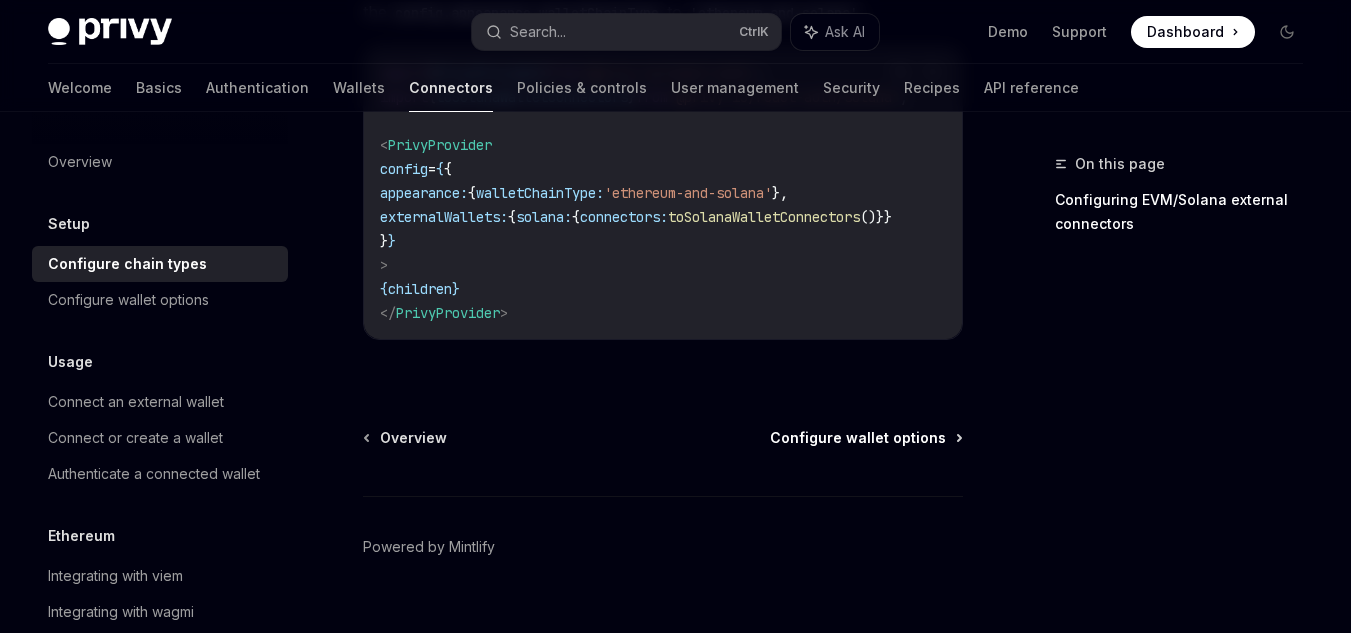 click on "Configure wallet options" at bounding box center (858, 438) 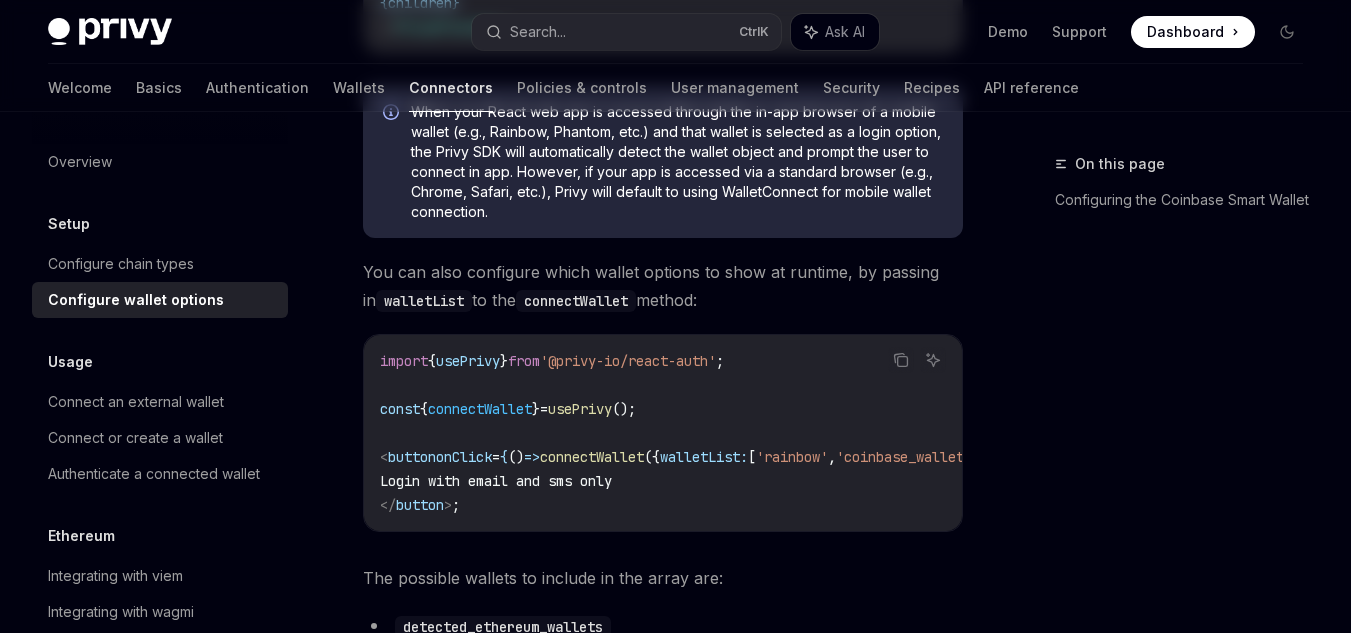 scroll, scrollTop: 0, scrollLeft: 0, axis: both 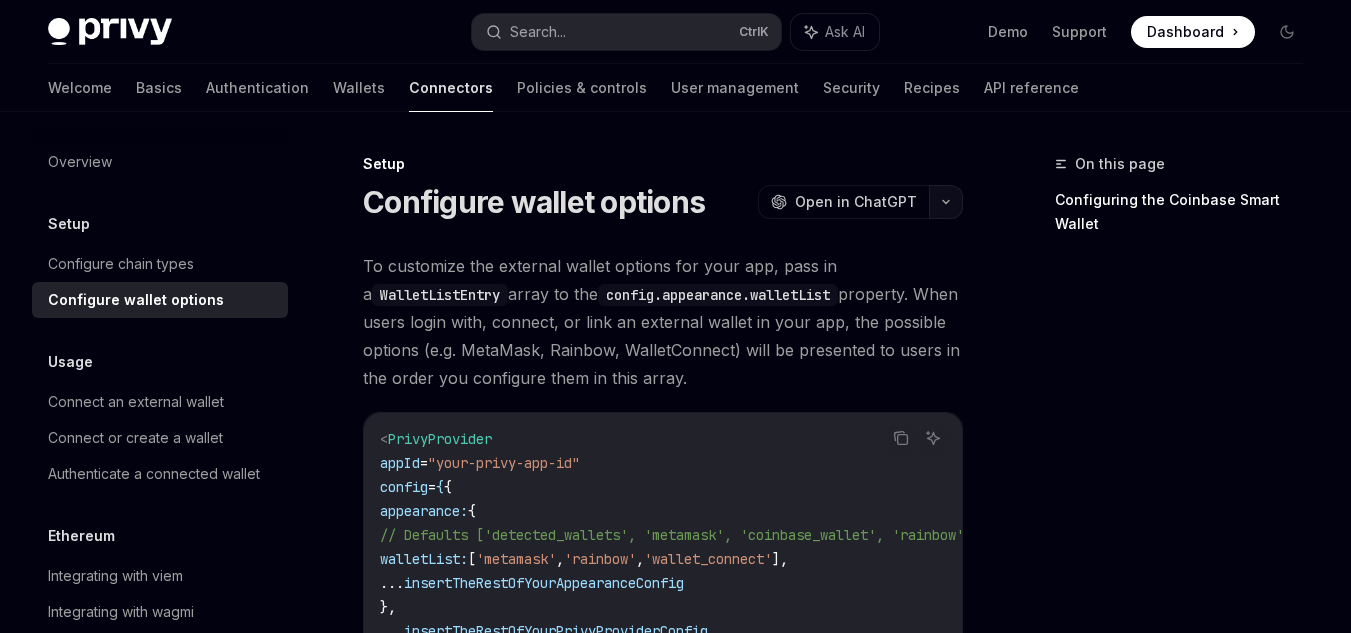 click 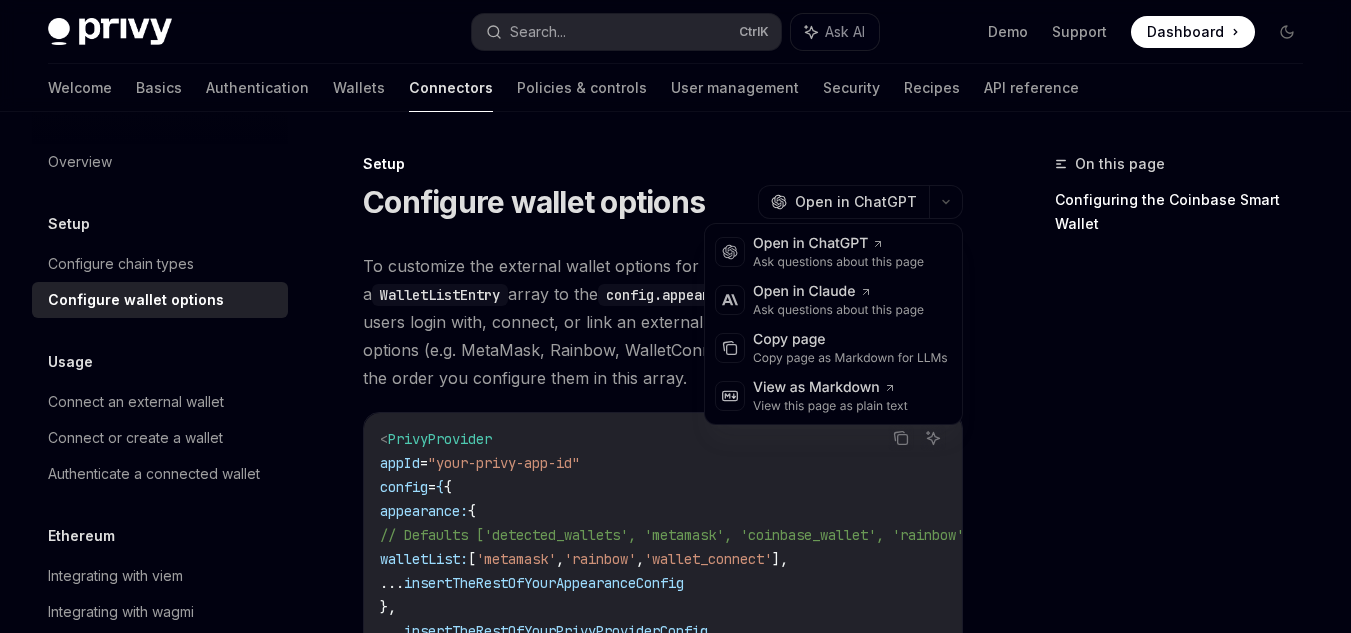 click on "Setup" at bounding box center [663, 164] 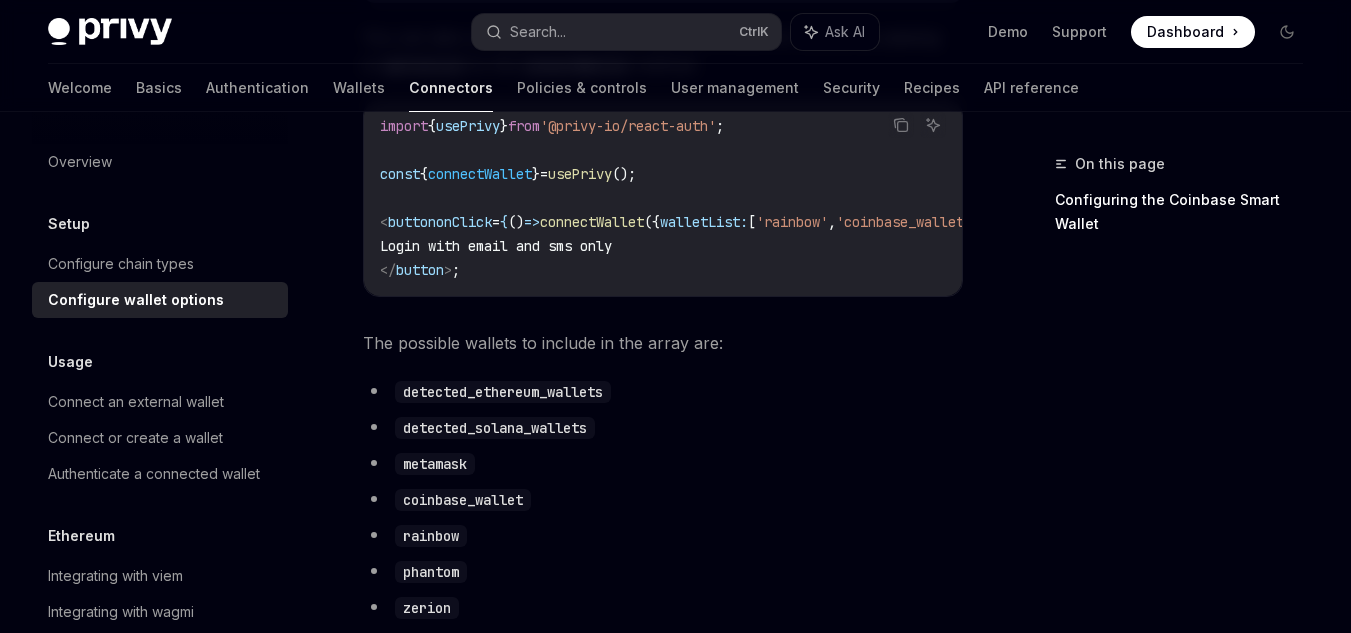 scroll, scrollTop: 900, scrollLeft: 0, axis: vertical 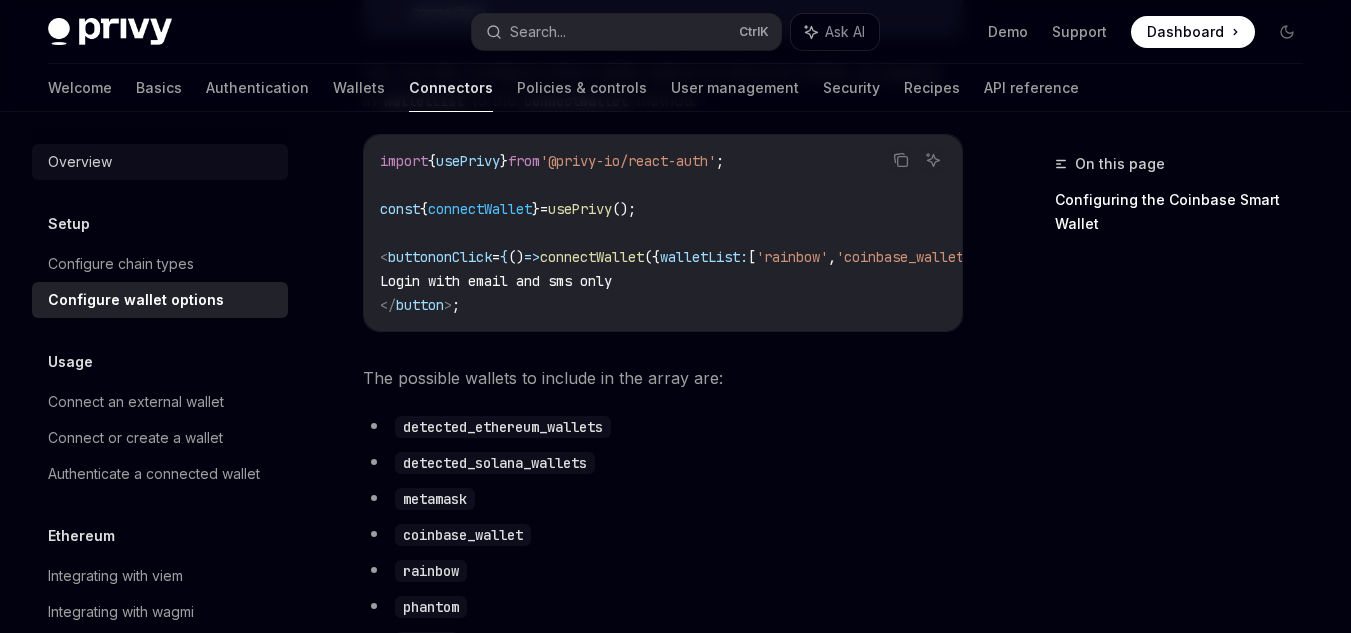 click on "Overview" at bounding box center (80, 162) 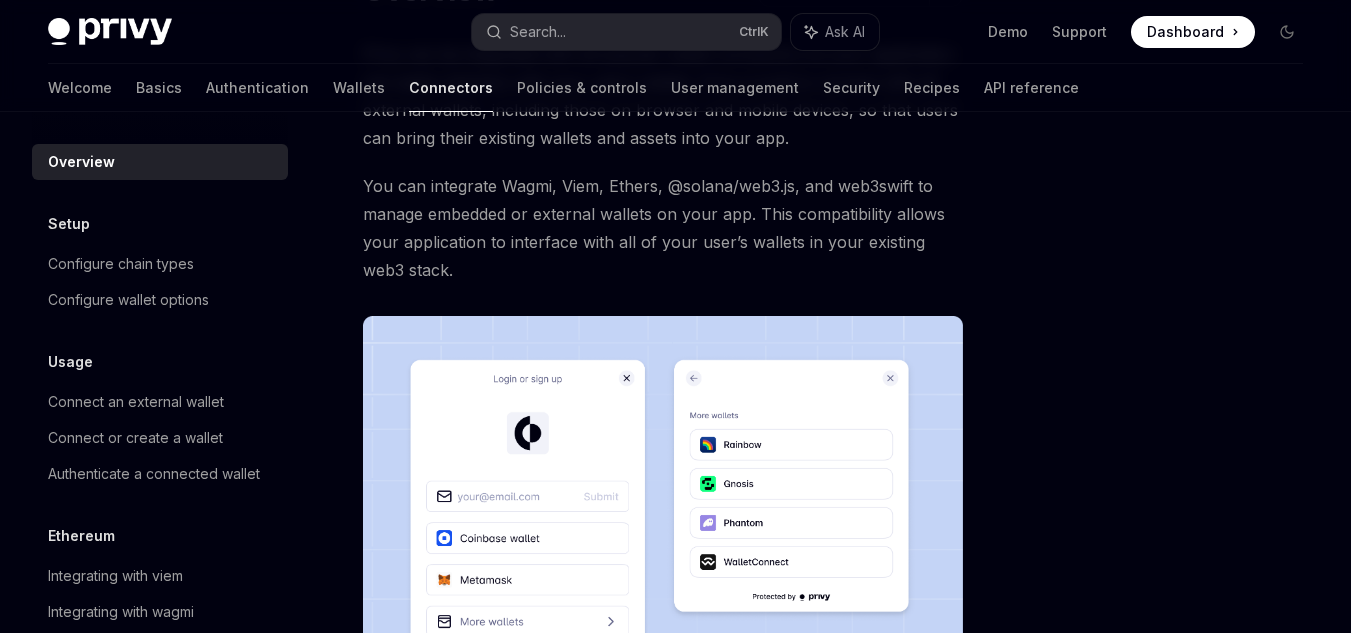 scroll, scrollTop: 400, scrollLeft: 0, axis: vertical 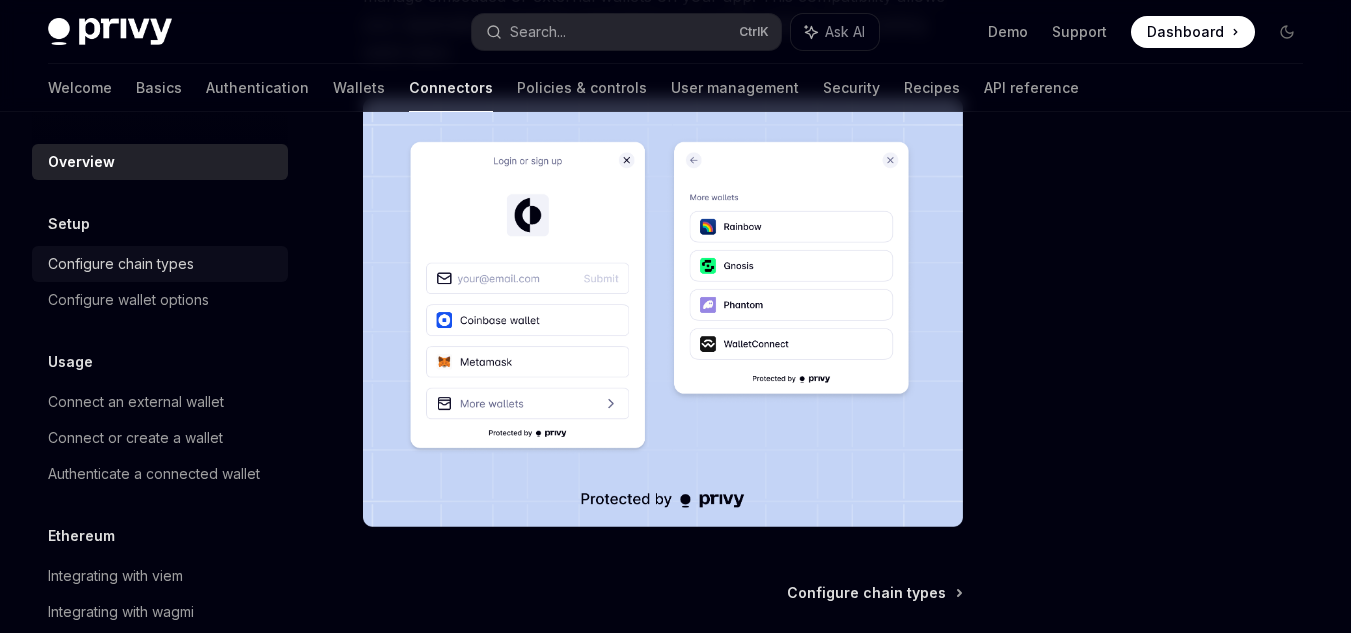 click on "Configure chain types" at bounding box center [121, 264] 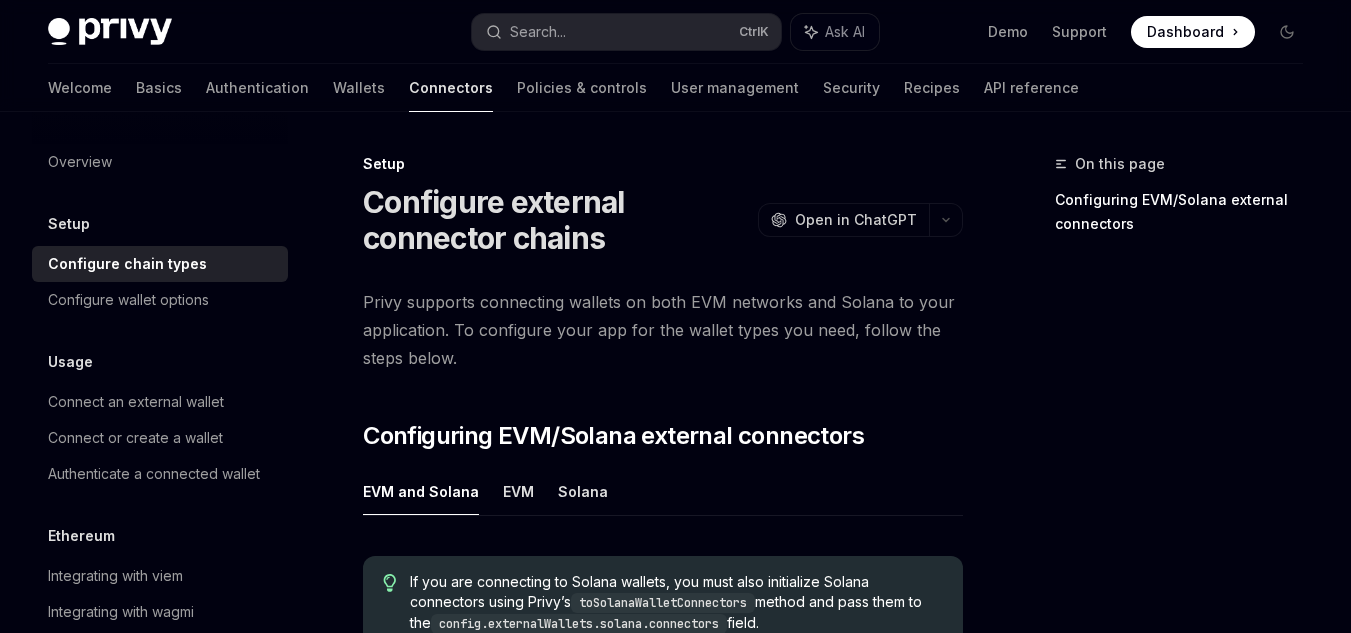 scroll, scrollTop: 100, scrollLeft: 0, axis: vertical 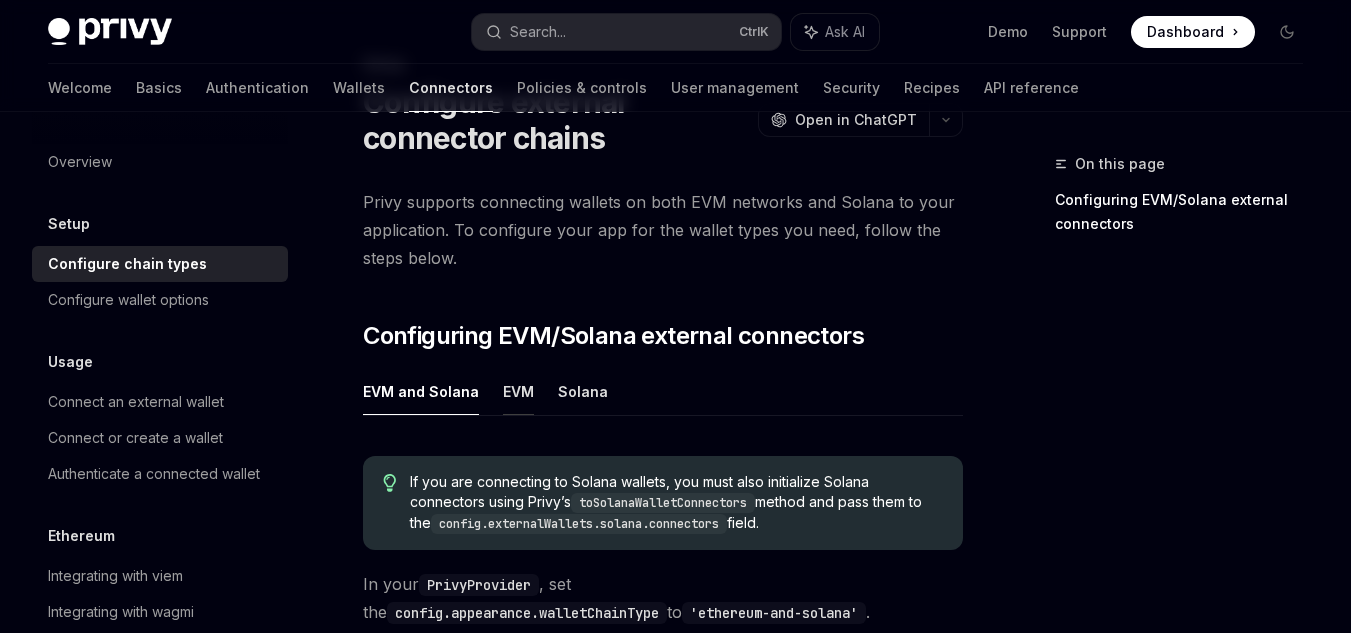 click on "EVM" at bounding box center (518, 391) 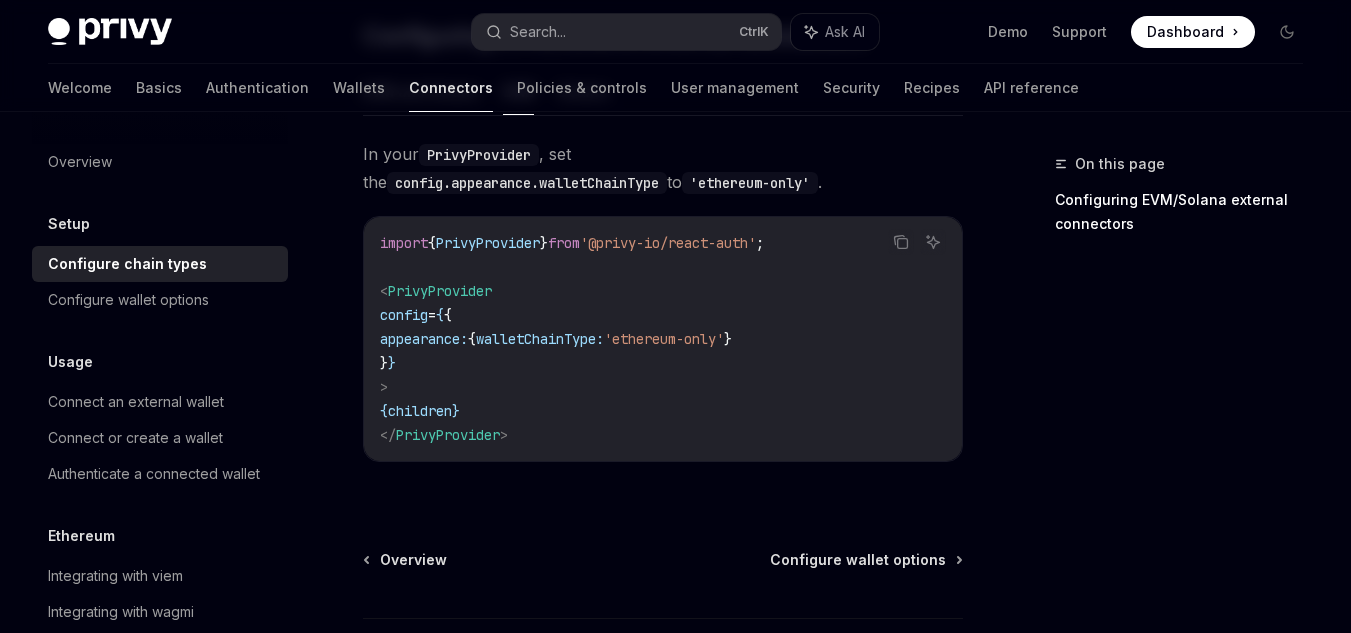 scroll, scrollTop: 500, scrollLeft: 0, axis: vertical 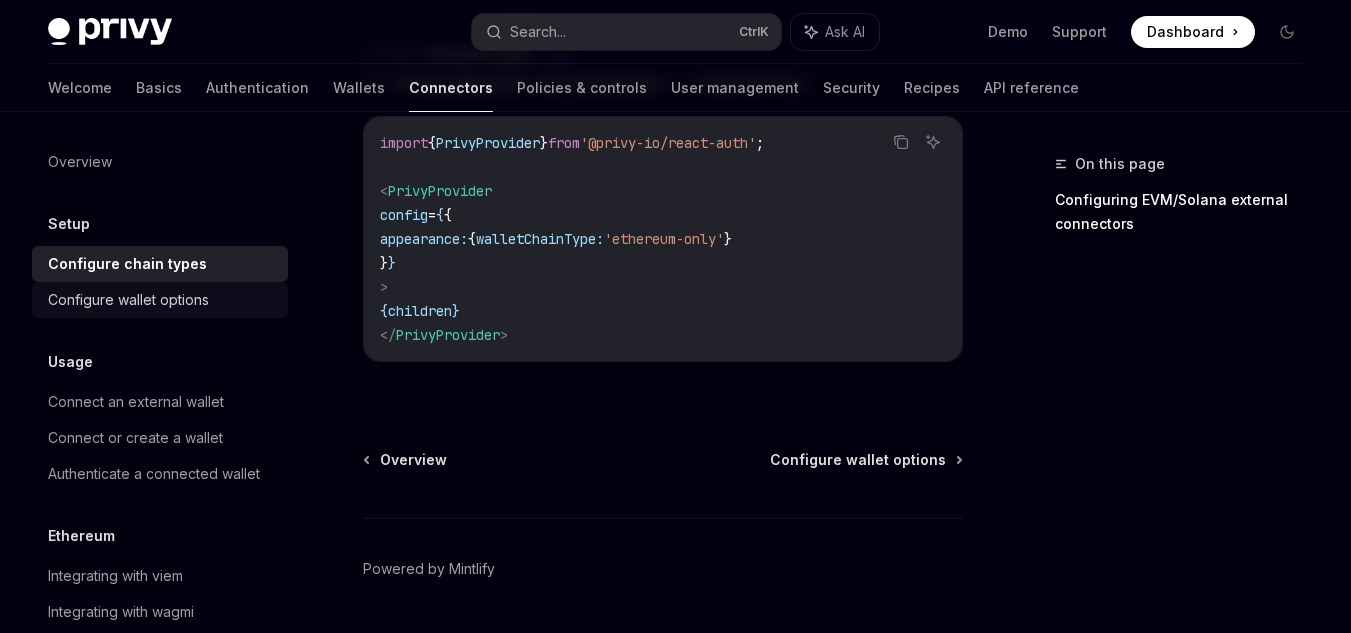 click on "Configure wallet options" at bounding box center (162, 300) 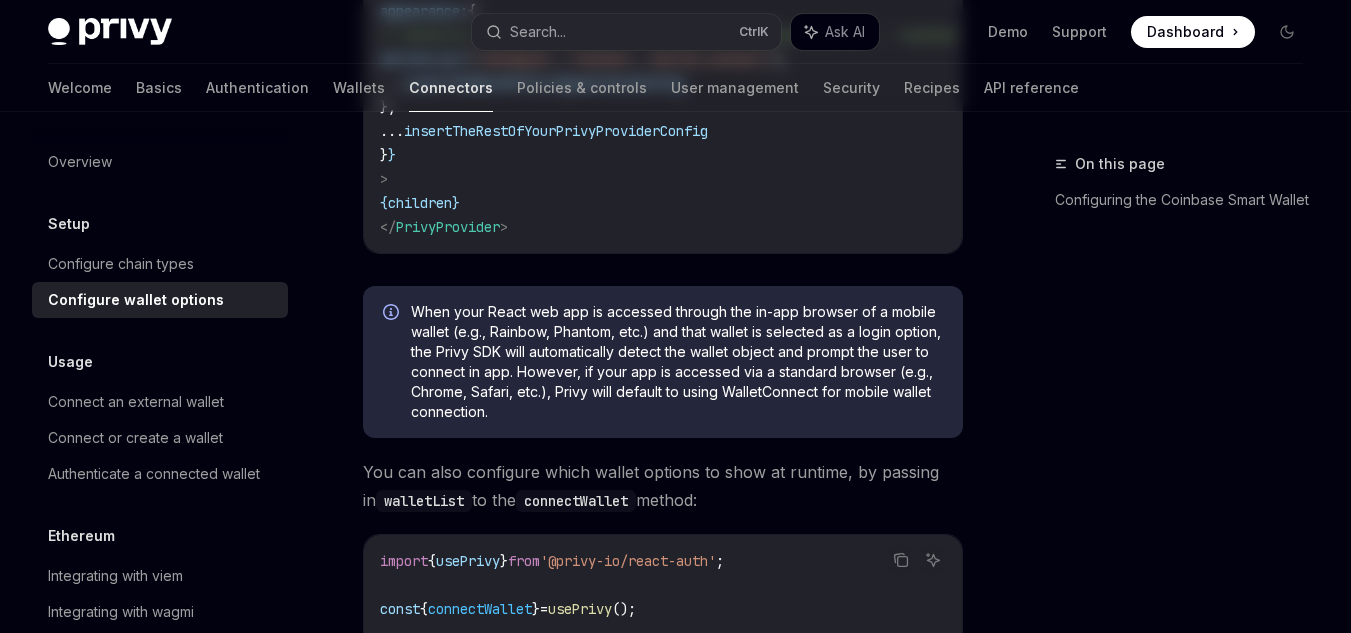 scroll, scrollTop: 0, scrollLeft: 0, axis: both 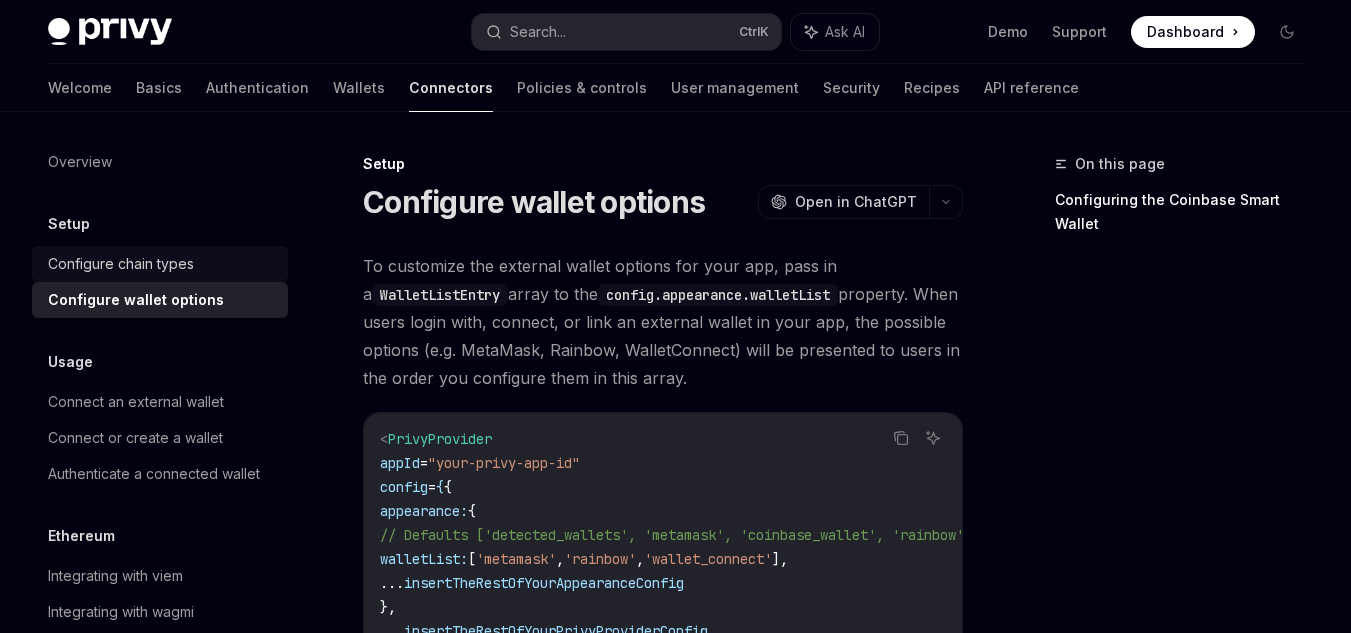 click on "Configure chain types" at bounding box center [121, 264] 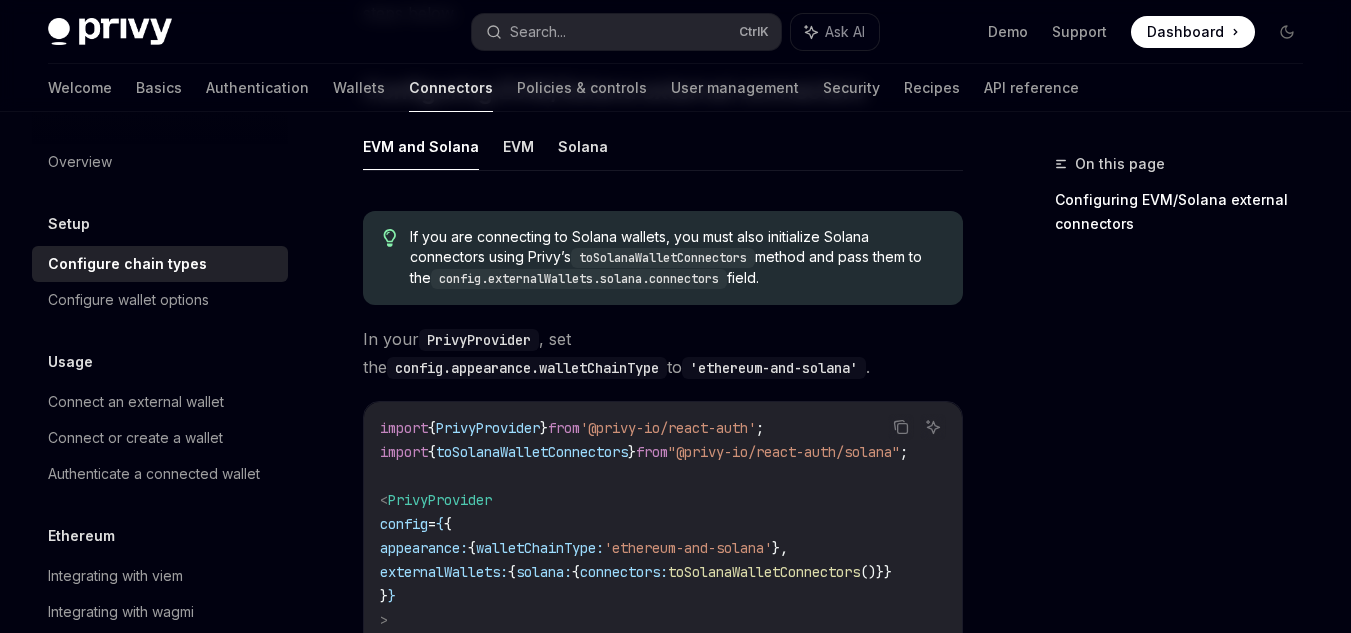 scroll, scrollTop: 300, scrollLeft: 0, axis: vertical 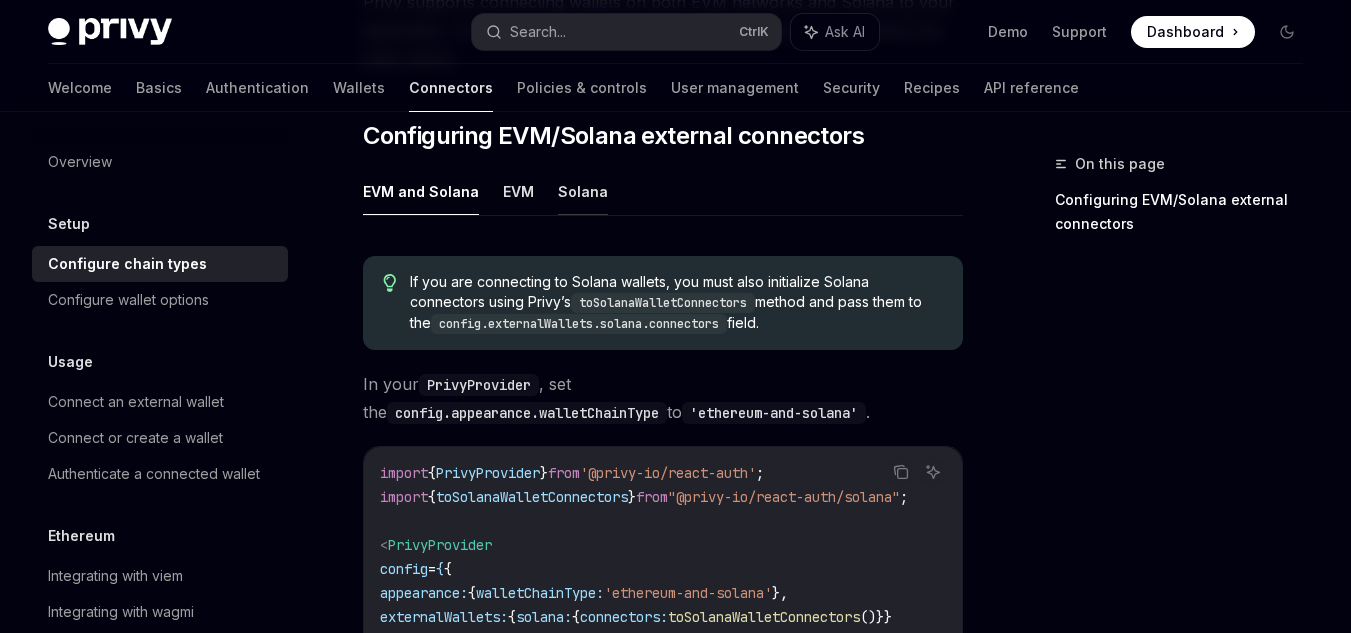 click on "Solana" at bounding box center (583, 191) 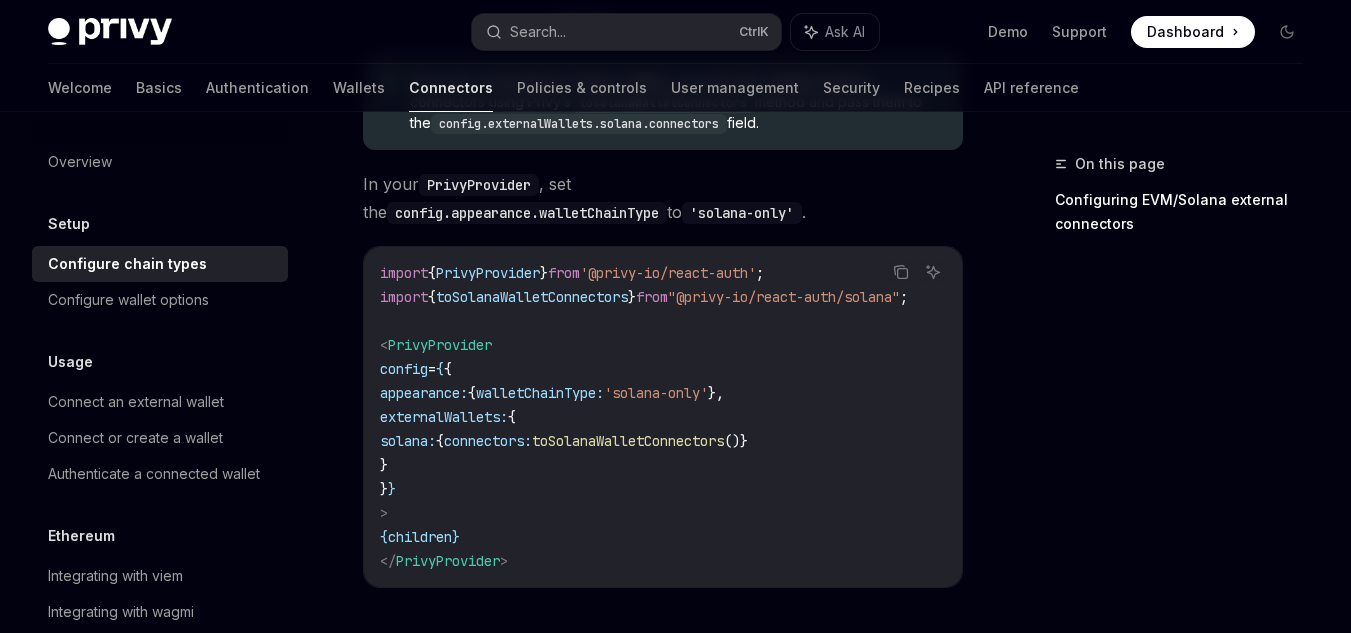 scroll, scrollTop: 600, scrollLeft: 0, axis: vertical 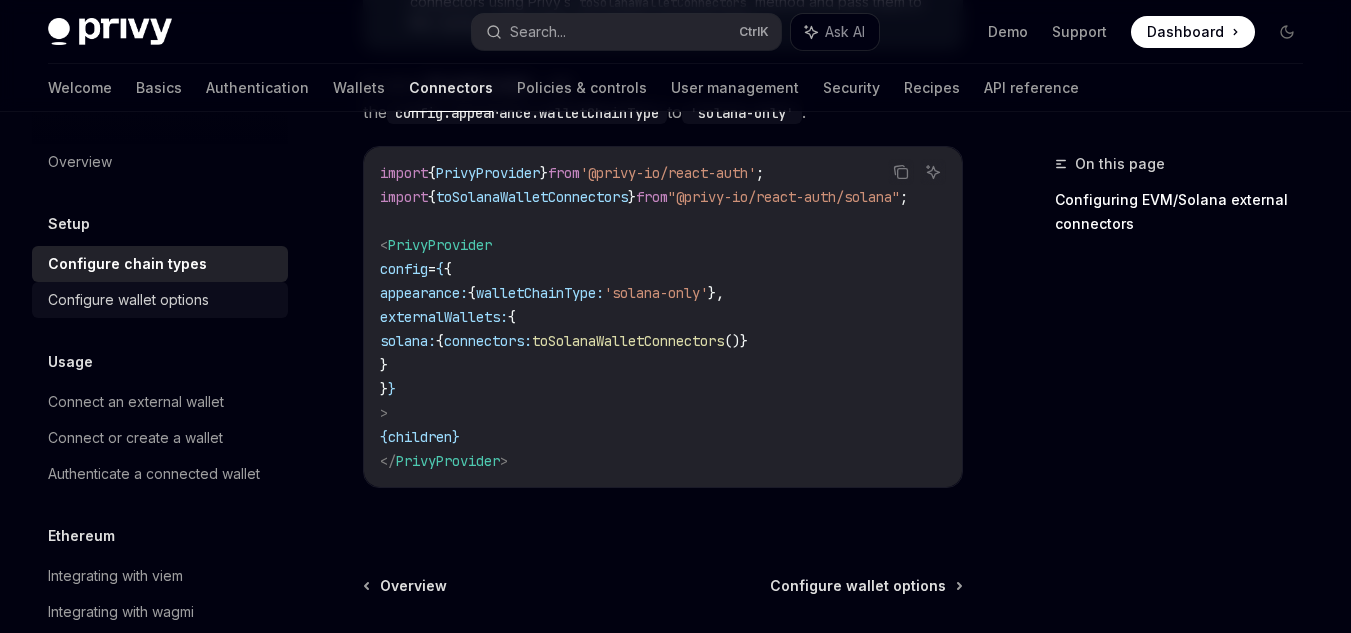 click on "Configure wallet options" at bounding box center [162, 300] 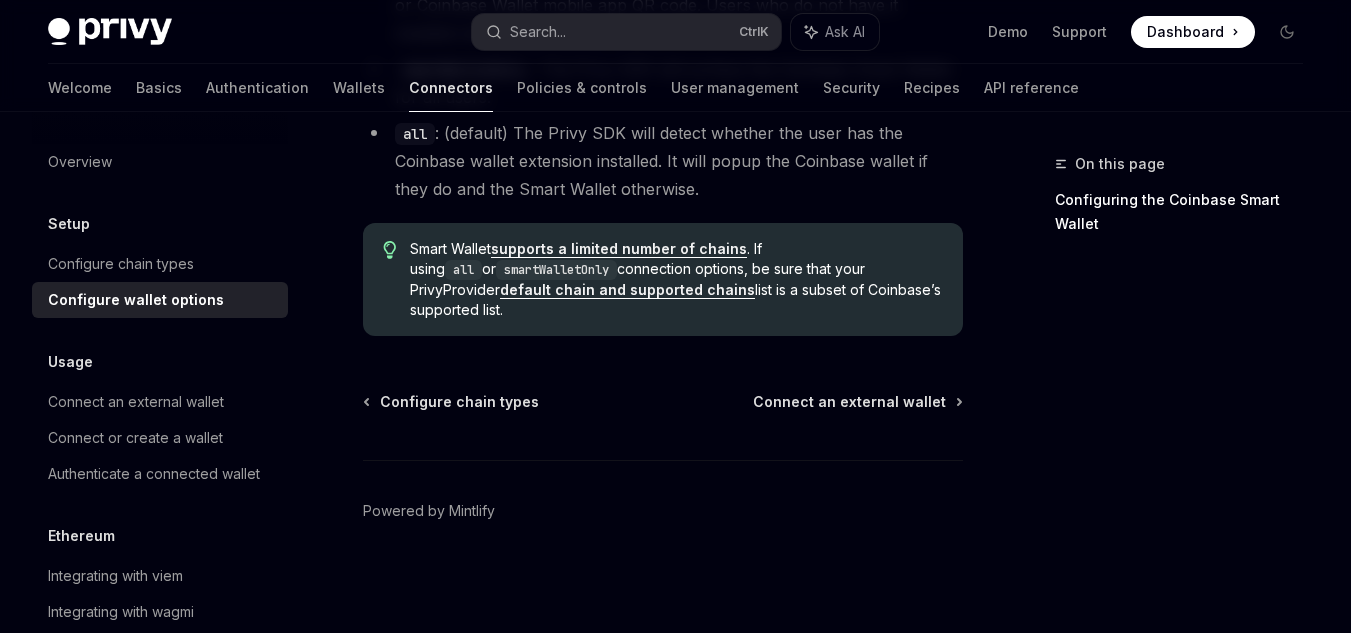 scroll, scrollTop: 3241, scrollLeft: 0, axis: vertical 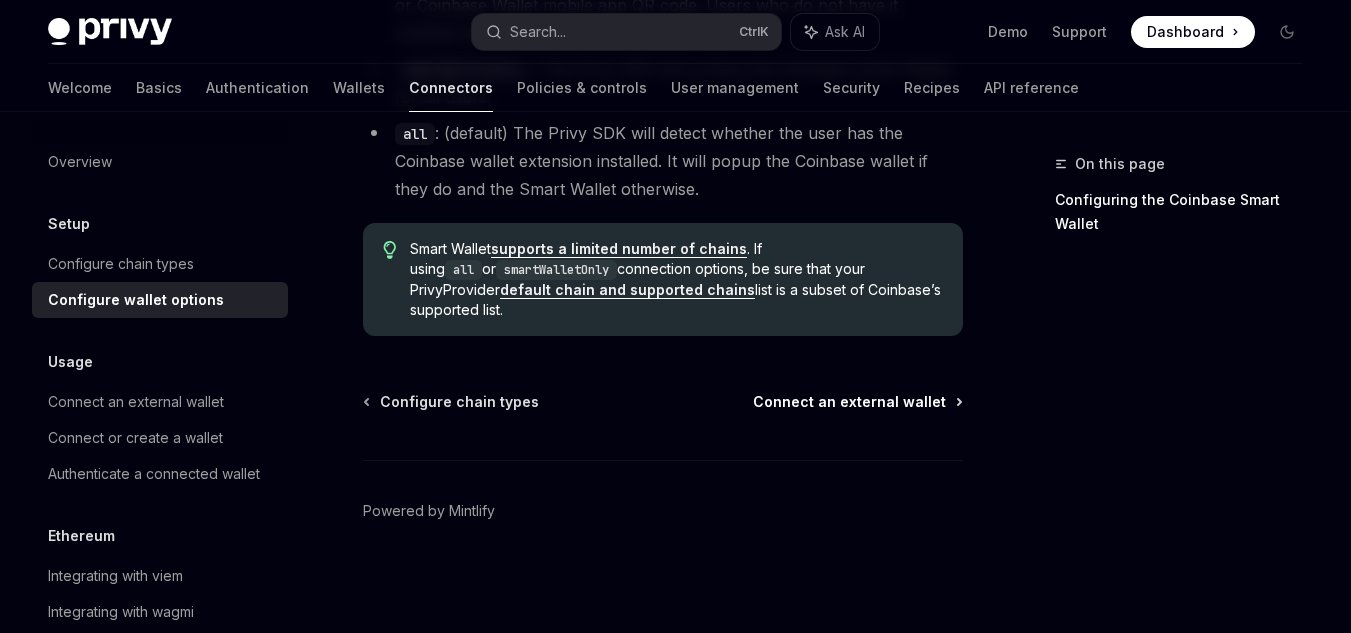 click on "Connect an external wallet" at bounding box center (849, 402) 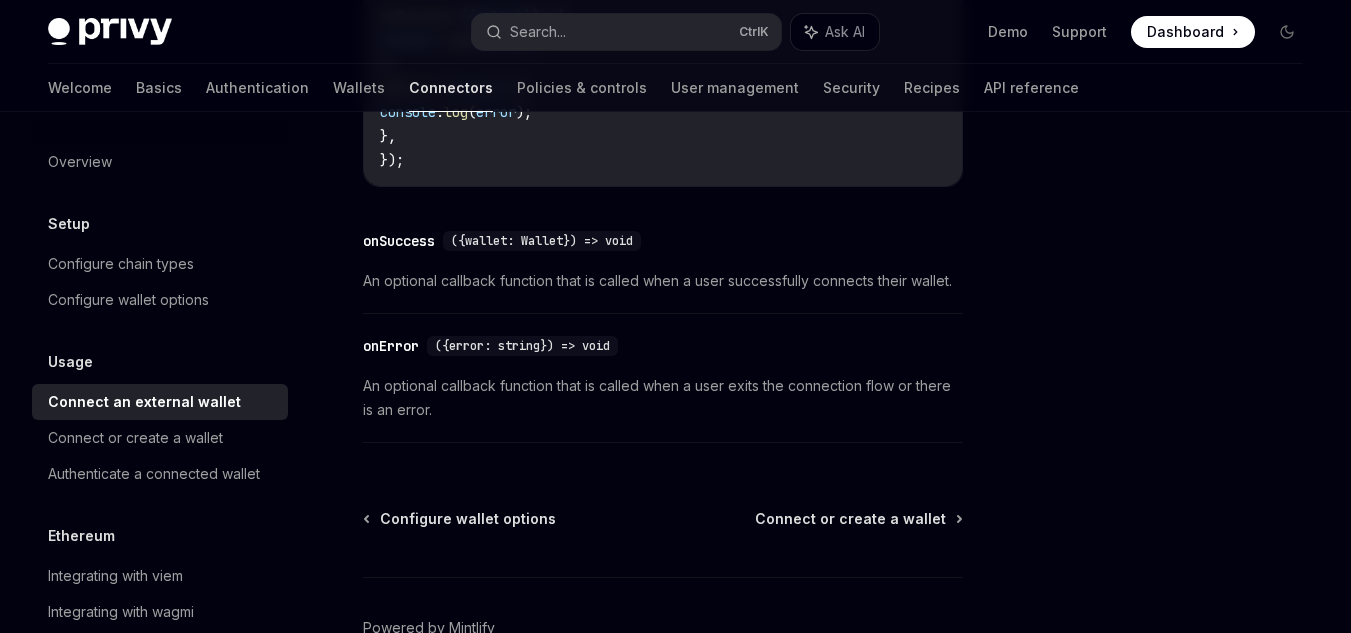 scroll, scrollTop: 1500, scrollLeft: 0, axis: vertical 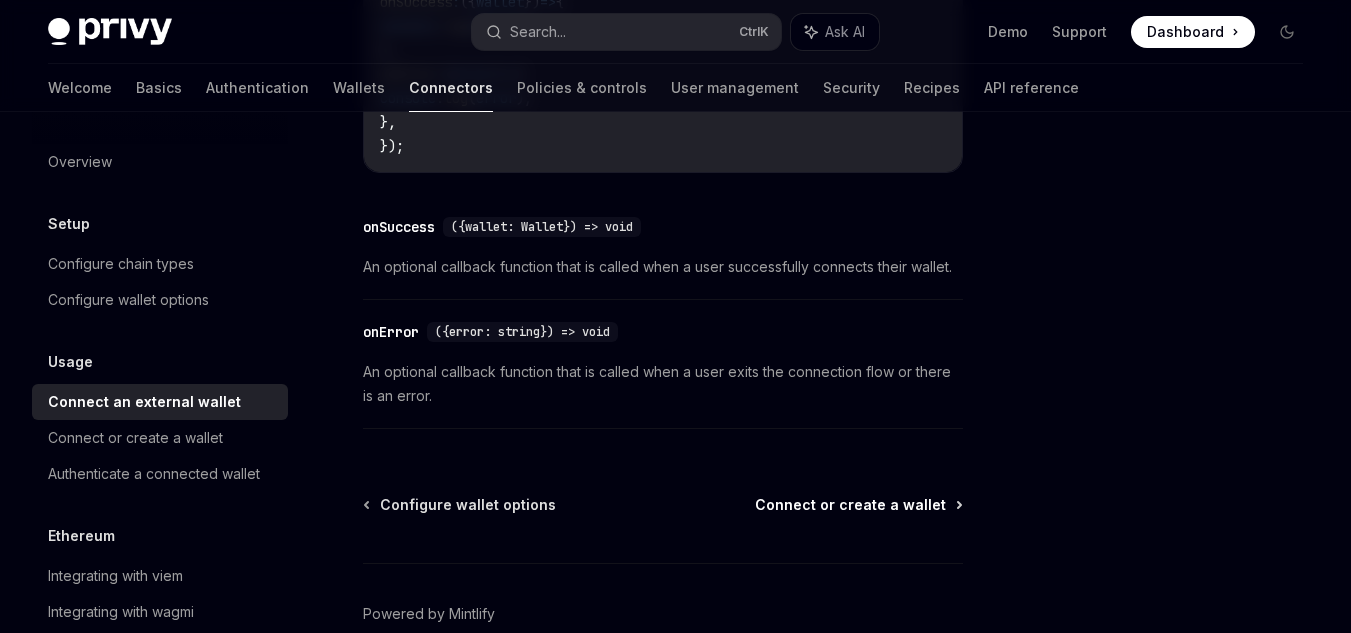 click on "Connect or create a wallet" at bounding box center (850, 505) 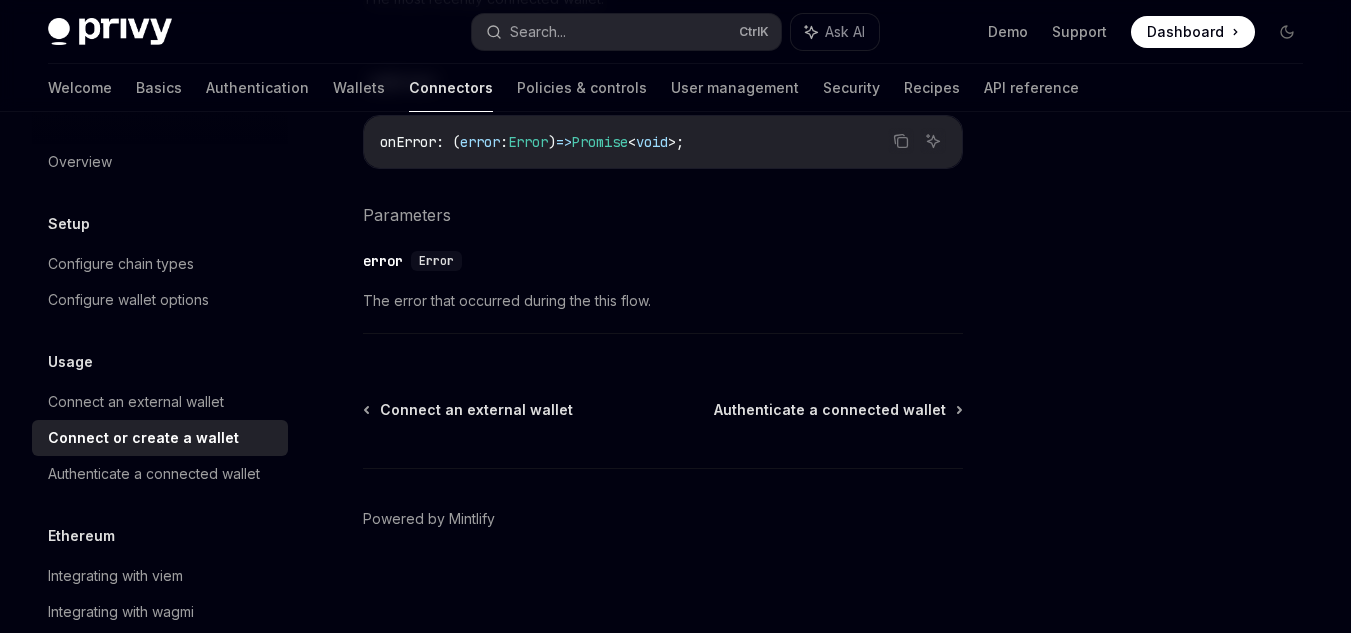 scroll, scrollTop: 1616, scrollLeft: 0, axis: vertical 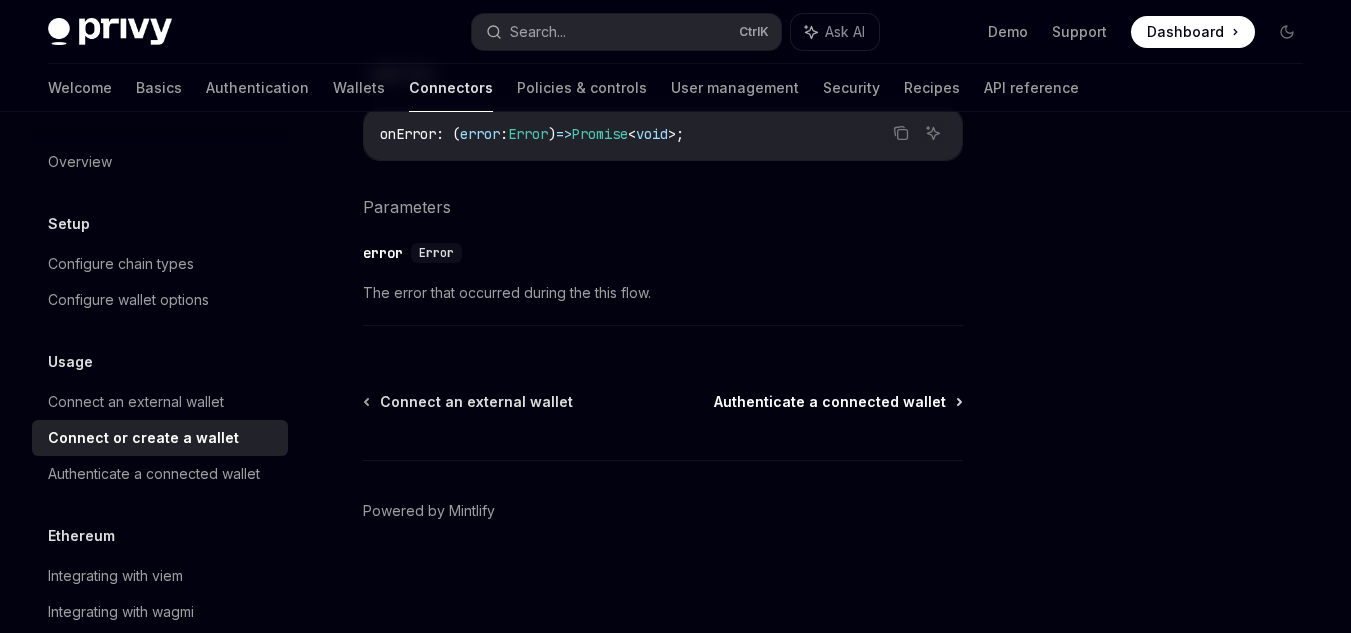 click on "Authenticate a connected wallet" at bounding box center [830, 402] 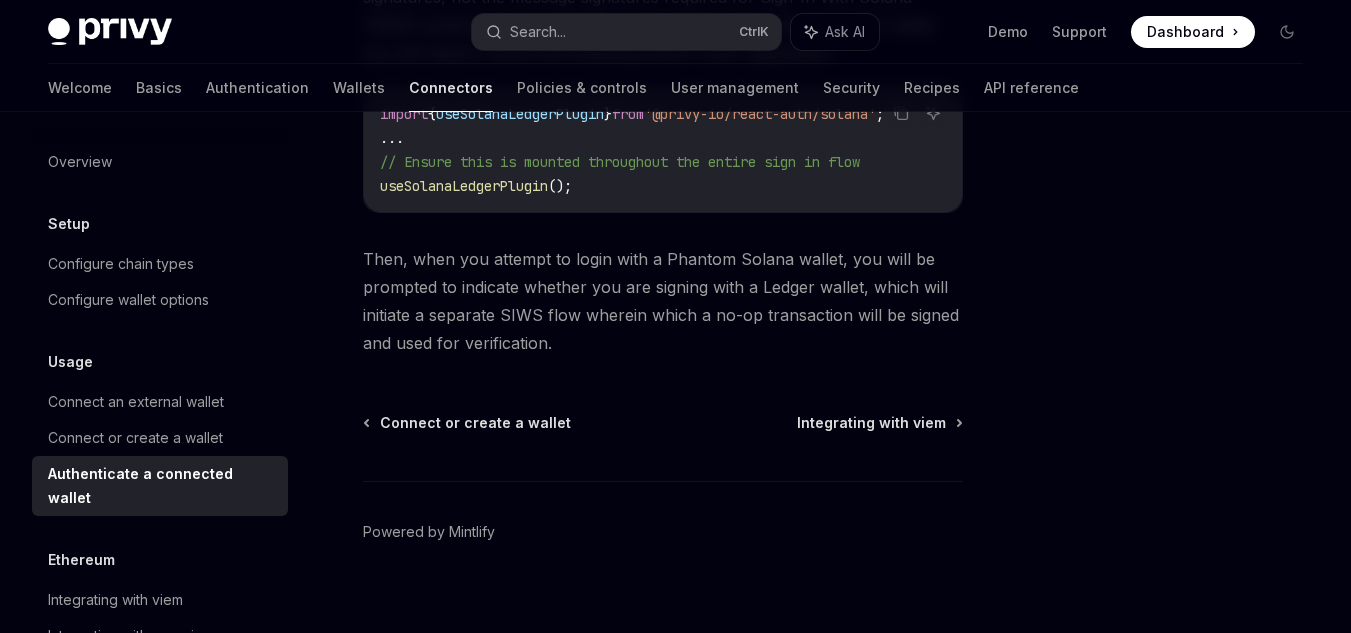 scroll, scrollTop: 2022, scrollLeft: 0, axis: vertical 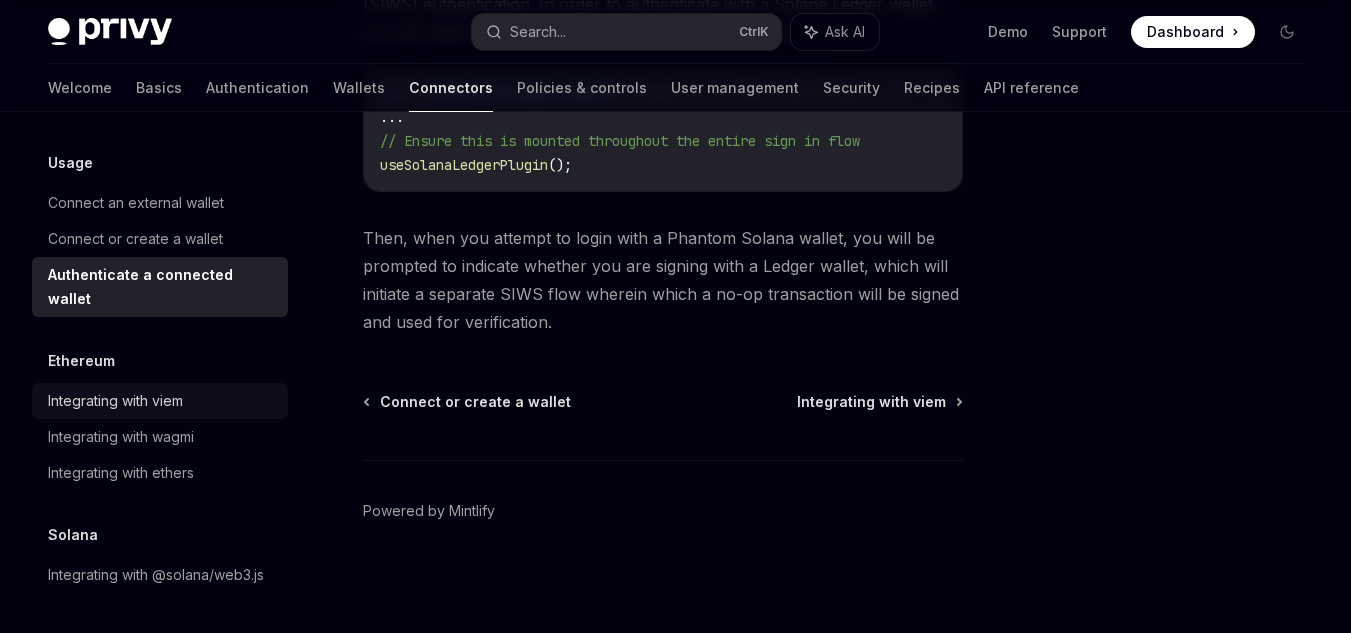 click on "Integrating with viem" at bounding box center (115, 401) 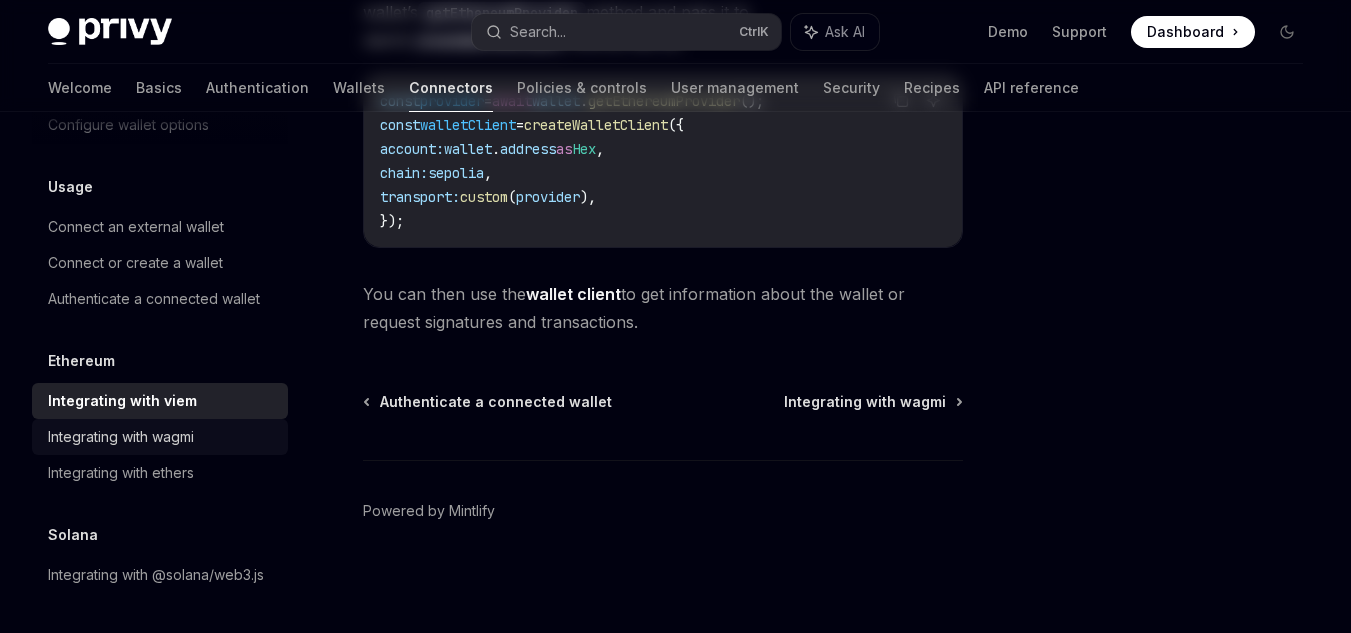 scroll, scrollTop: 0, scrollLeft: 0, axis: both 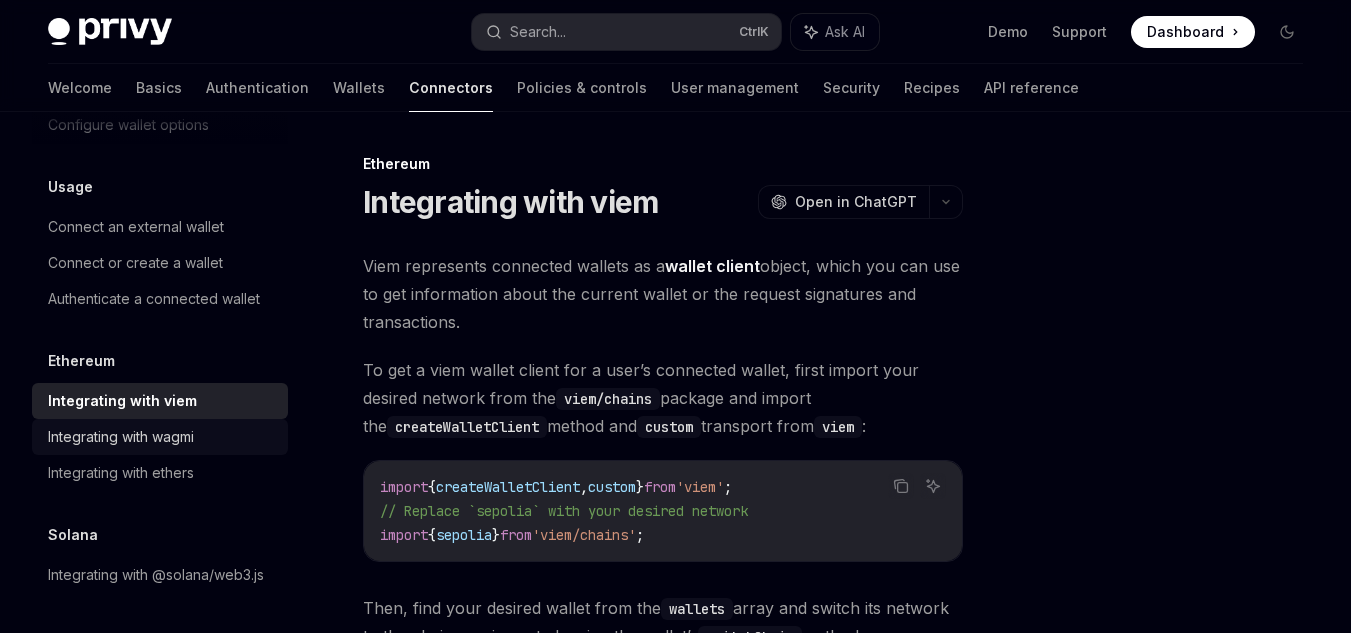 click on "Integrating with wagmi" at bounding box center (121, 437) 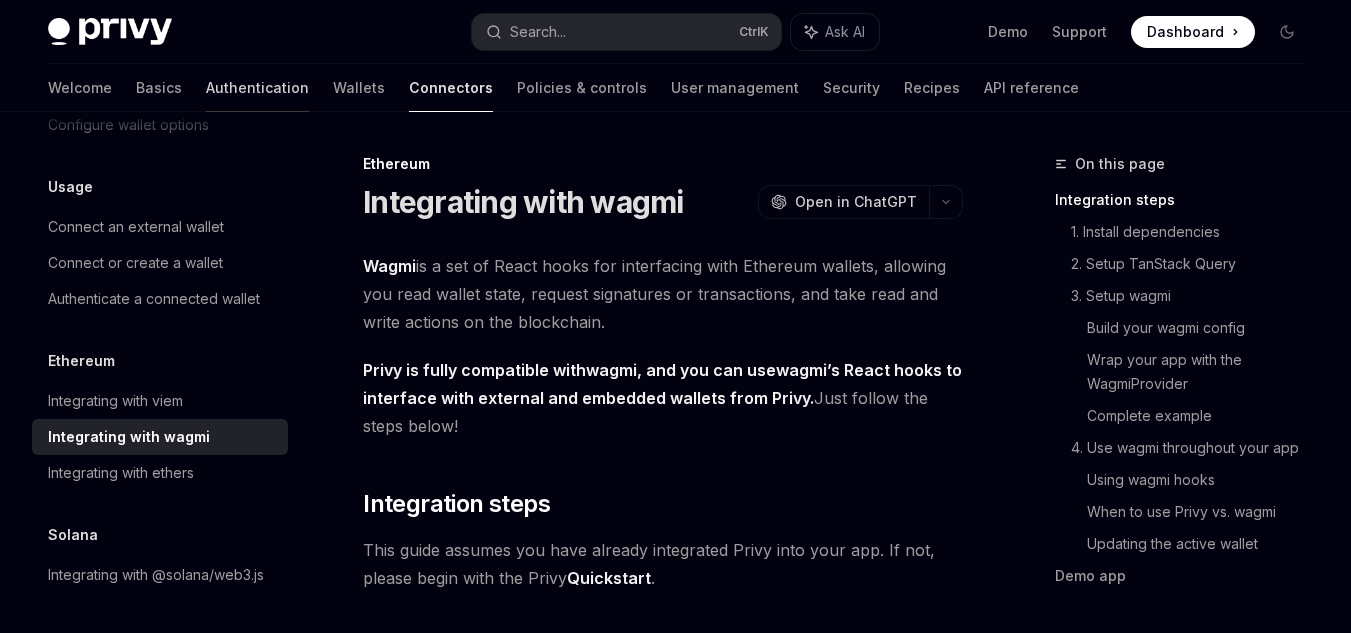 drag, startPoint x: 195, startPoint y: 82, endPoint x: 205, endPoint y: 86, distance: 10.770329 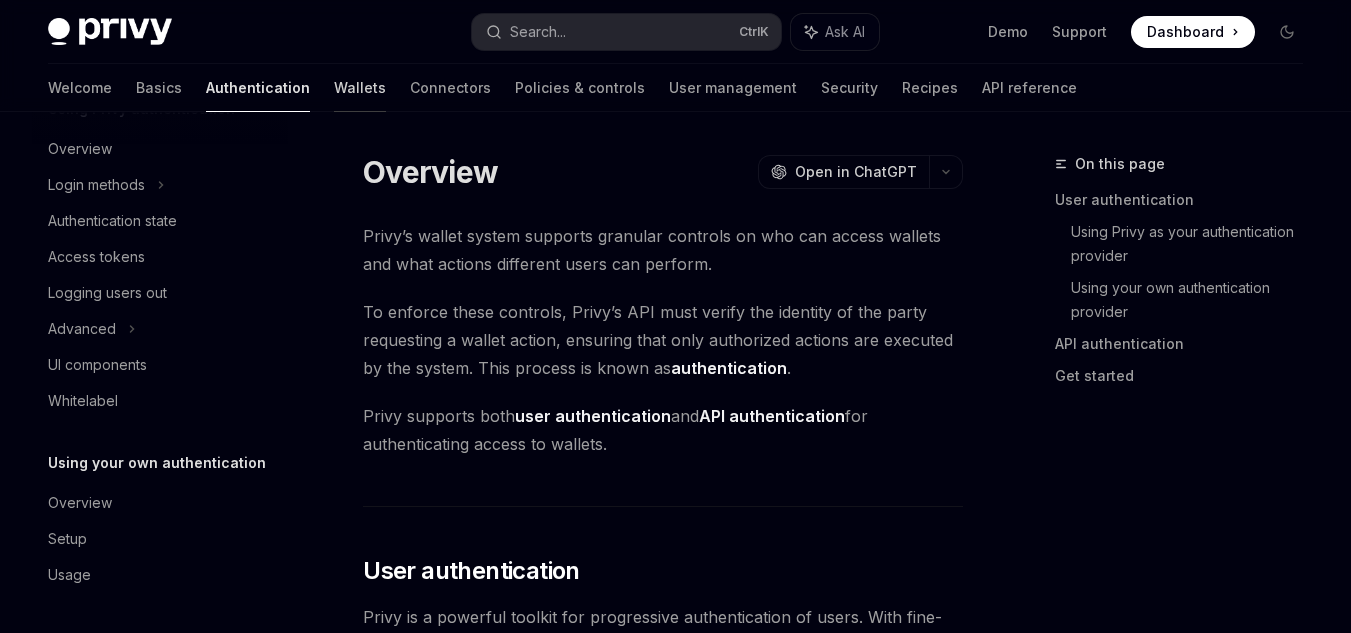 scroll, scrollTop: 0, scrollLeft: 0, axis: both 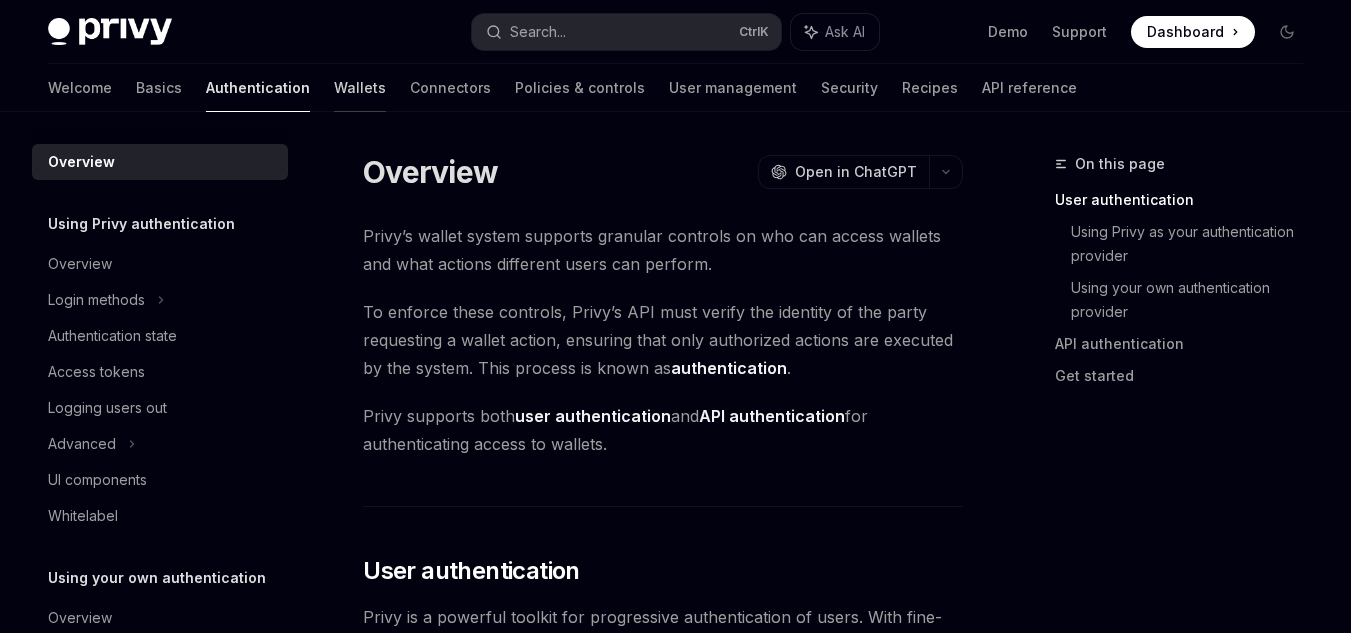 click on "Wallets" at bounding box center [360, 88] 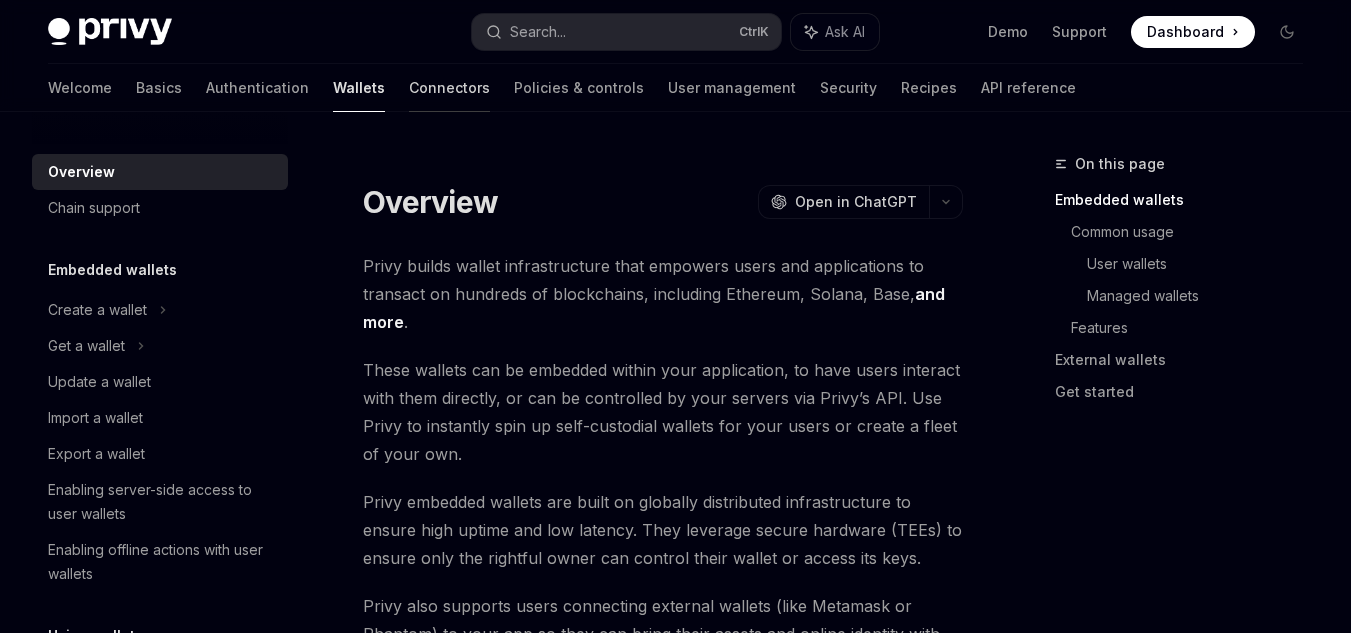 click on "Connectors" at bounding box center [449, 88] 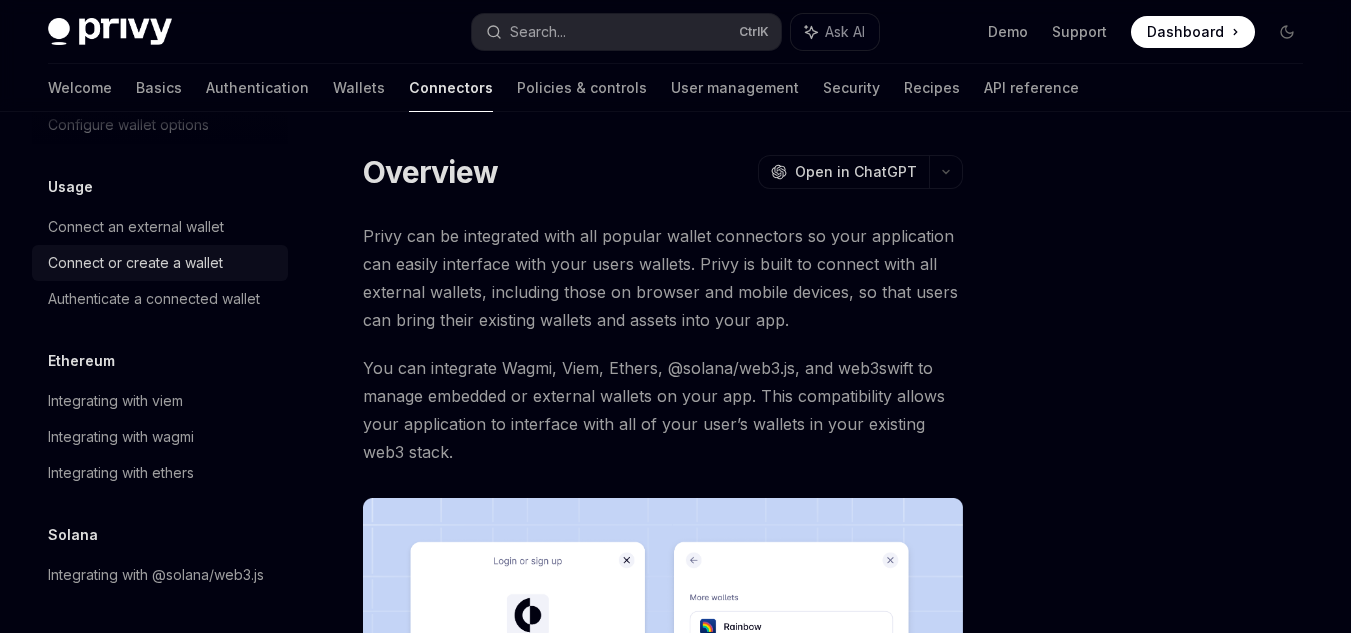 scroll, scrollTop: 199, scrollLeft: 0, axis: vertical 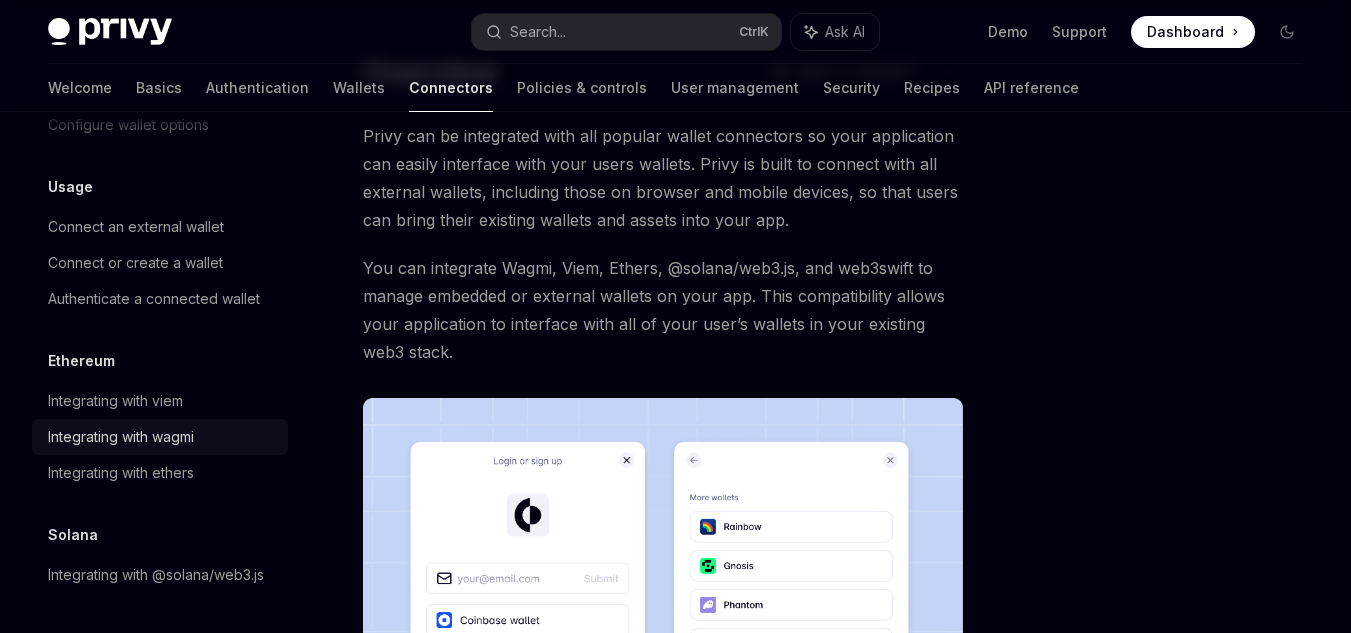 click on "Integrating with wagmi" at bounding box center (121, 437) 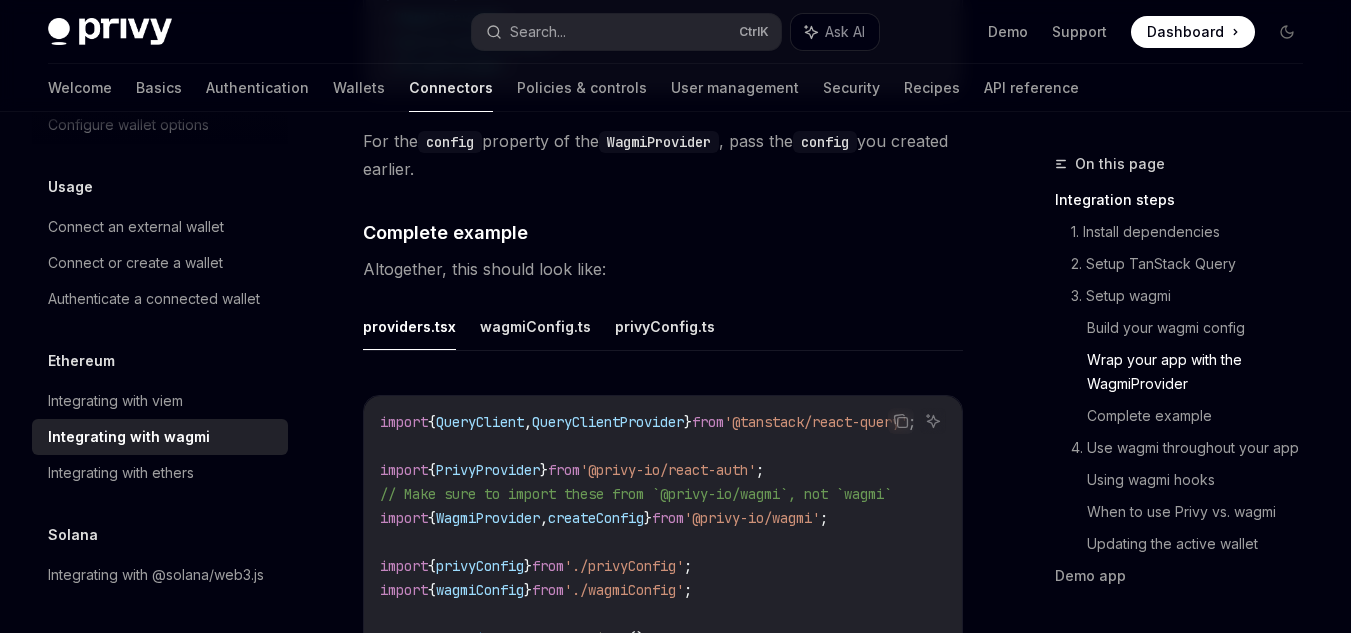 scroll, scrollTop: 3800, scrollLeft: 0, axis: vertical 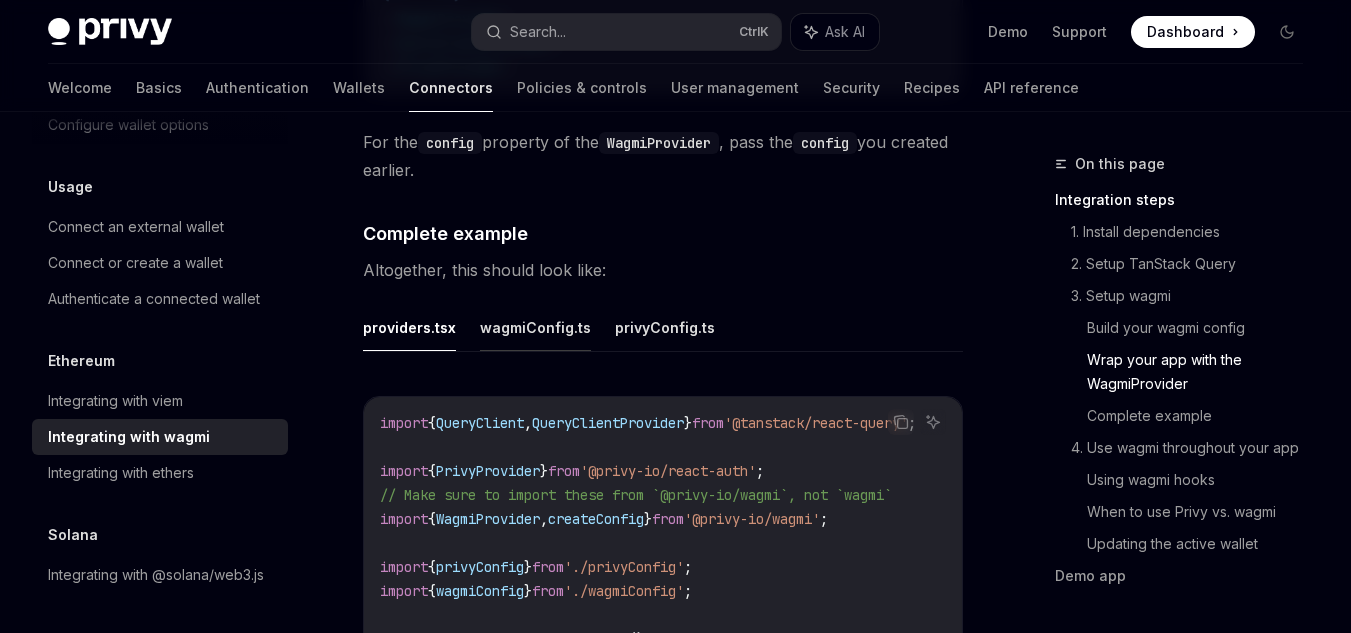 click on "wagmiConfig.ts" at bounding box center [535, 327] 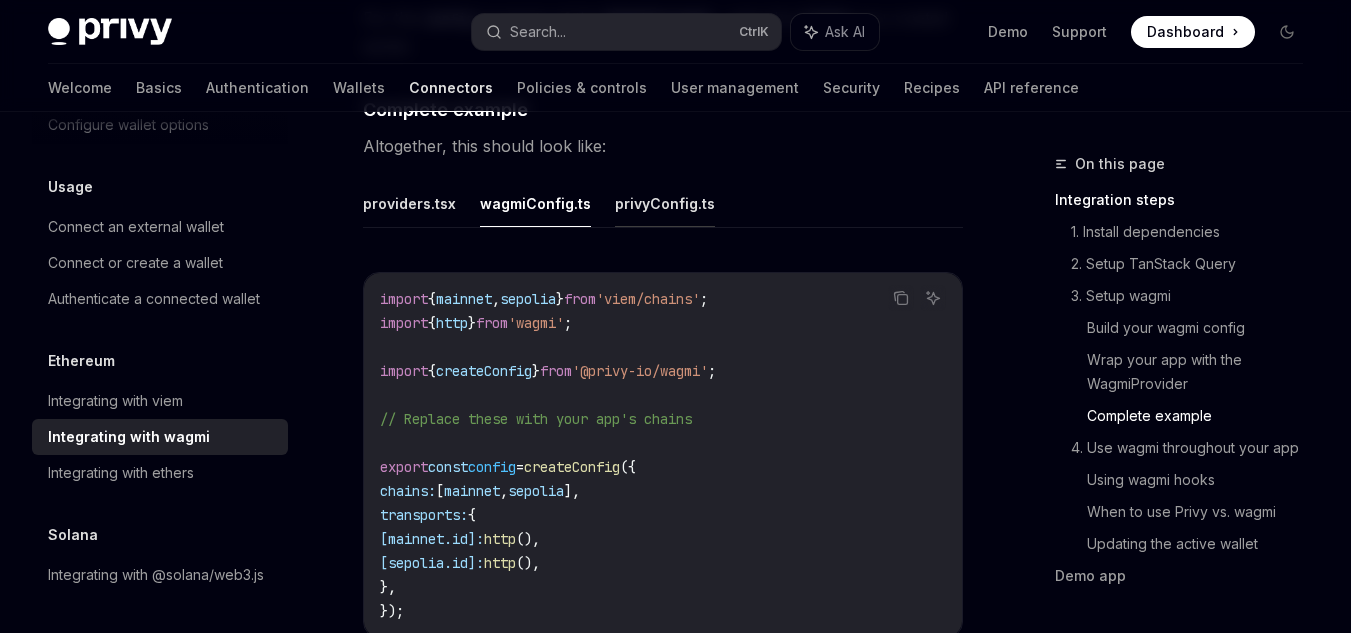 scroll, scrollTop: 3900, scrollLeft: 0, axis: vertical 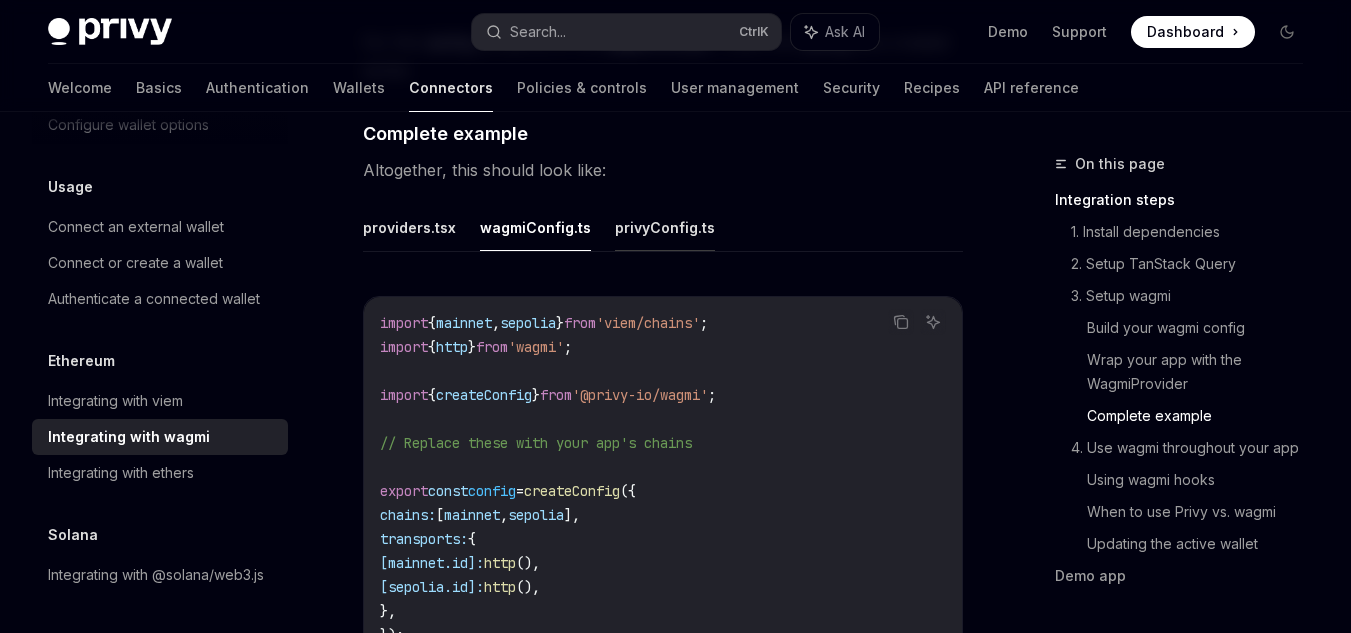 click on "privyConfig.ts" at bounding box center (665, 227) 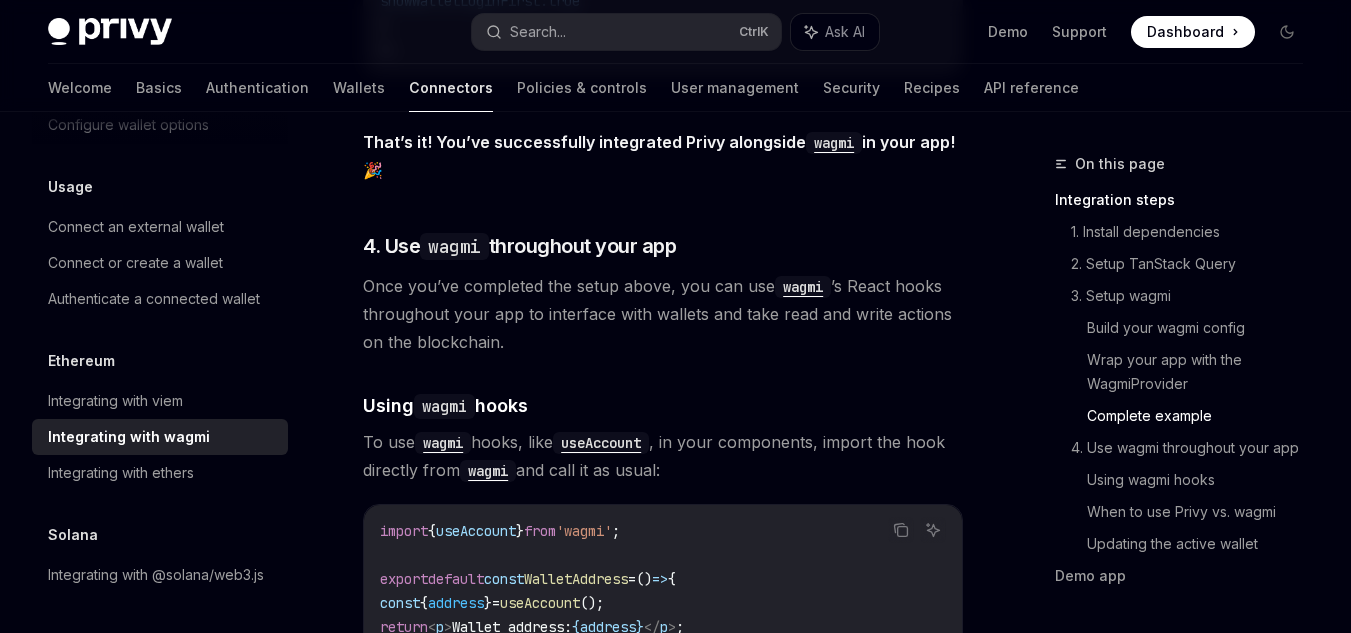 scroll, scrollTop: 4482, scrollLeft: 0, axis: vertical 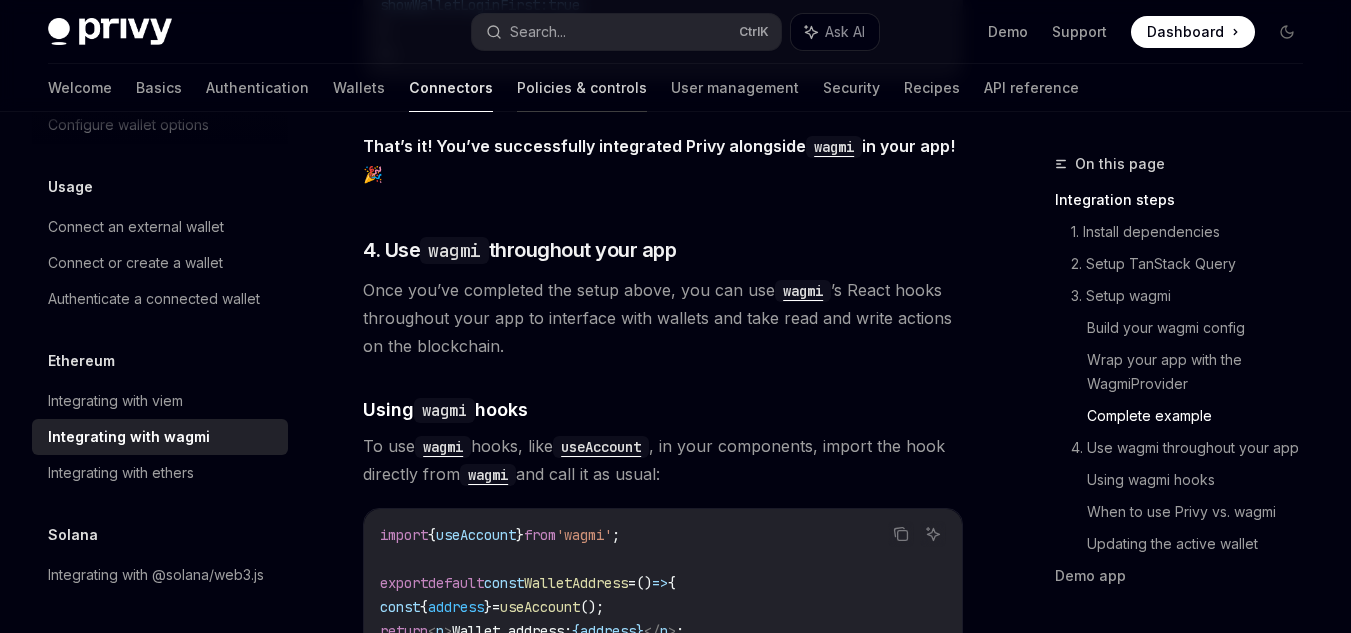 click on "Policies & controls" at bounding box center (582, 88) 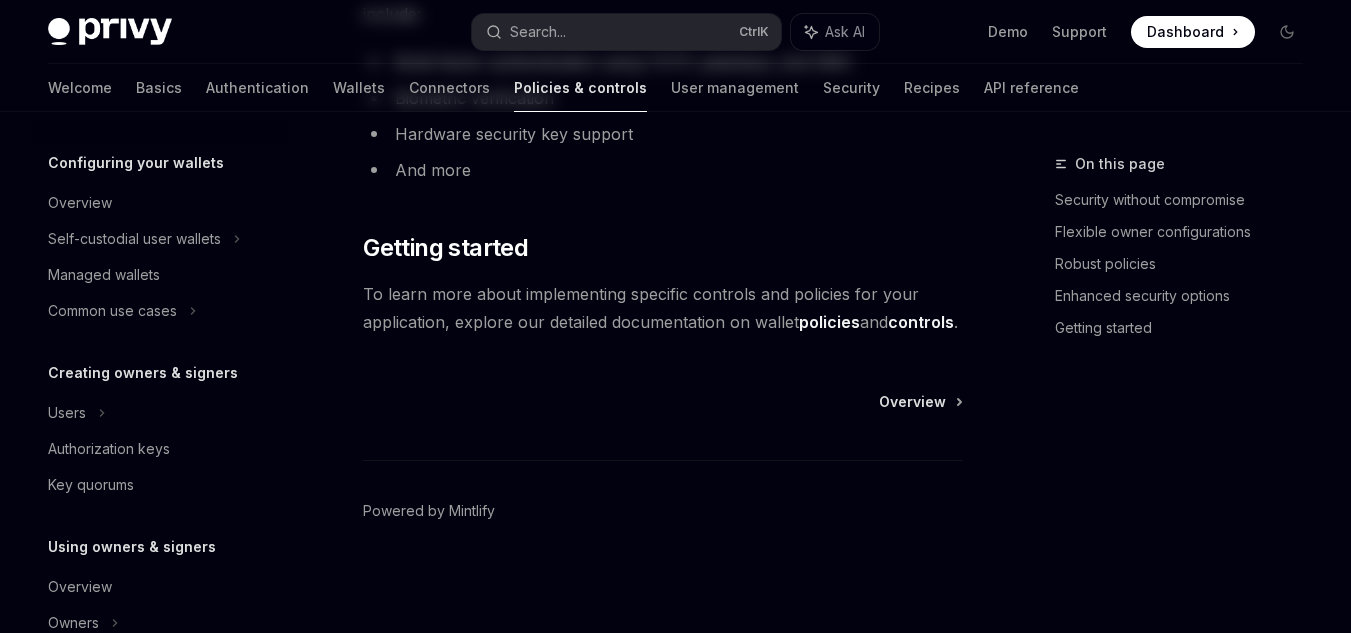 scroll, scrollTop: 0, scrollLeft: 0, axis: both 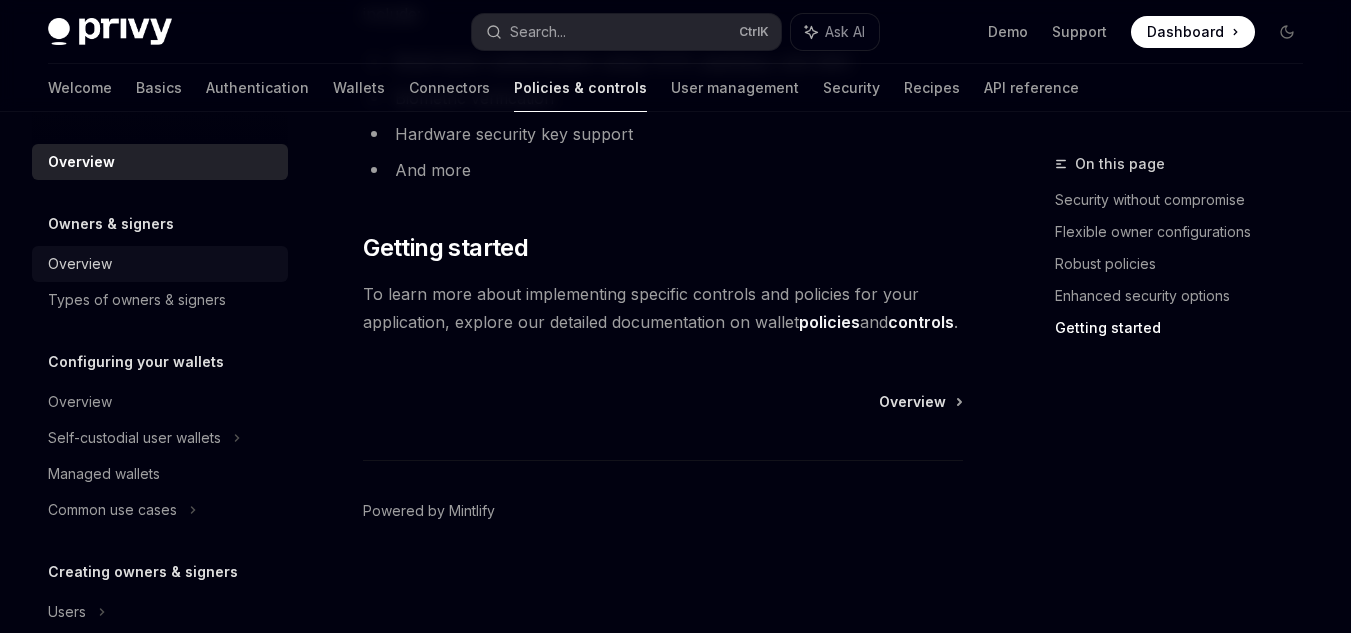 click on "Overview" at bounding box center (162, 264) 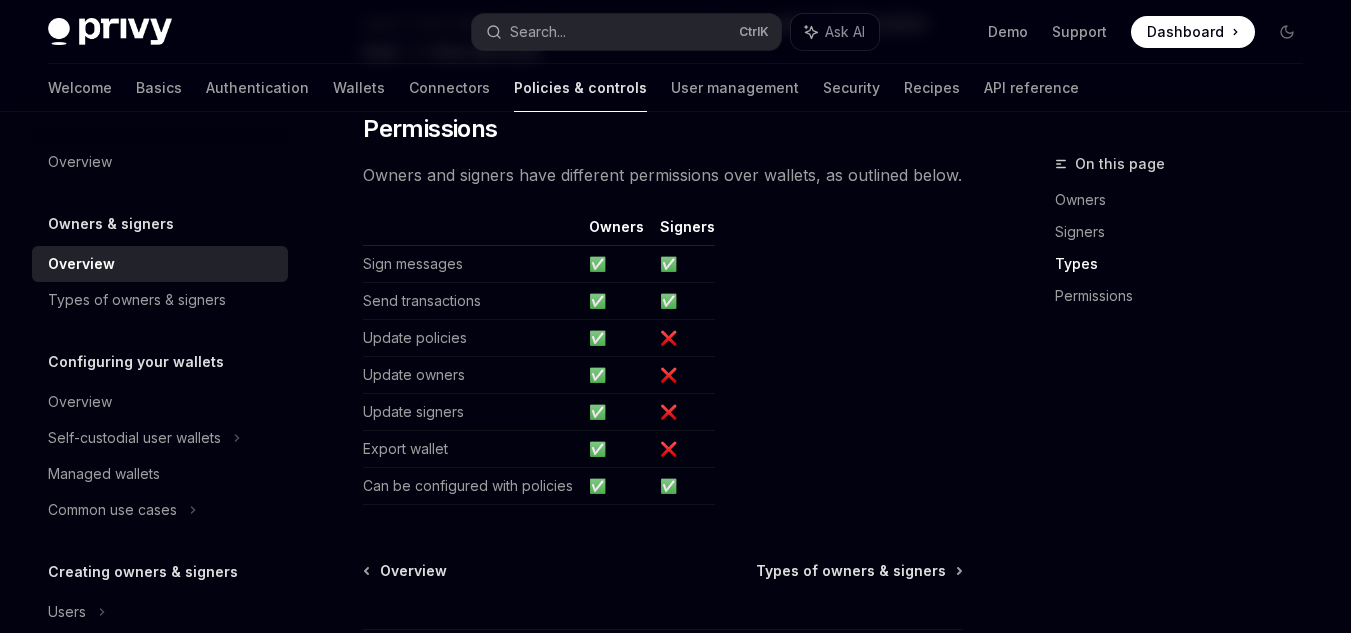 scroll, scrollTop: 1900, scrollLeft: 0, axis: vertical 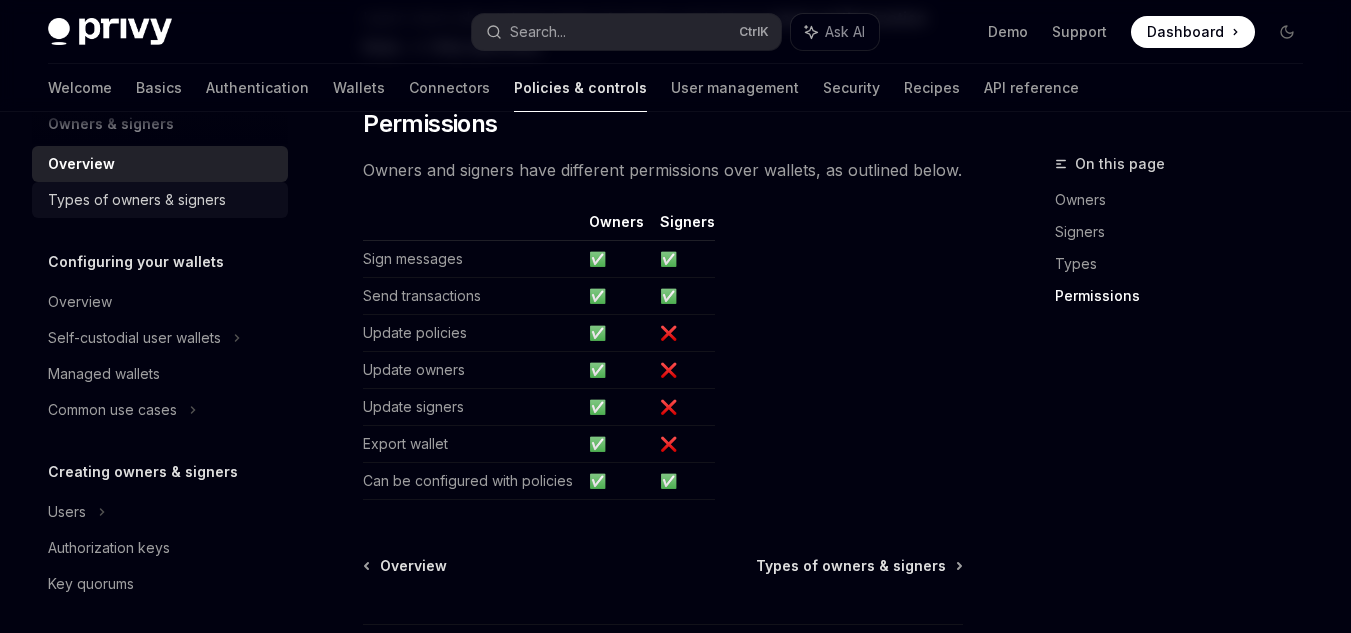 click on "Types of owners & signers" at bounding box center (137, 200) 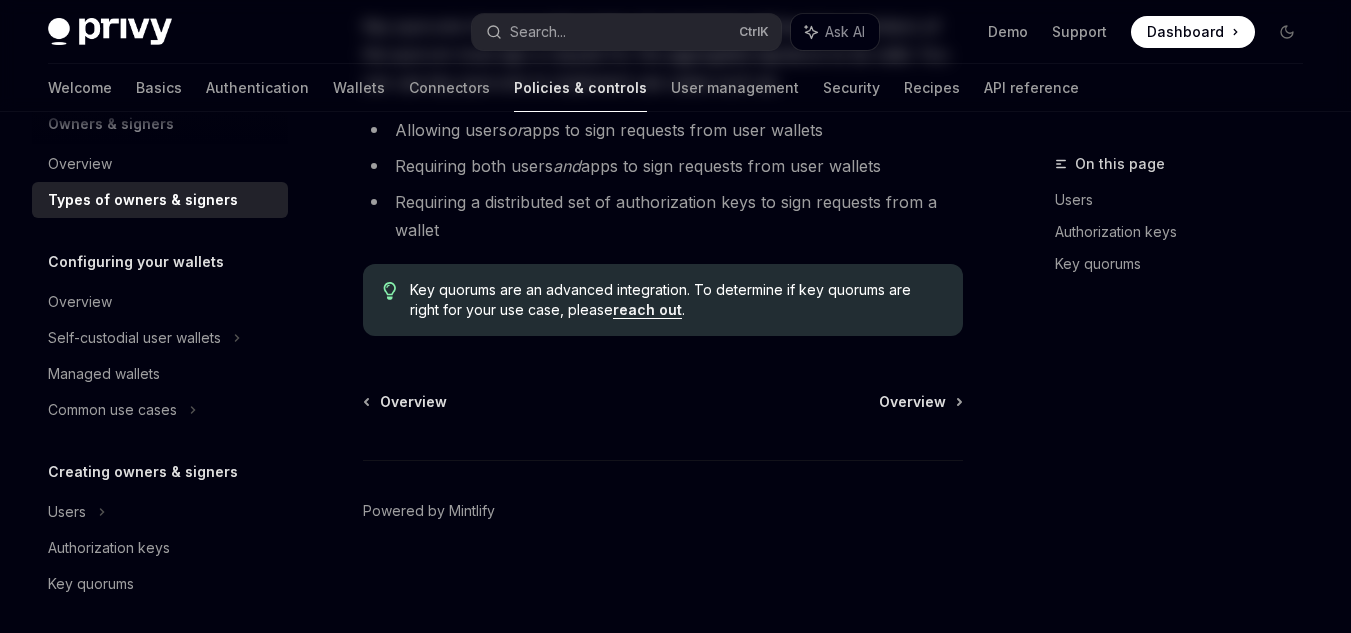 scroll, scrollTop: 0, scrollLeft: 0, axis: both 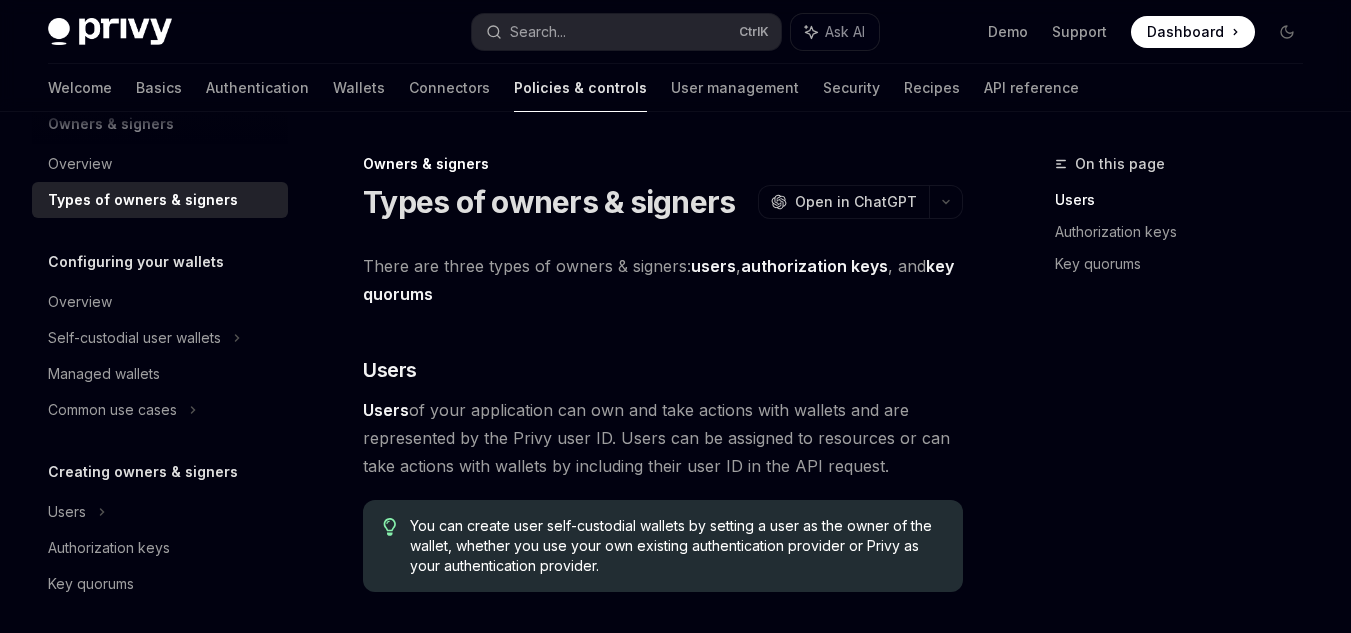 click on "key quorums" at bounding box center (658, 280) 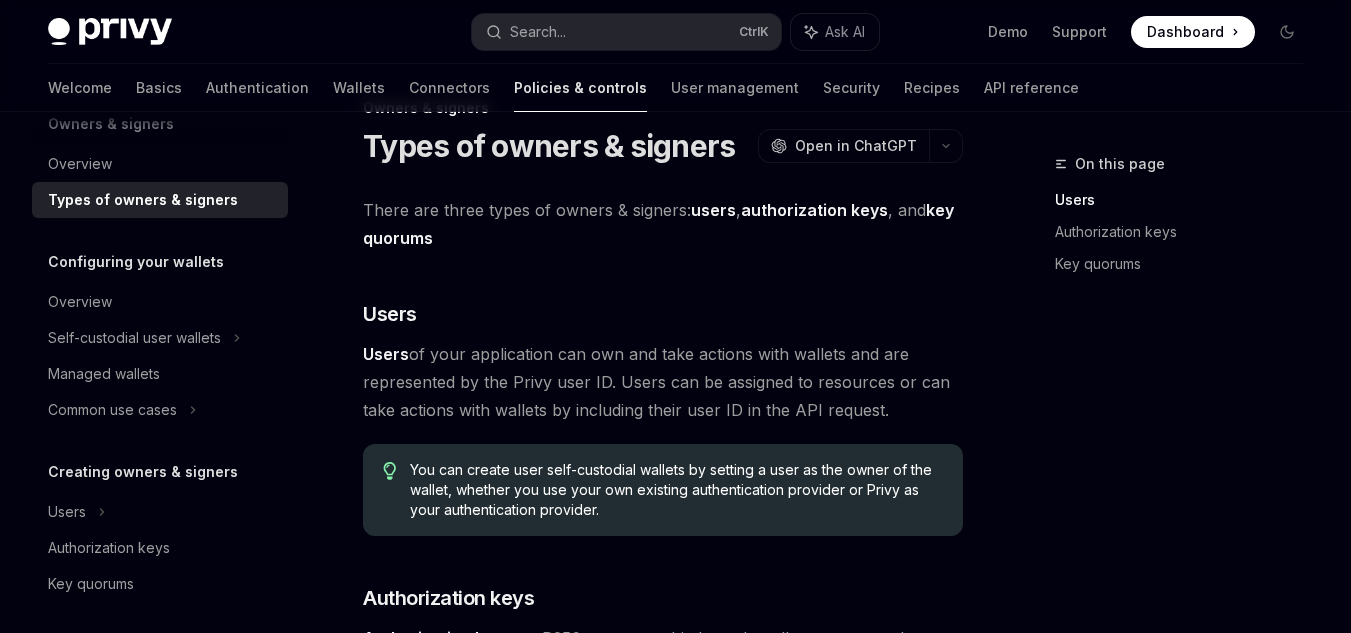 scroll, scrollTop: 0, scrollLeft: 0, axis: both 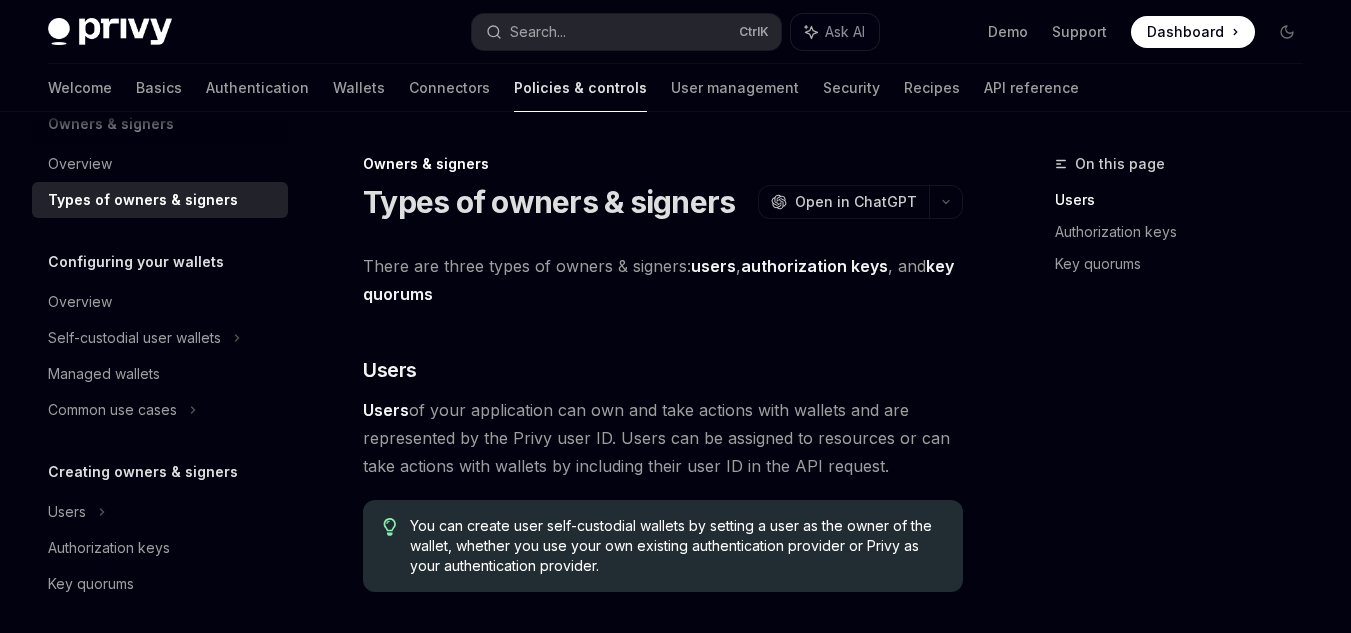 click on "users" at bounding box center (713, 266) 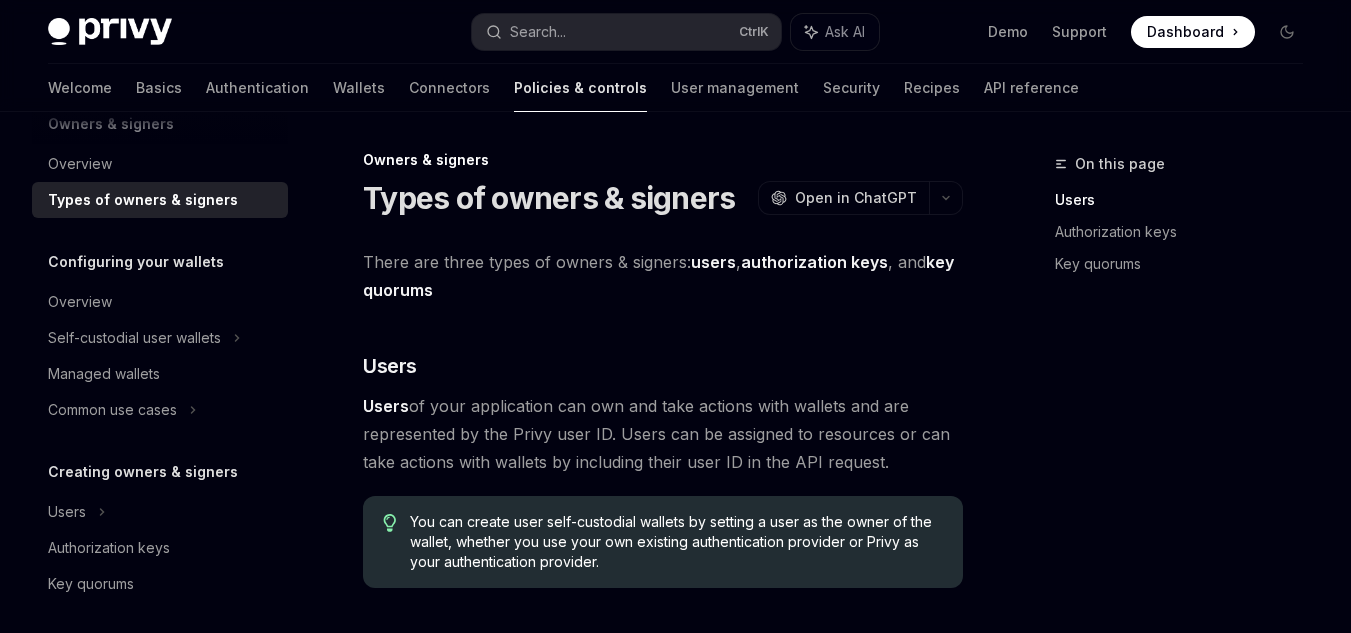 click on "authorization keys" at bounding box center (814, 262) 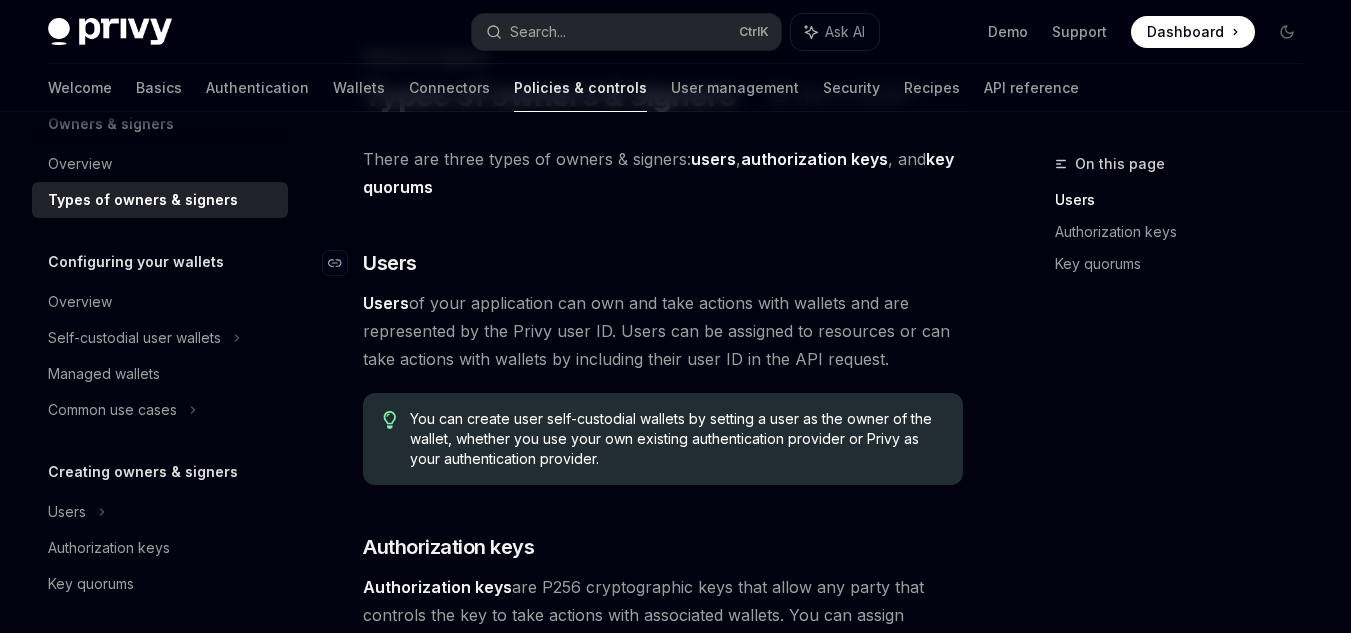 scroll, scrollTop: 112, scrollLeft: 0, axis: vertical 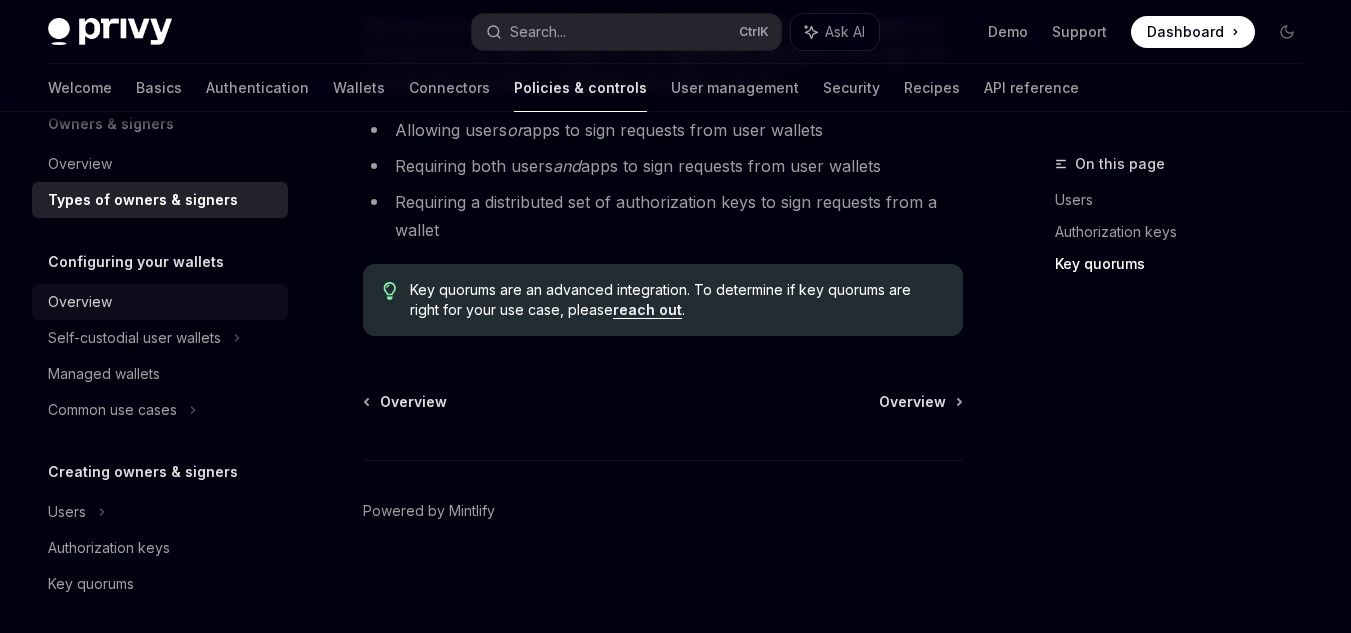 click on "Overview" at bounding box center [80, 302] 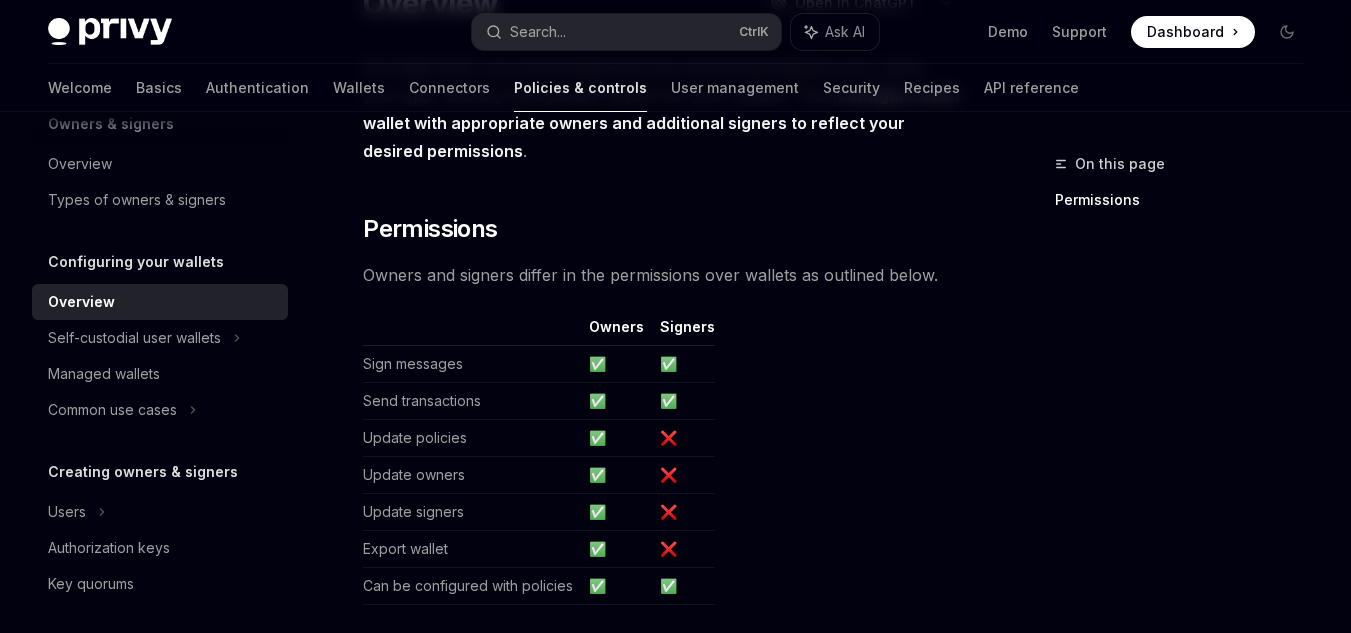 scroll, scrollTop: 200, scrollLeft: 0, axis: vertical 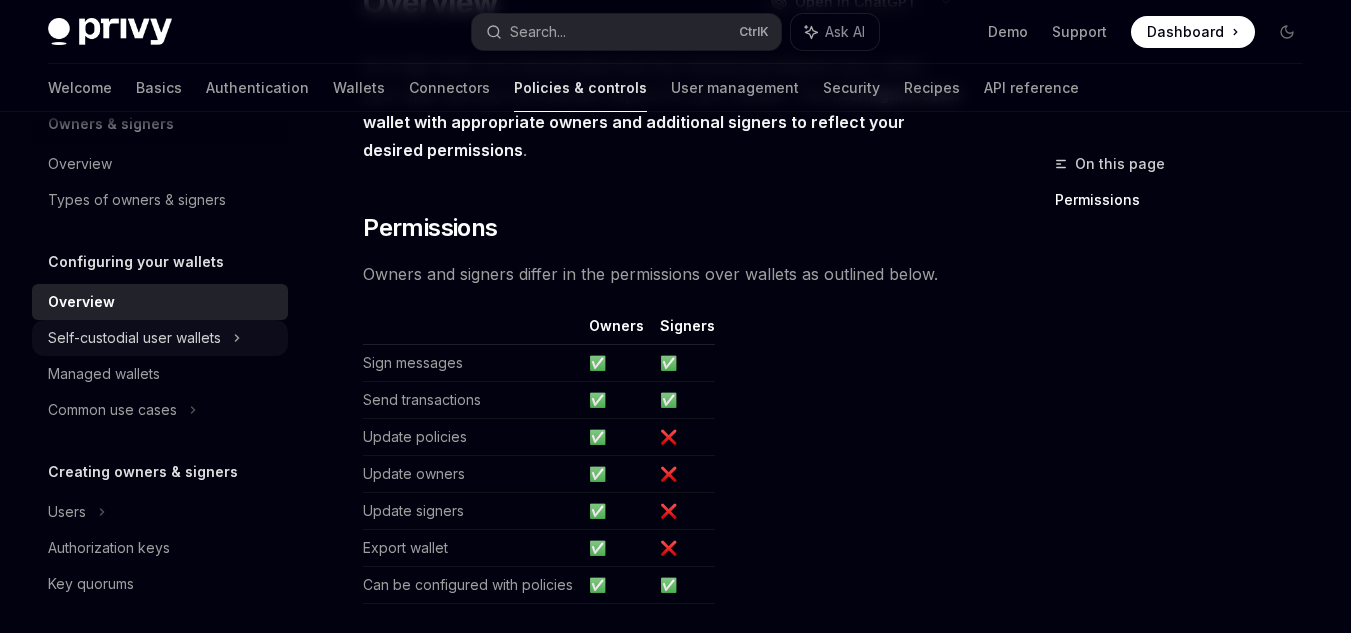 click on "Self-custodial user wallets" at bounding box center (134, 338) 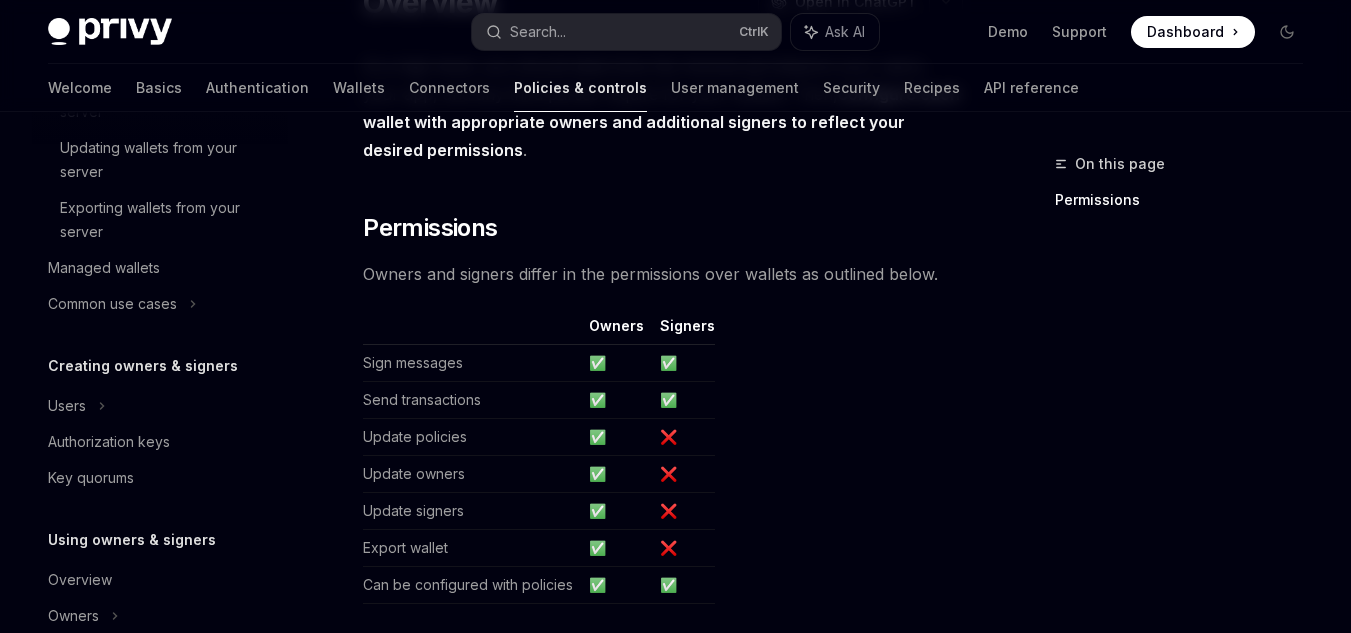 scroll, scrollTop: 773, scrollLeft: 0, axis: vertical 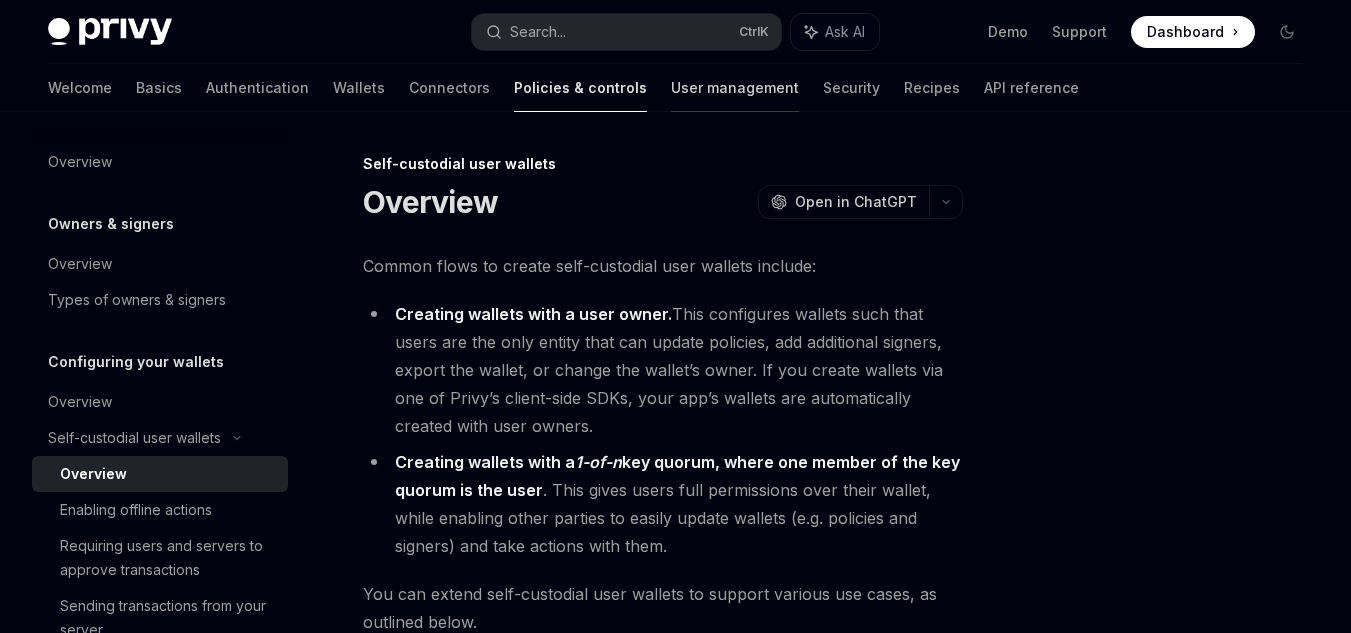 click on "User management" at bounding box center [735, 88] 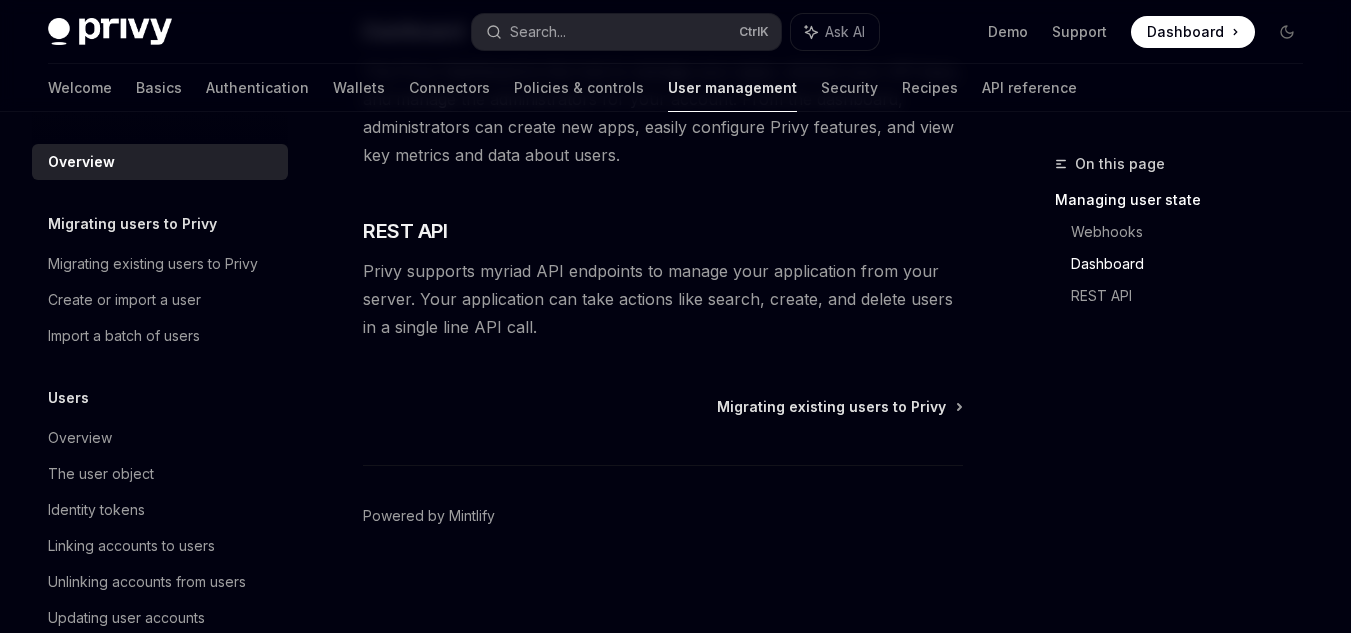 scroll, scrollTop: 722, scrollLeft: 0, axis: vertical 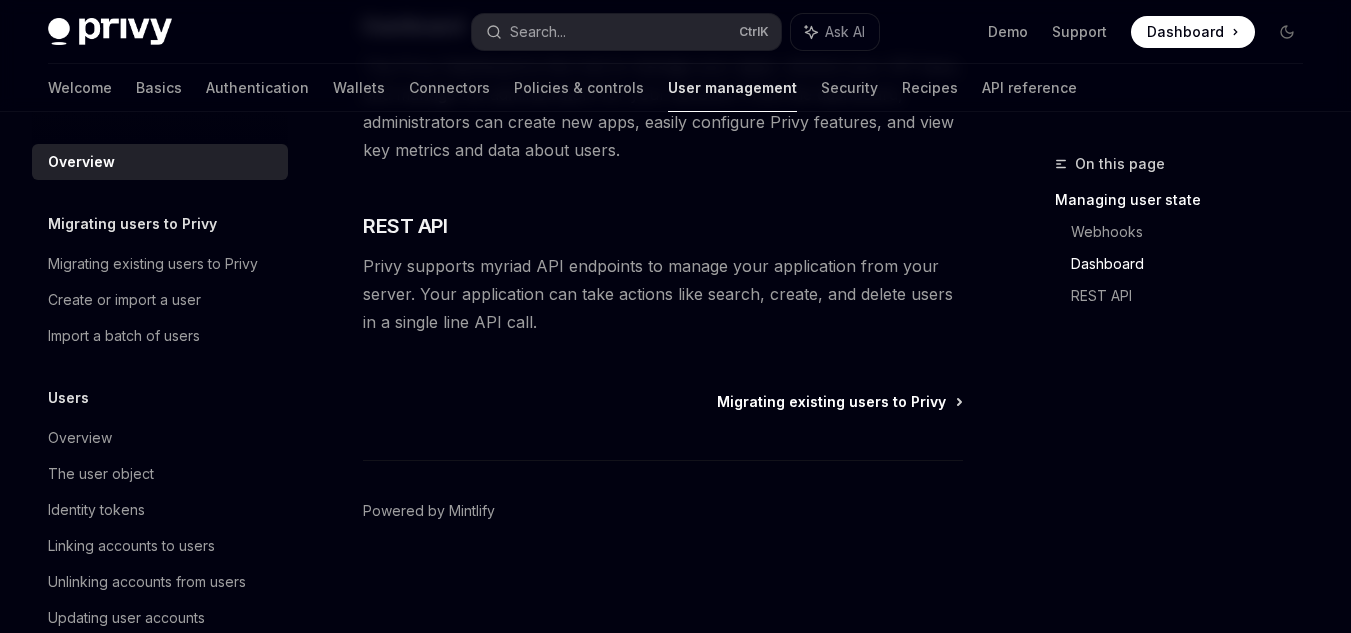 click on "Migrating existing users to Privy" at bounding box center (831, 402) 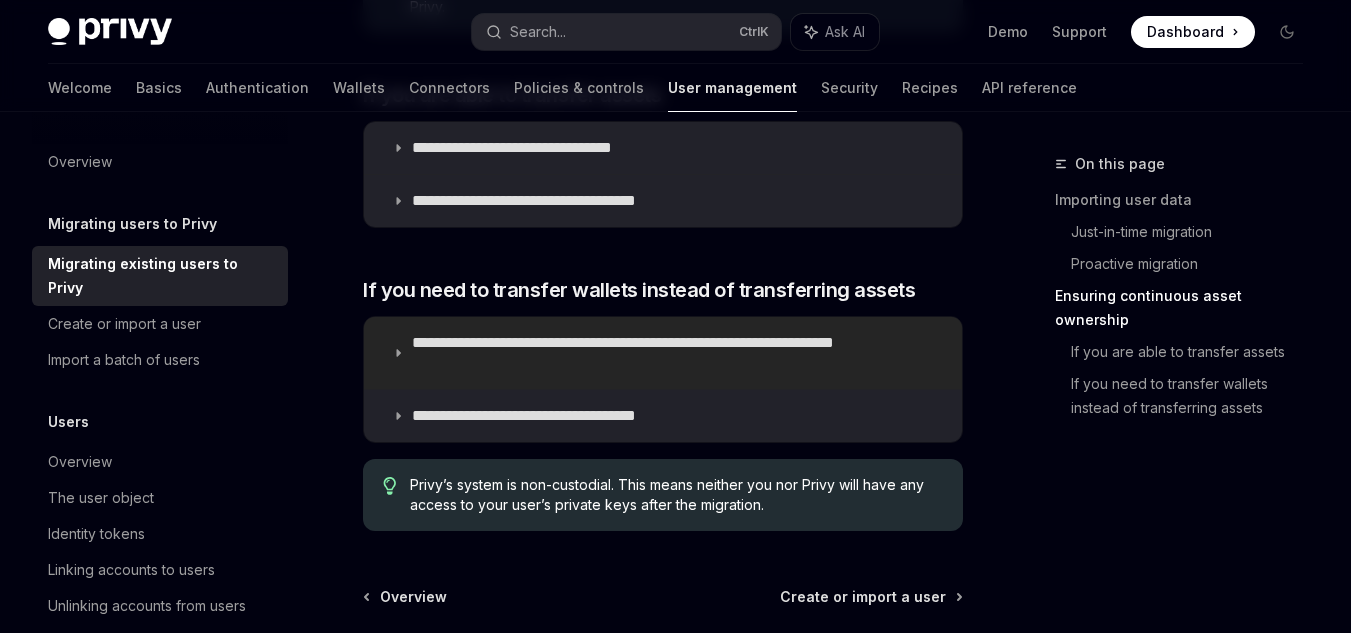 scroll, scrollTop: 2960, scrollLeft: 0, axis: vertical 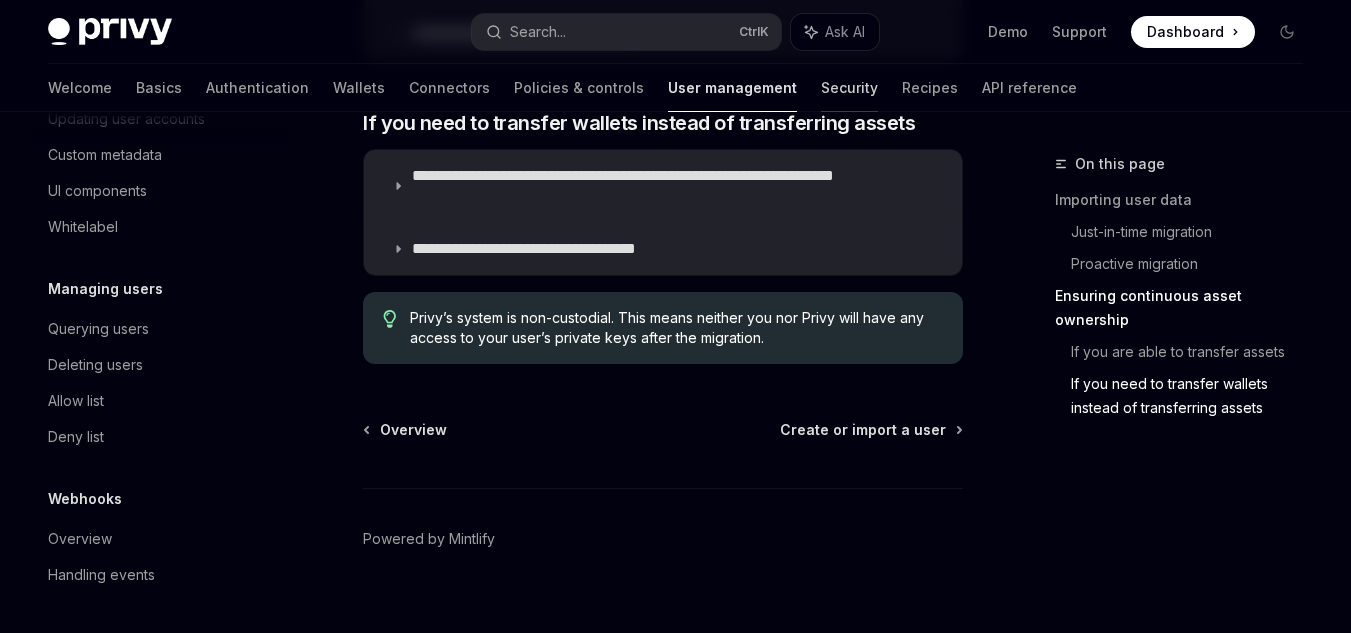 click on "Security" at bounding box center (849, 88) 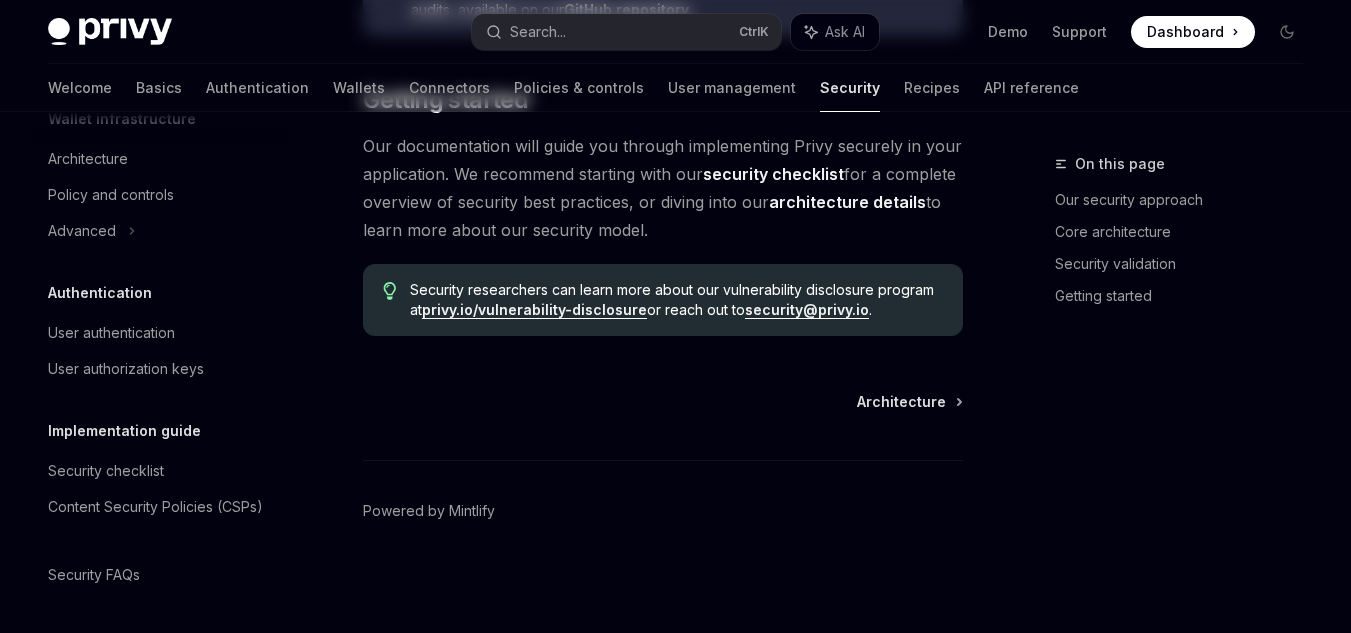 scroll, scrollTop: 0, scrollLeft: 0, axis: both 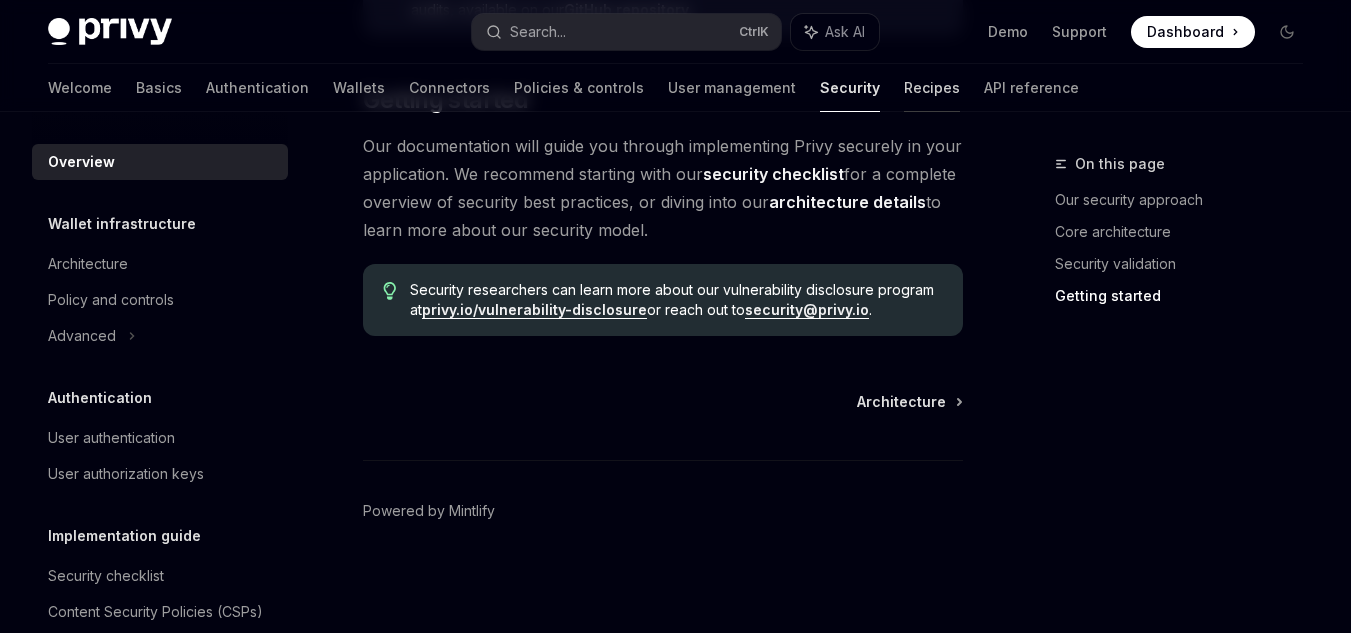 click on "Recipes" at bounding box center (932, 88) 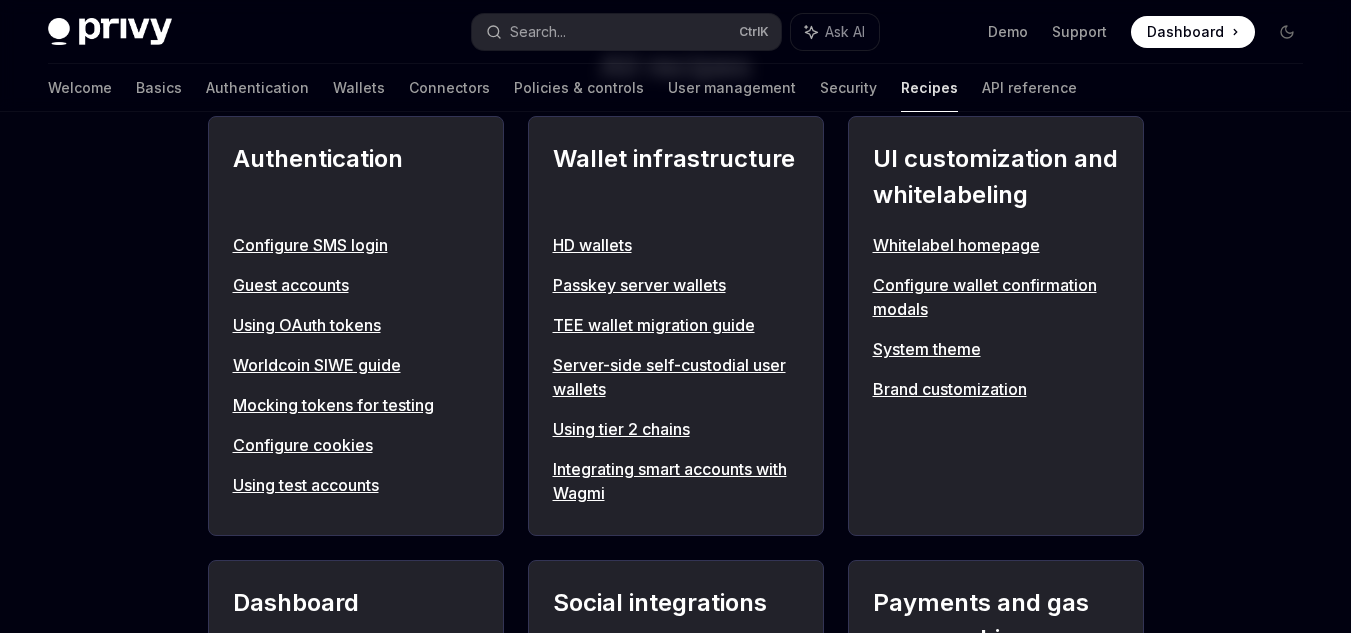 scroll, scrollTop: 900, scrollLeft: 0, axis: vertical 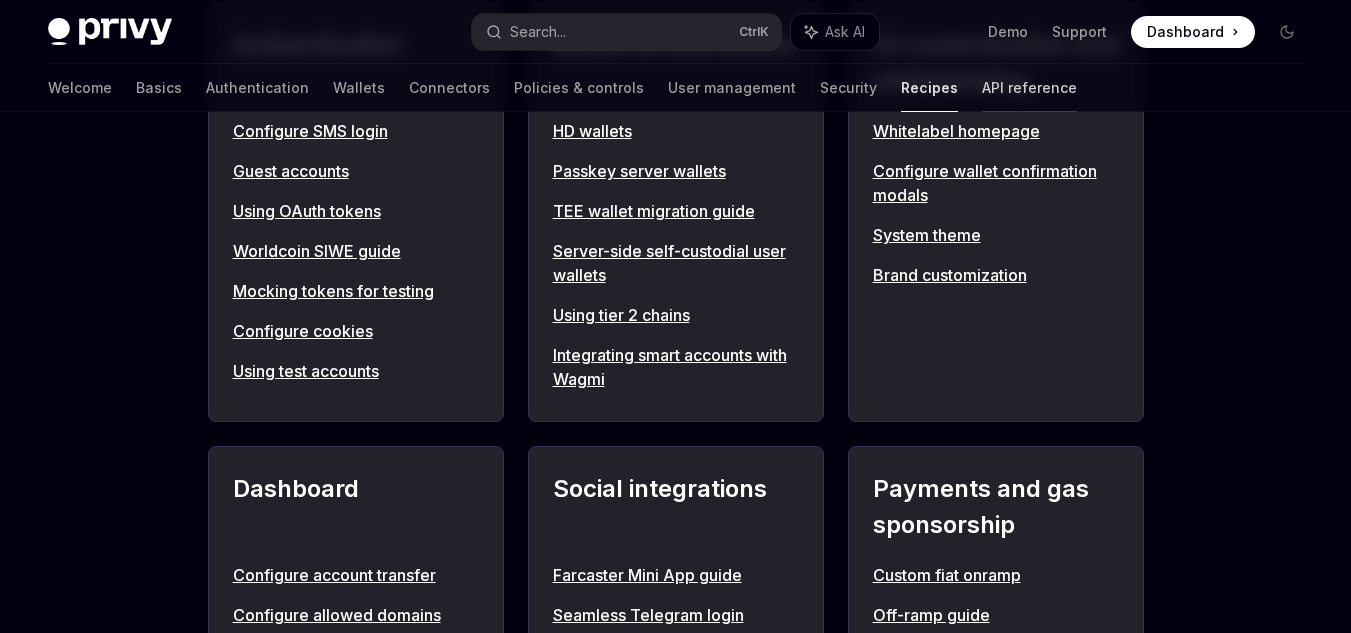click on "API reference" at bounding box center (1029, 88) 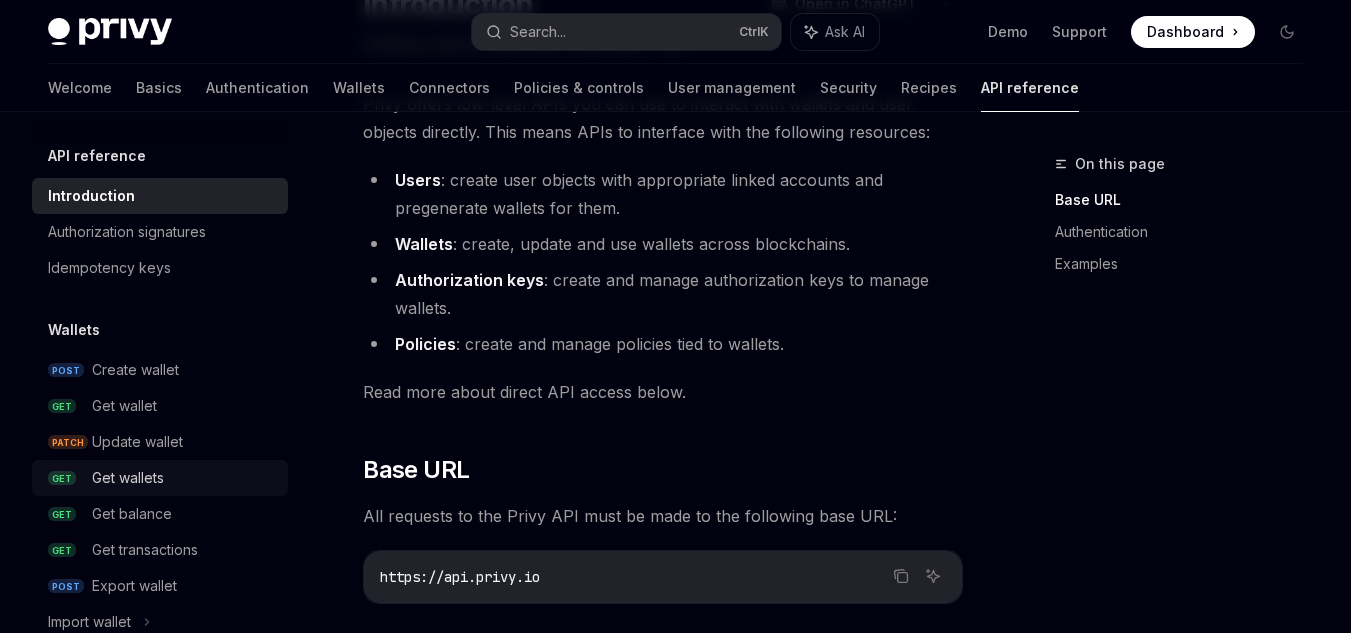 scroll, scrollTop: 200, scrollLeft: 0, axis: vertical 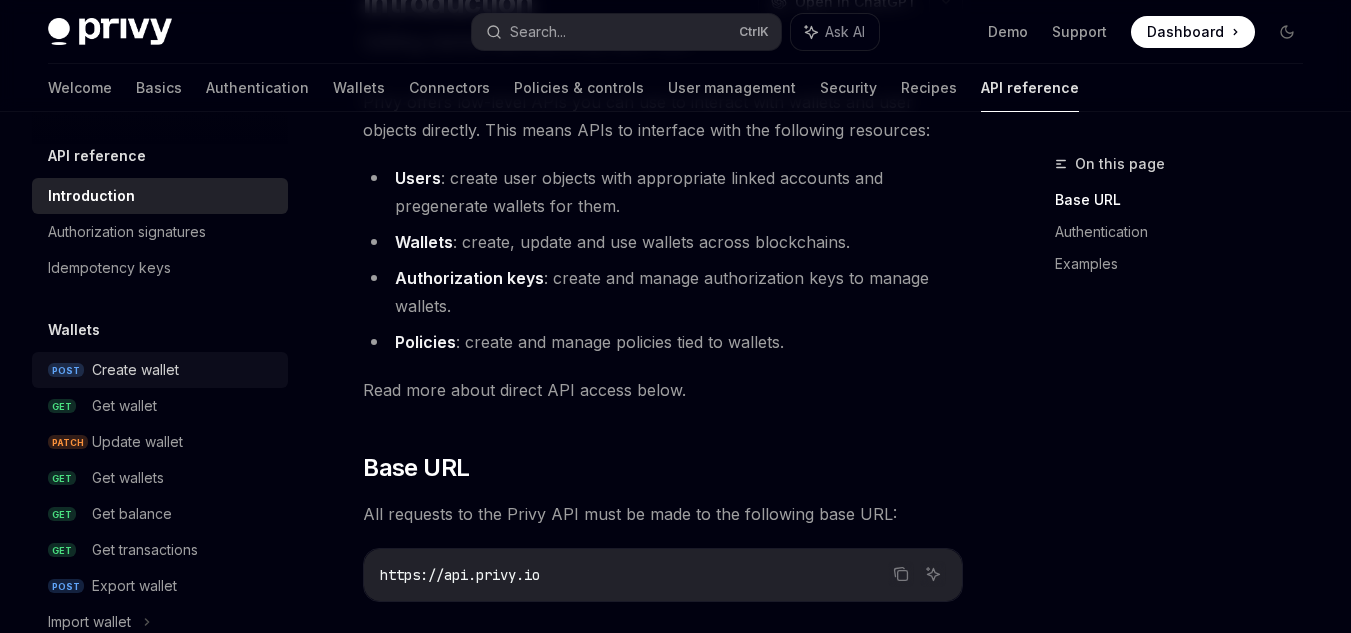 click on "Create wallet" at bounding box center [184, 370] 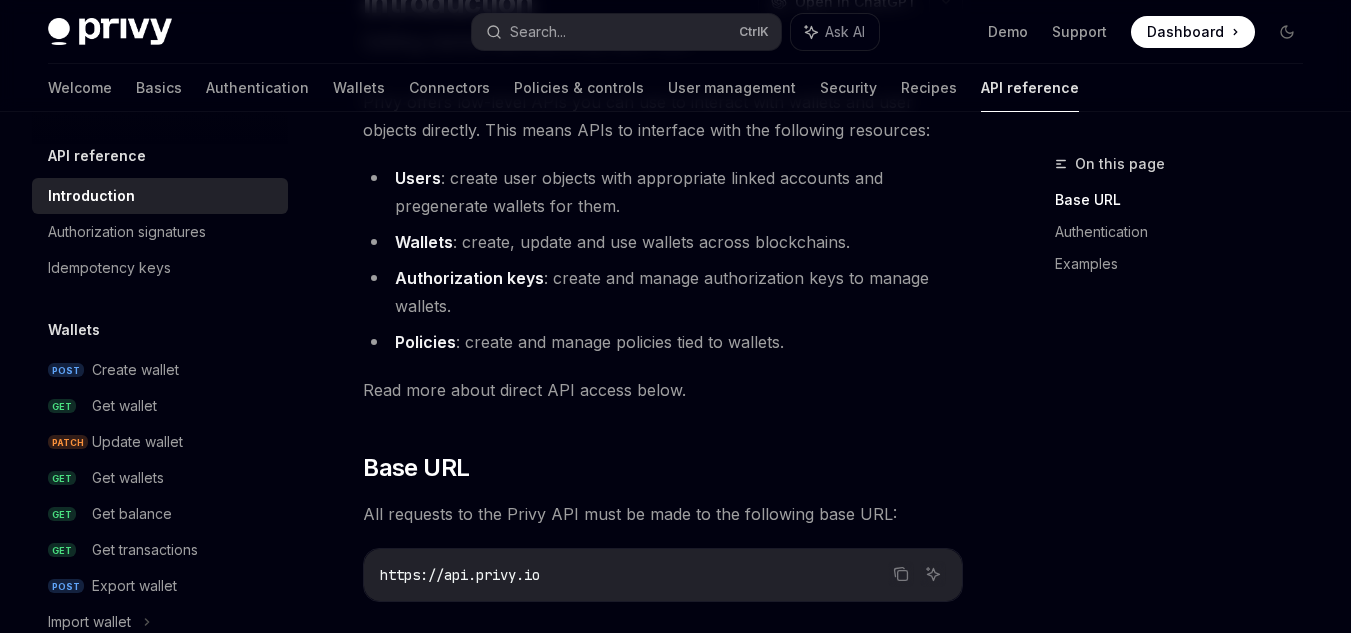scroll, scrollTop: 0, scrollLeft: 0, axis: both 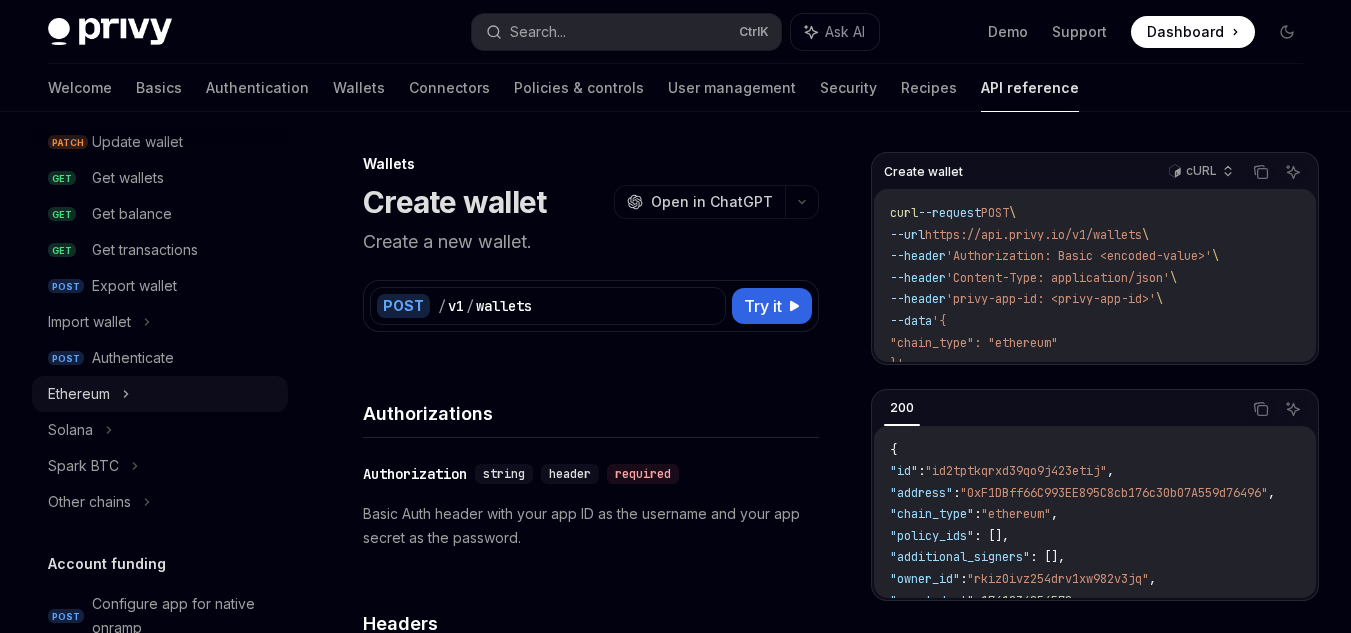 click 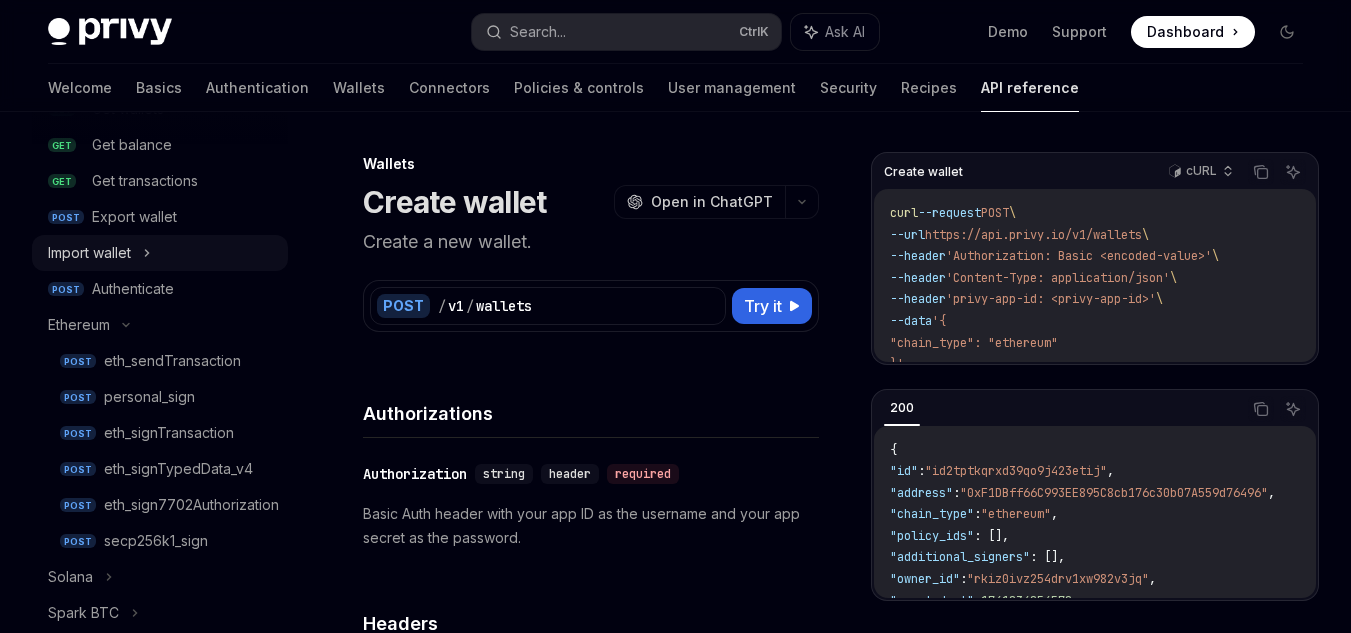 scroll, scrollTop: 400, scrollLeft: 0, axis: vertical 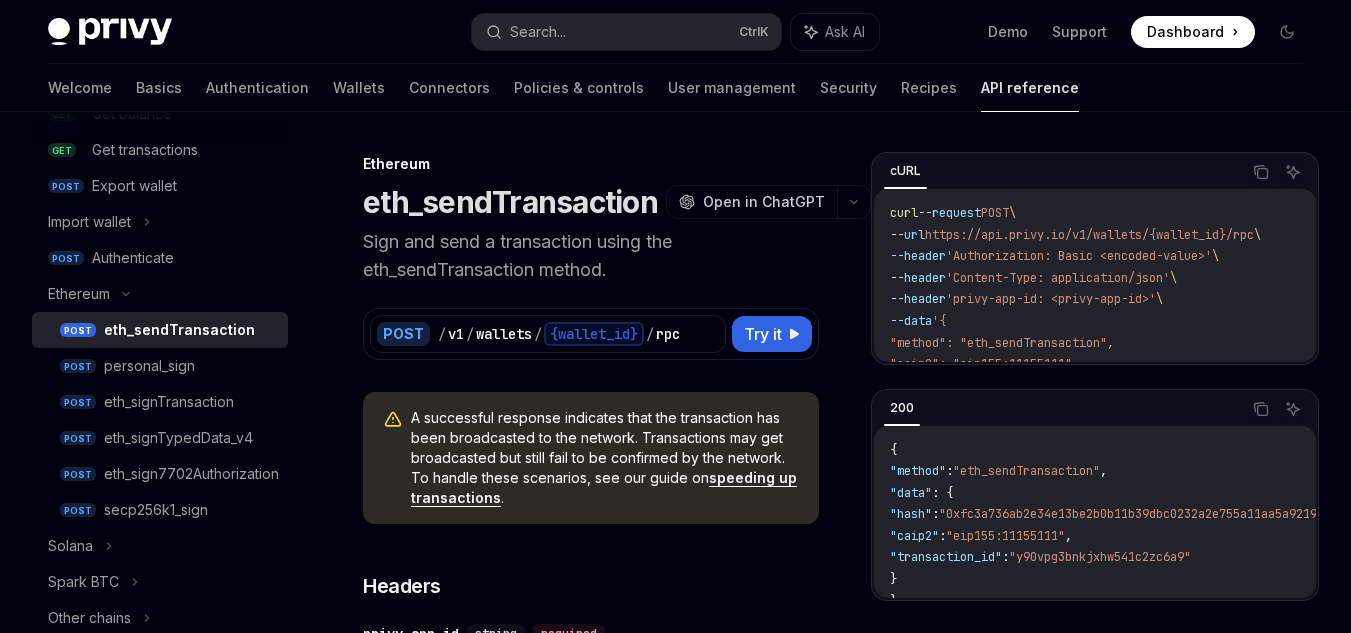 click on "eth_sendTransaction" at bounding box center (179, 330) 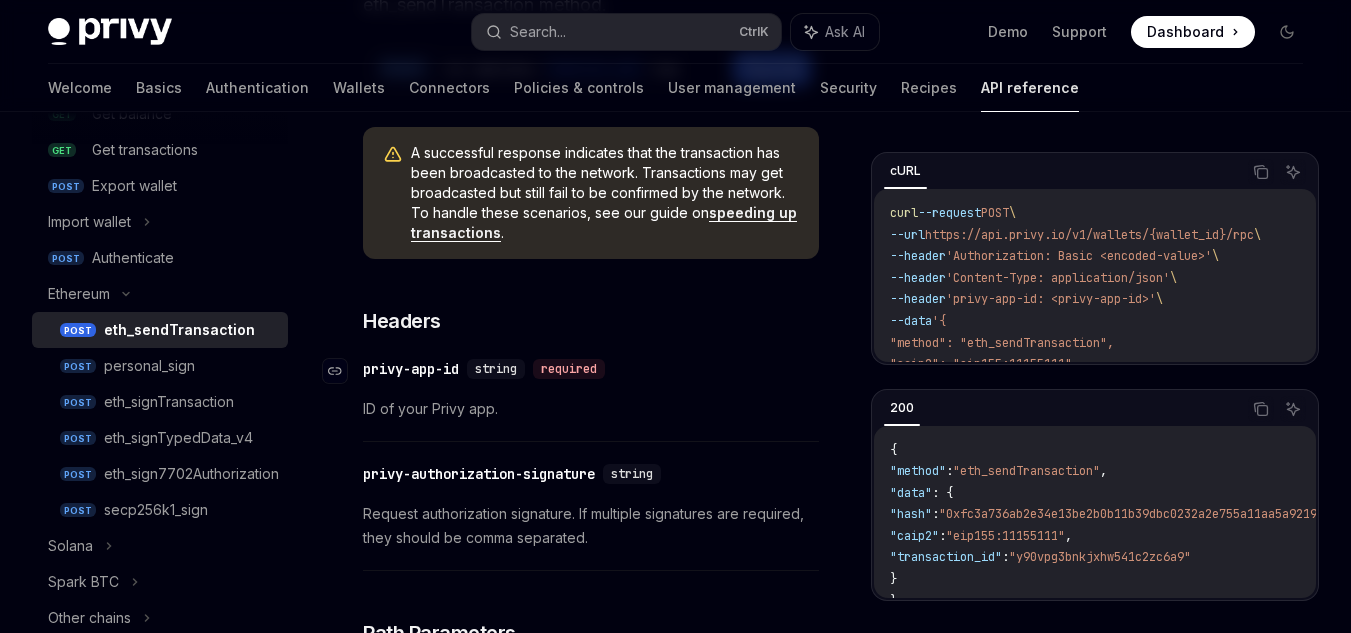 scroll, scrollTop: 0, scrollLeft: 0, axis: both 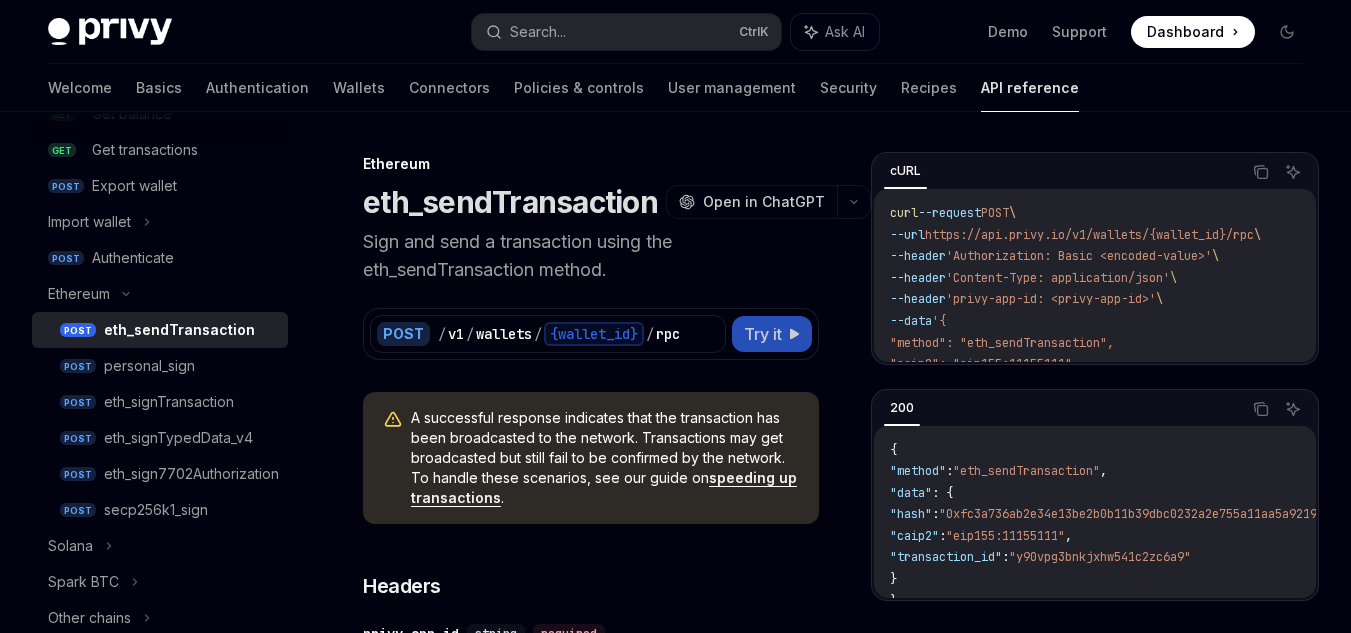 click on "Try it" at bounding box center (763, 334) 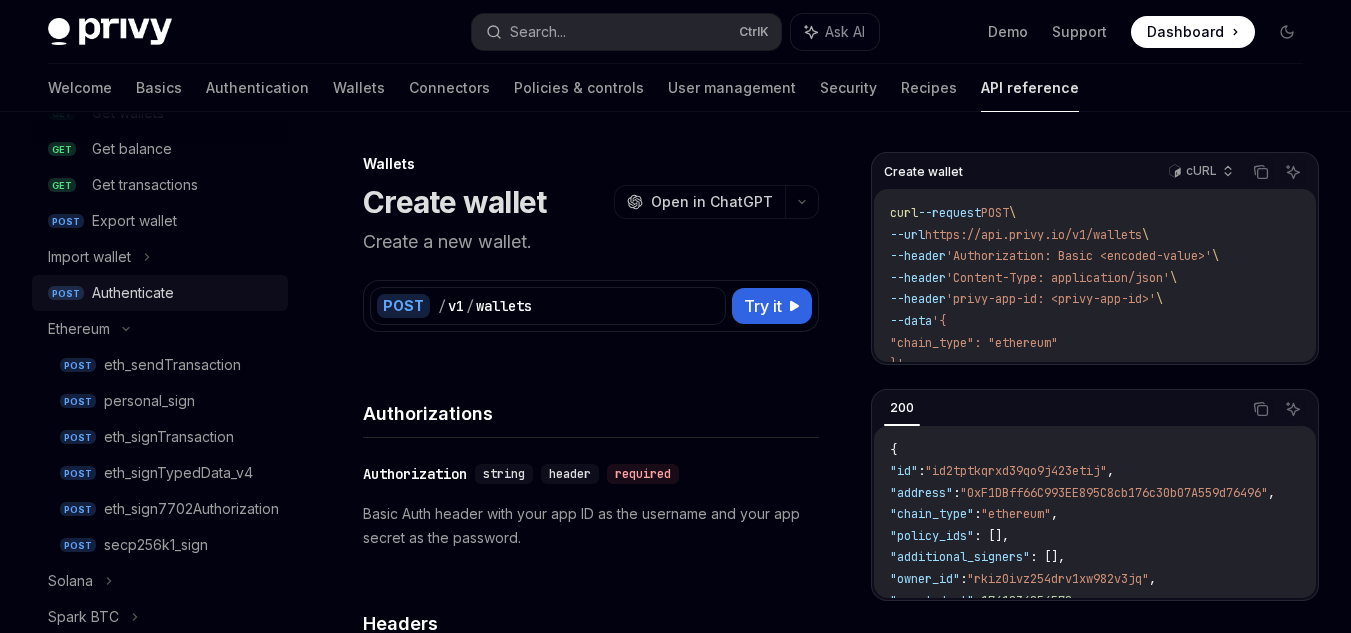 scroll, scrollTop: 500, scrollLeft: 0, axis: vertical 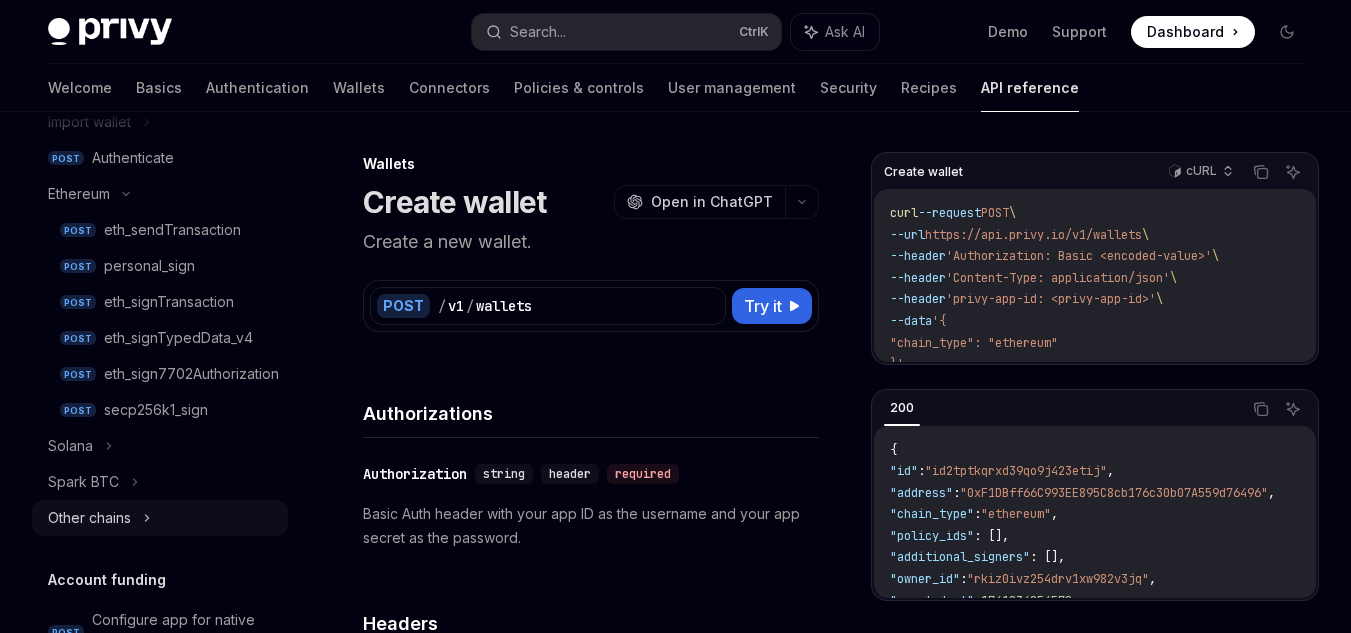 click on "Other chains" at bounding box center [160, 518] 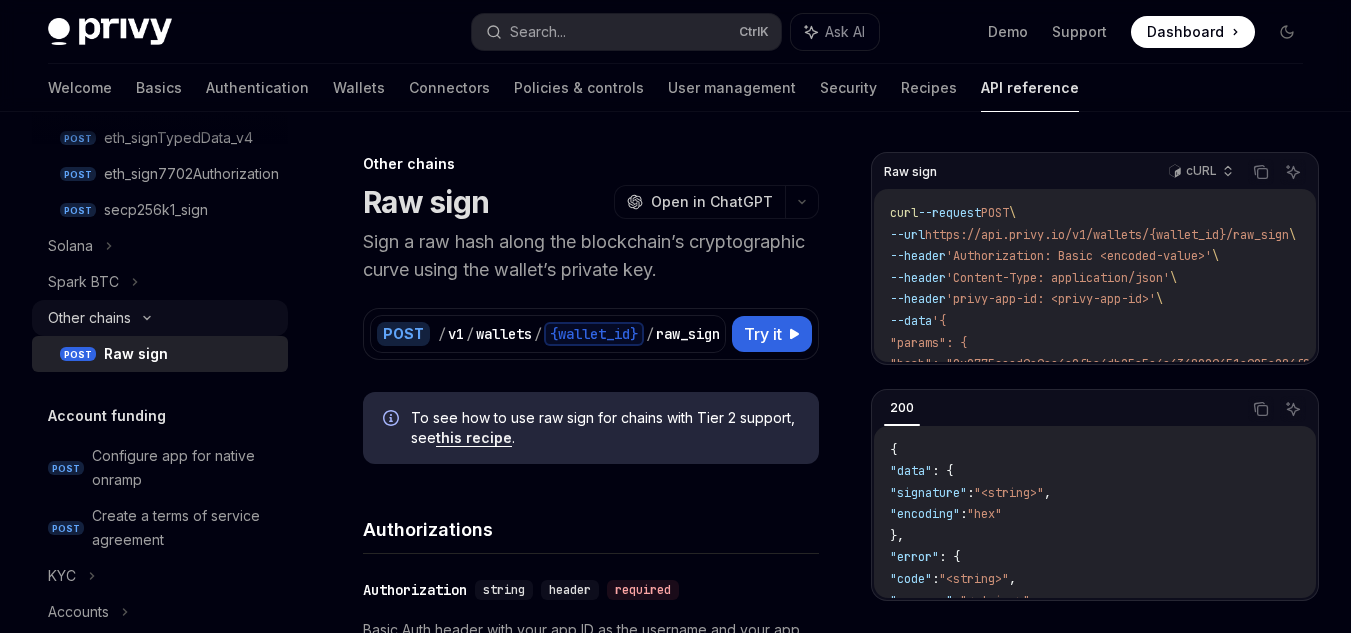 scroll, scrollTop: 800, scrollLeft: 0, axis: vertical 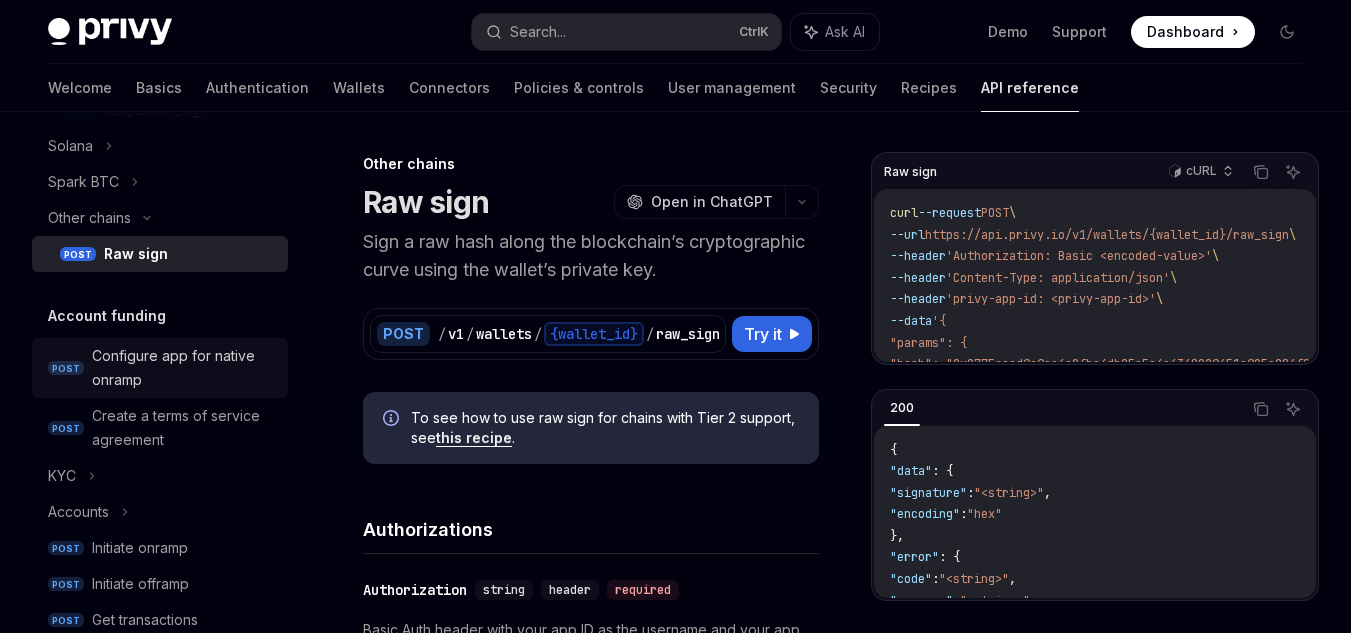 click on "Configure app for native onramp" at bounding box center (184, 368) 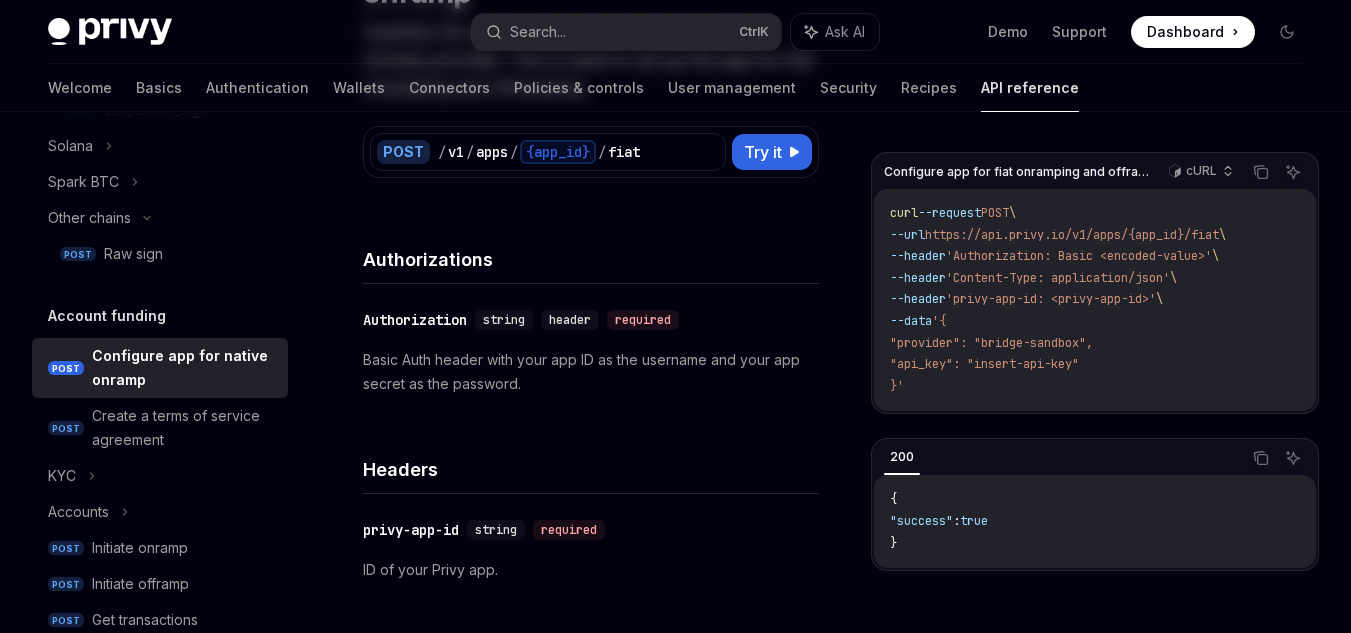 scroll, scrollTop: 300, scrollLeft: 0, axis: vertical 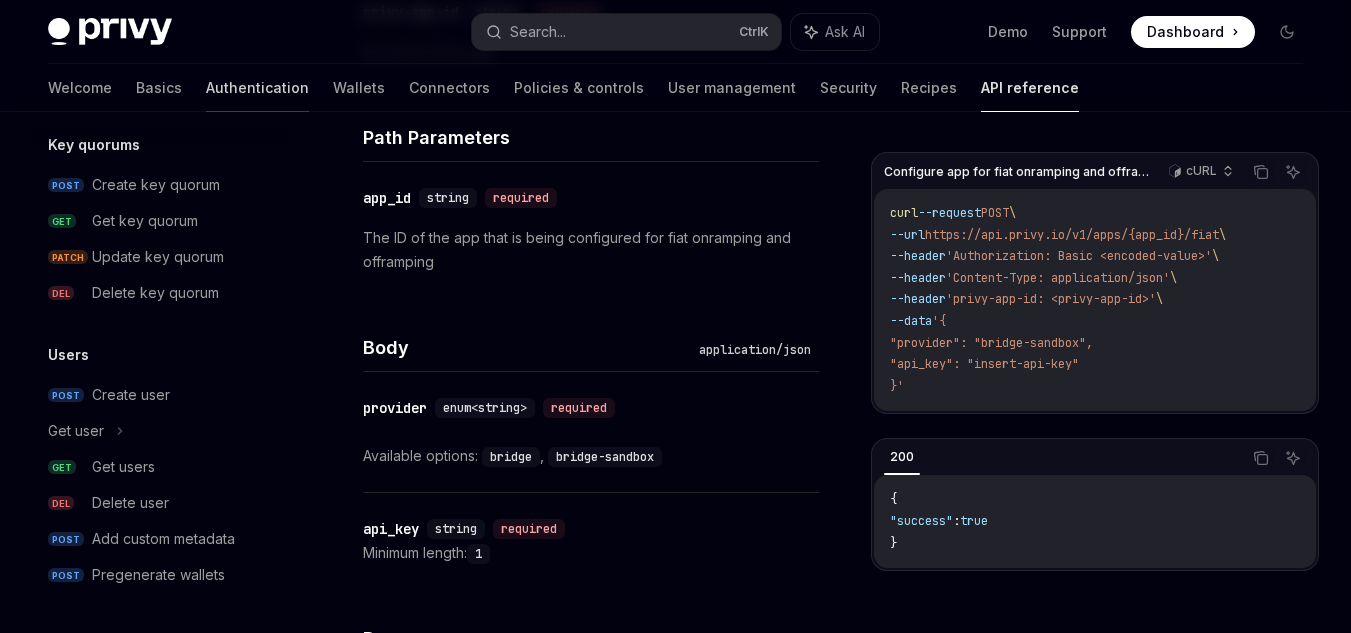 click on "Authentication" at bounding box center (257, 88) 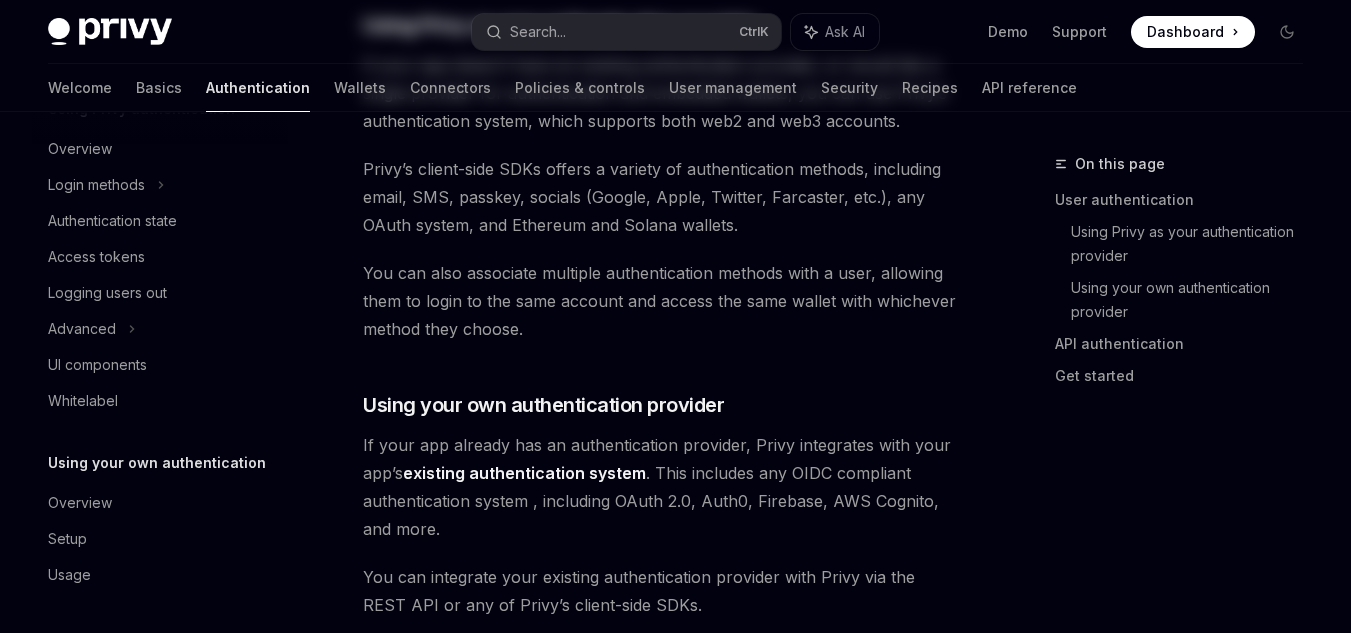 scroll, scrollTop: 0, scrollLeft: 0, axis: both 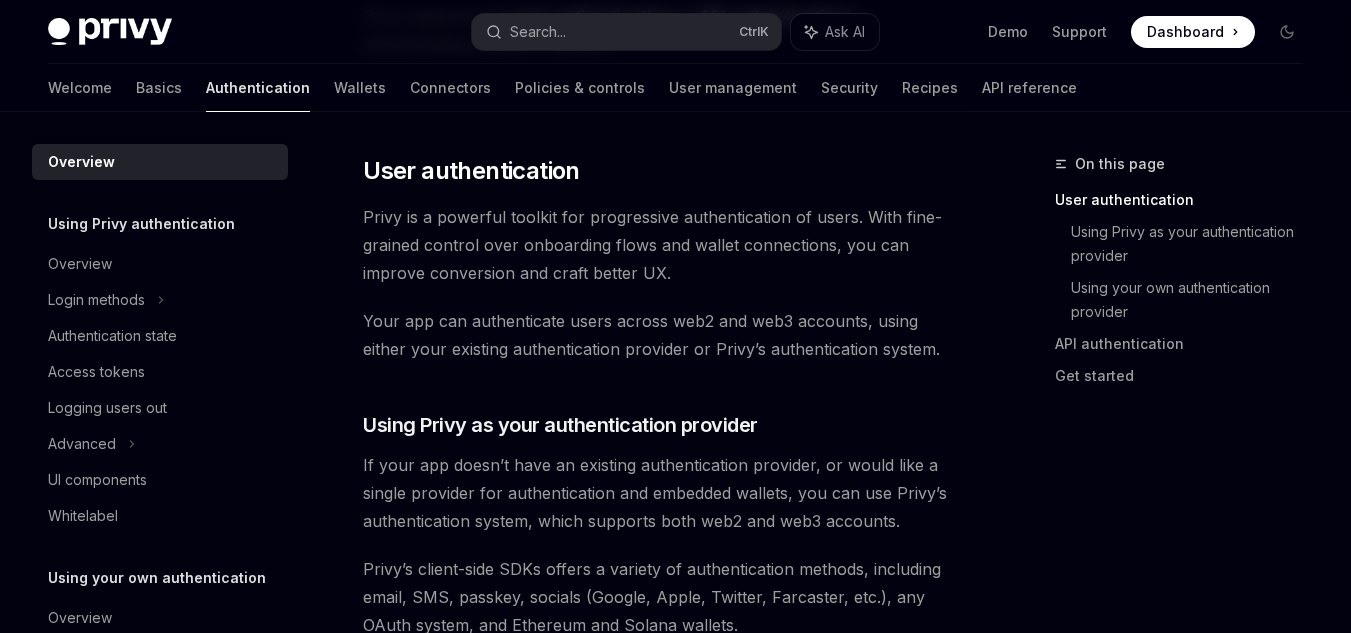 drag, startPoint x: 628, startPoint y: 309, endPoint x: 584, endPoint y: 288, distance: 48.754486 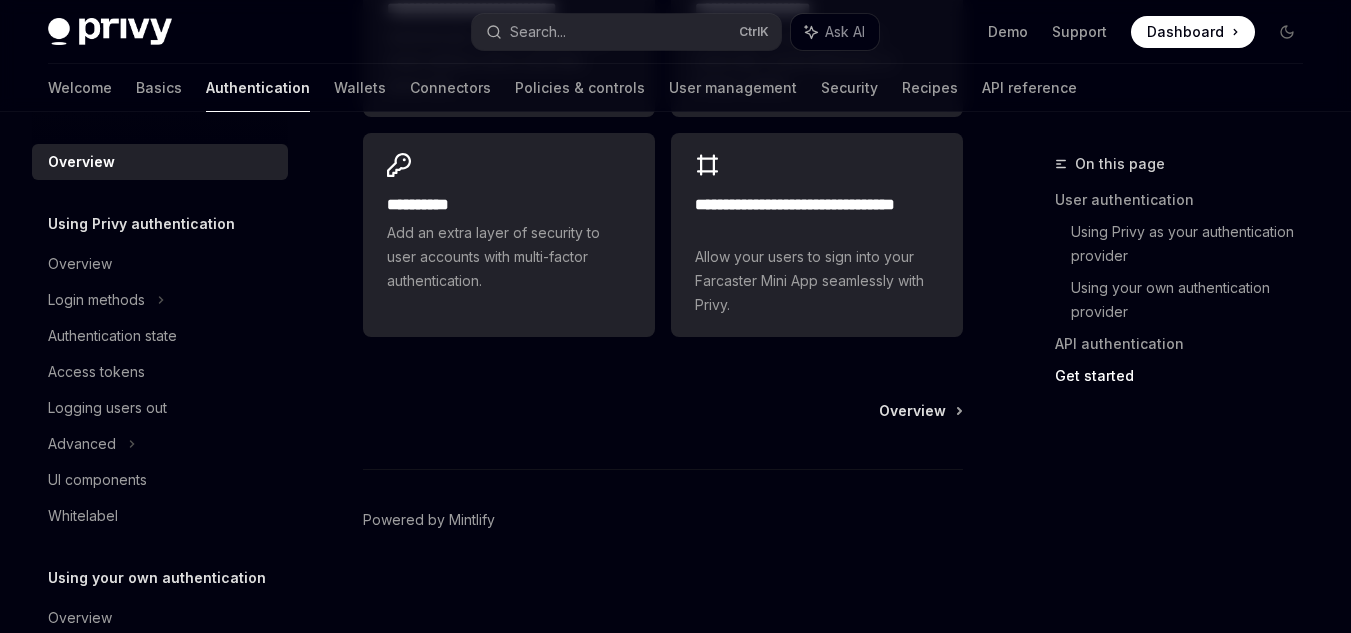 scroll, scrollTop: 2033, scrollLeft: 0, axis: vertical 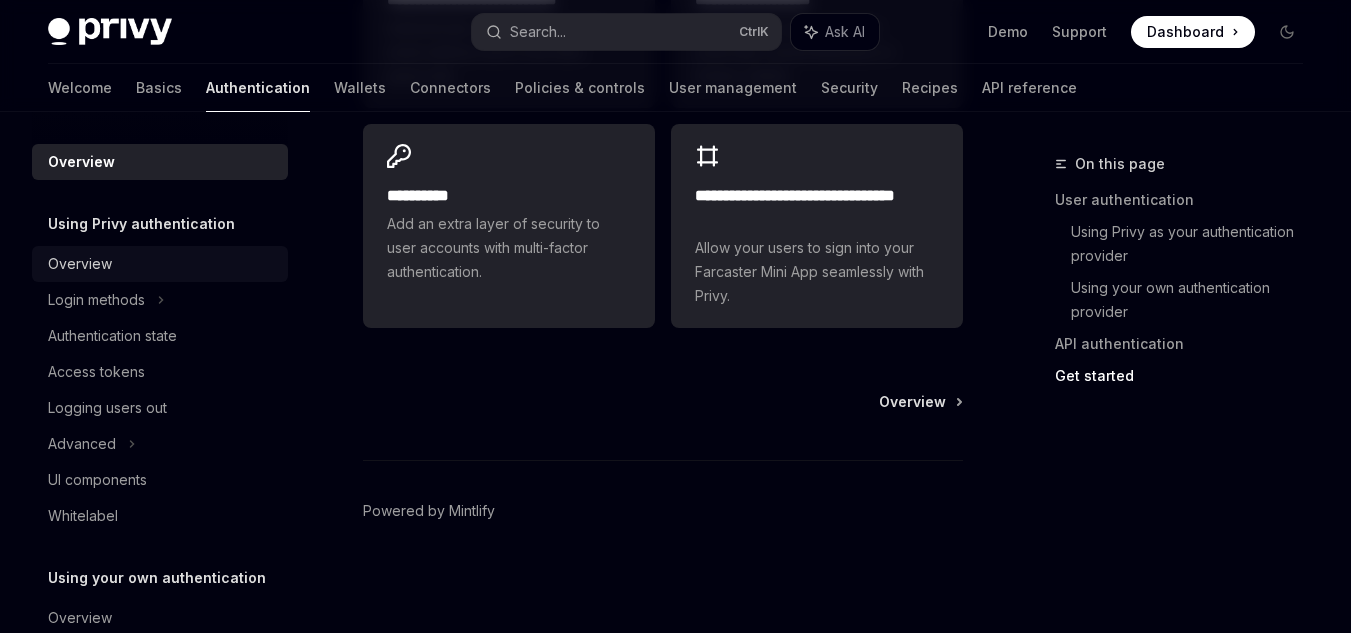 click on "Overview" at bounding box center (162, 264) 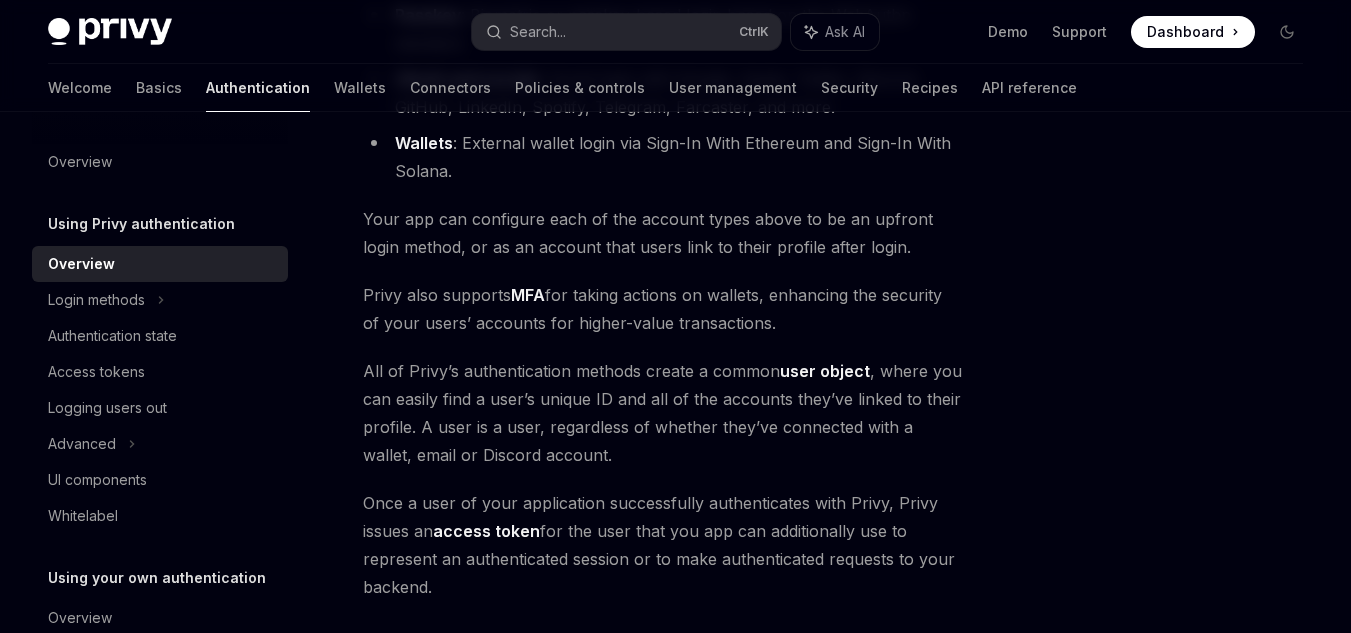 scroll, scrollTop: 400, scrollLeft: 0, axis: vertical 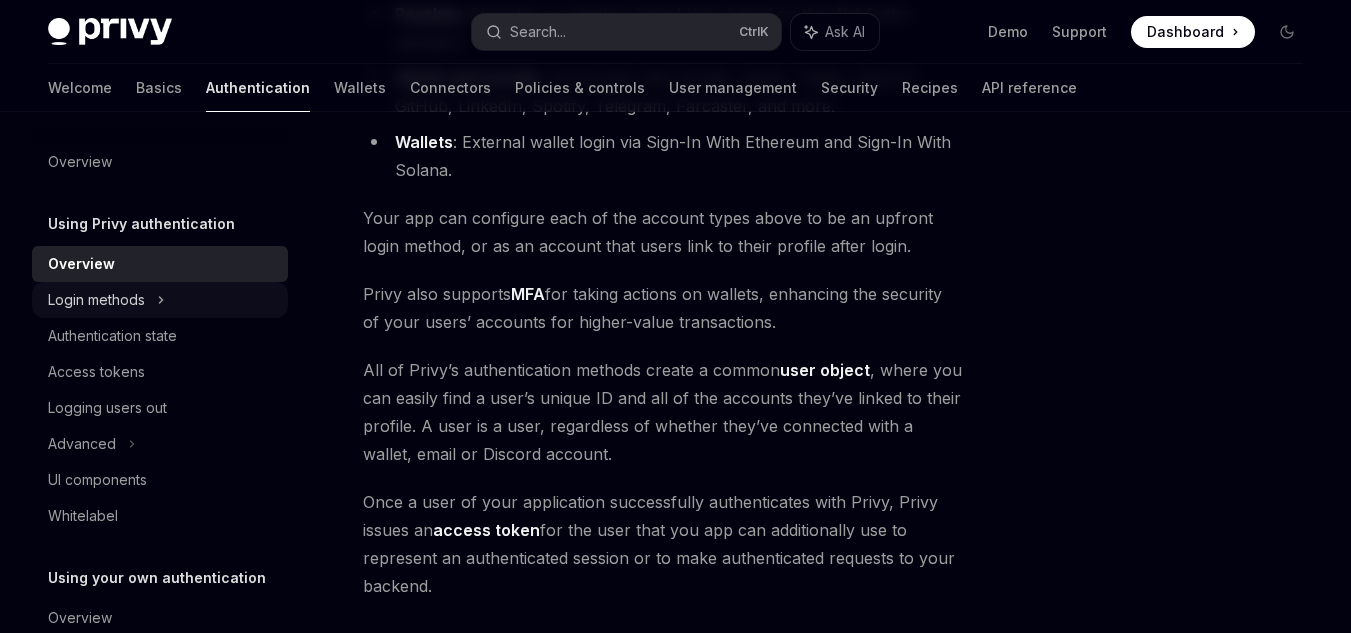 click on "Login methods" at bounding box center (96, 300) 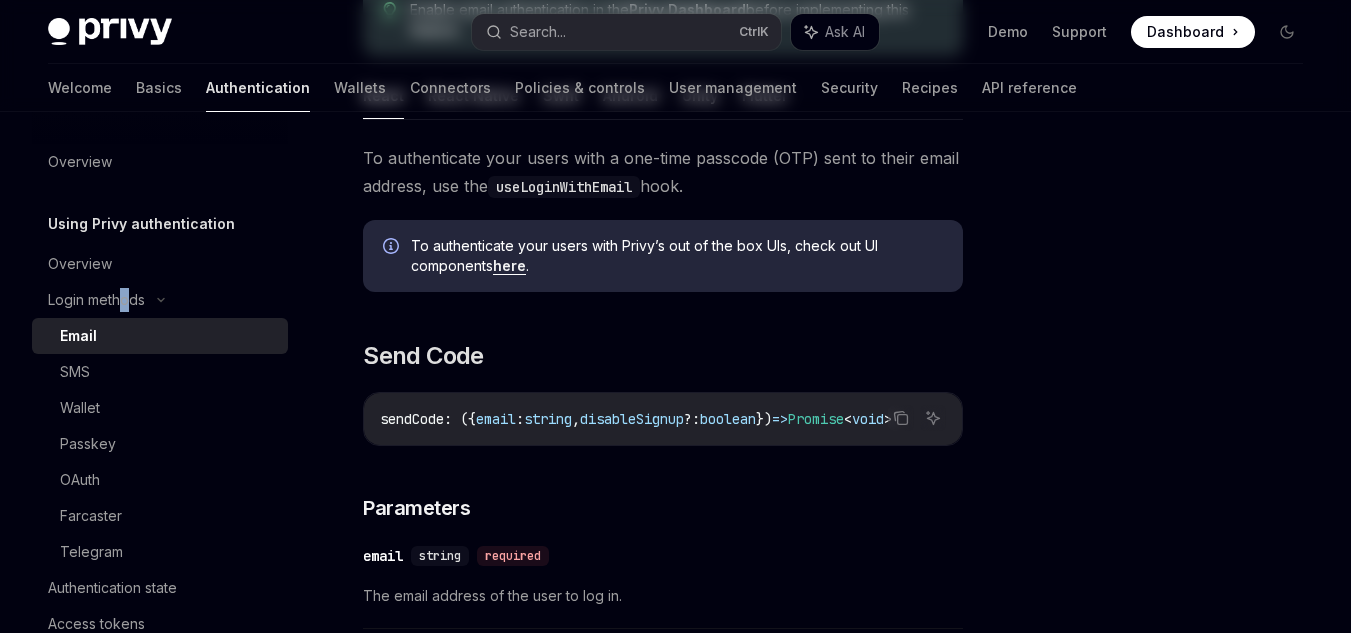 scroll, scrollTop: 0, scrollLeft: 0, axis: both 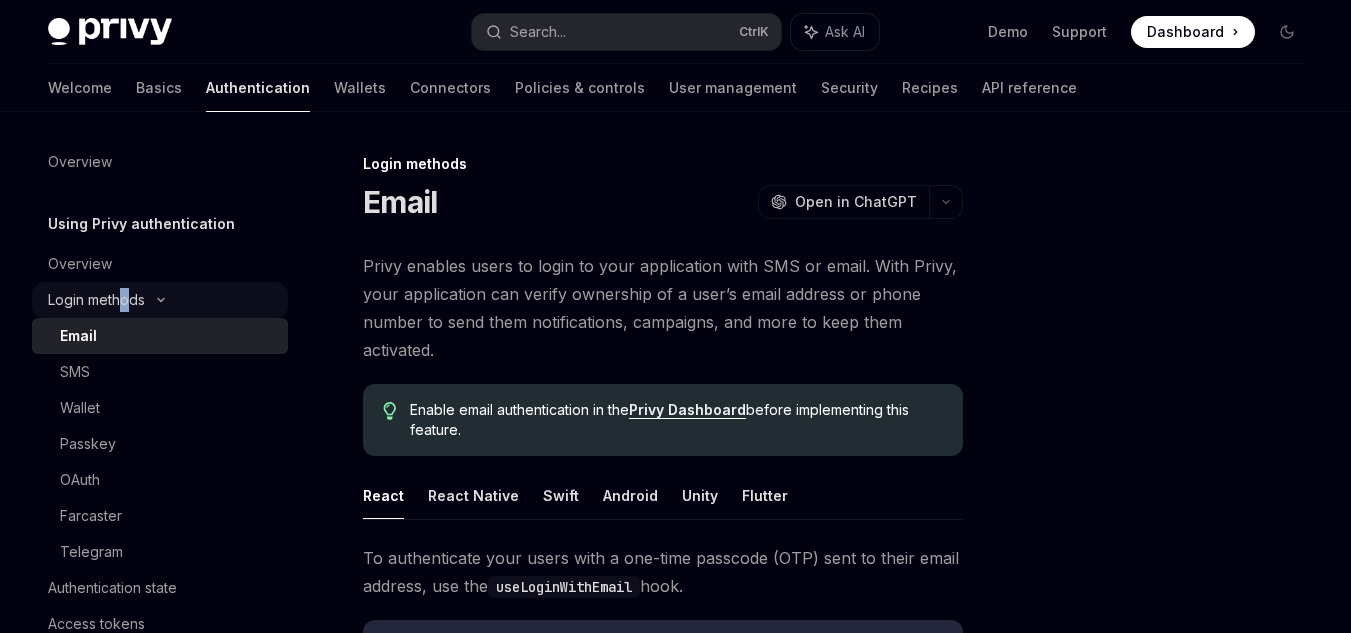 click on "Login methods" at bounding box center (96, 300) 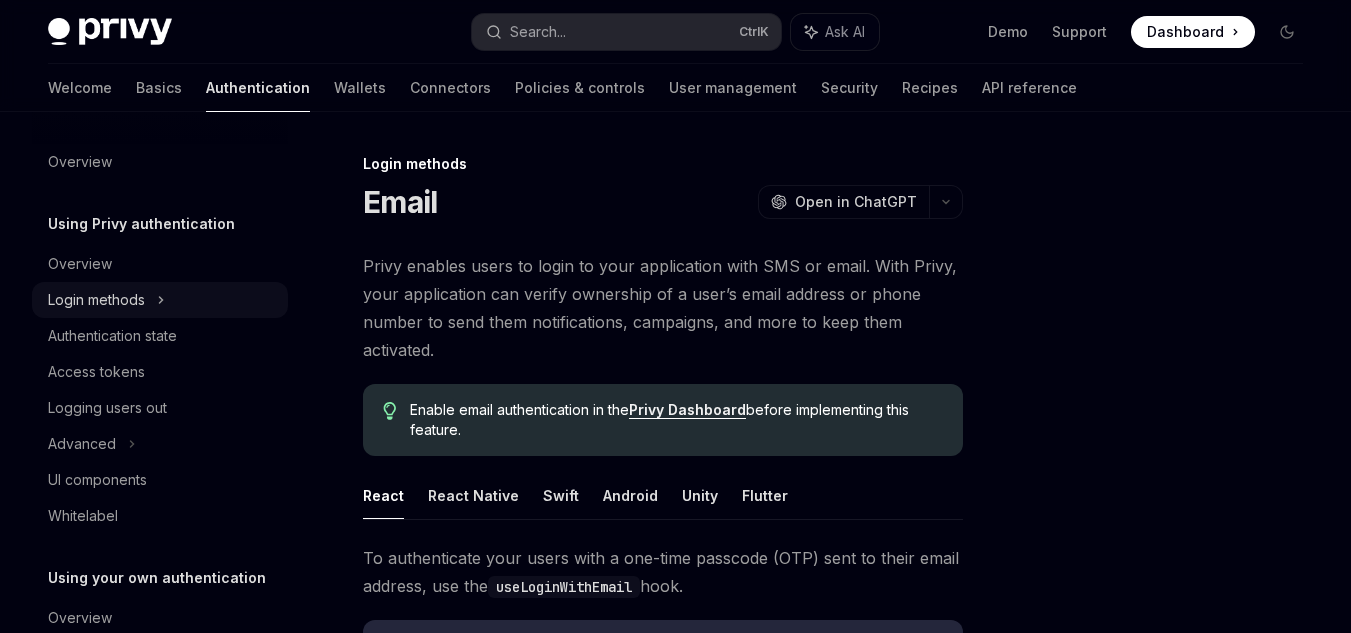 click on "Login methods" at bounding box center [96, 300] 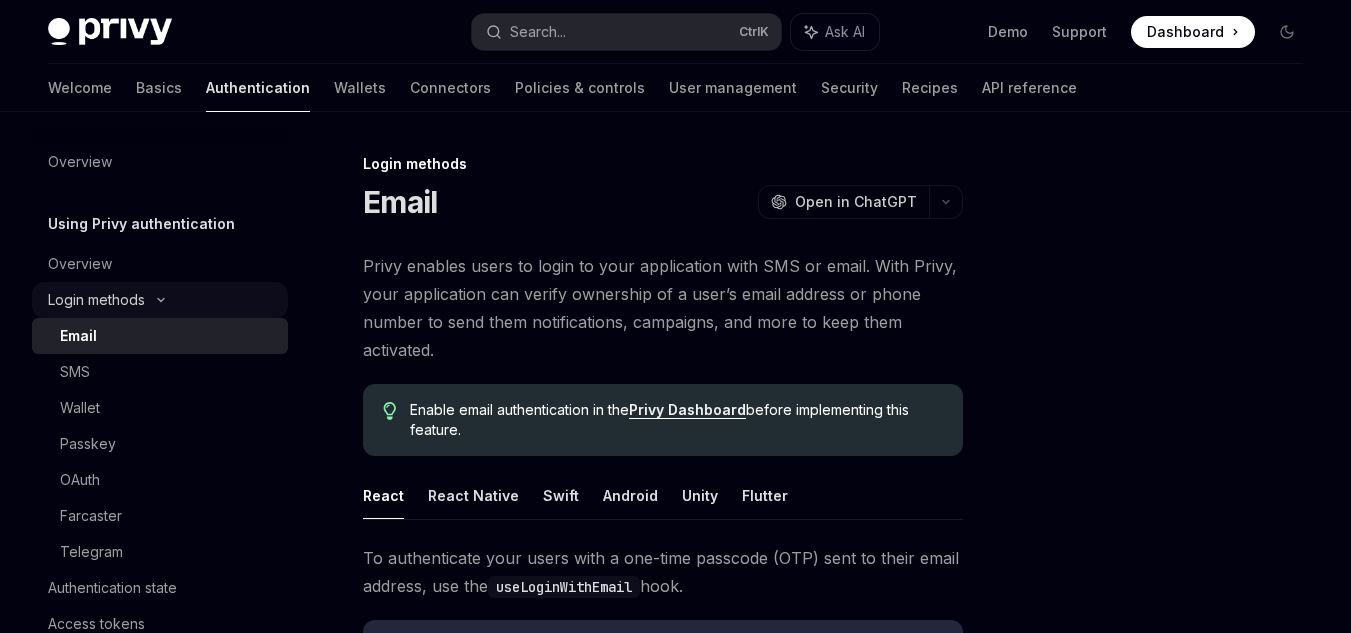 click on "Login methods" at bounding box center [96, 300] 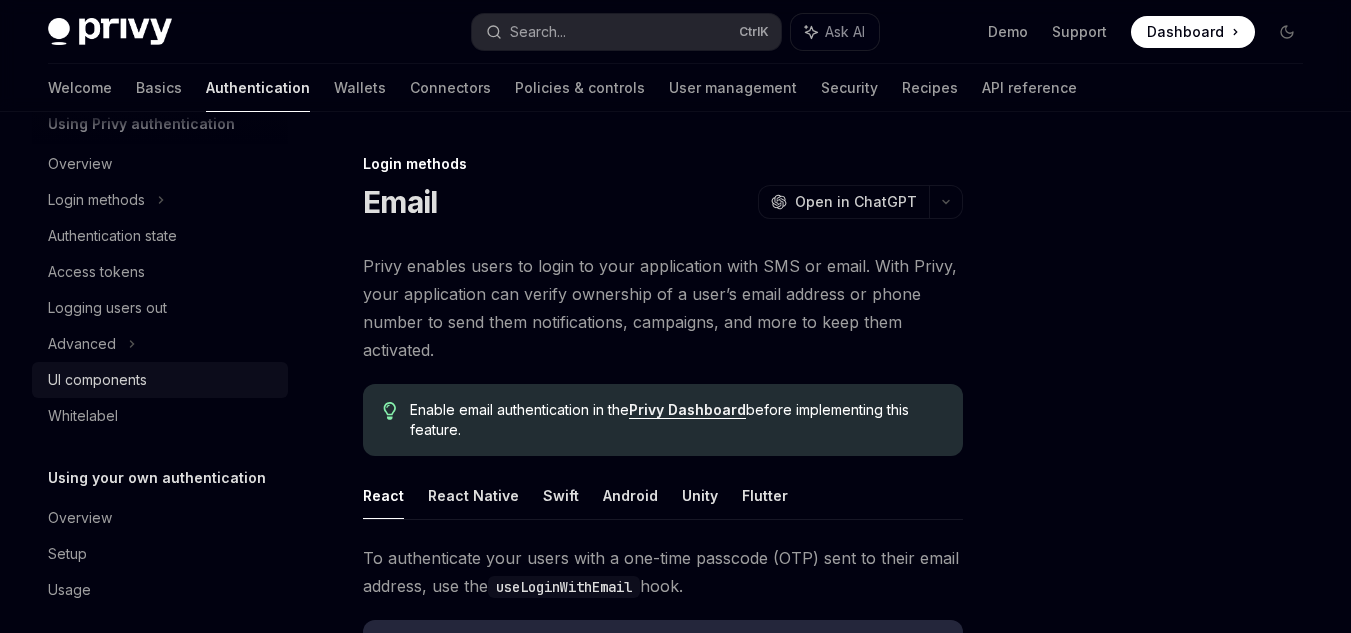 scroll, scrollTop: 115, scrollLeft: 0, axis: vertical 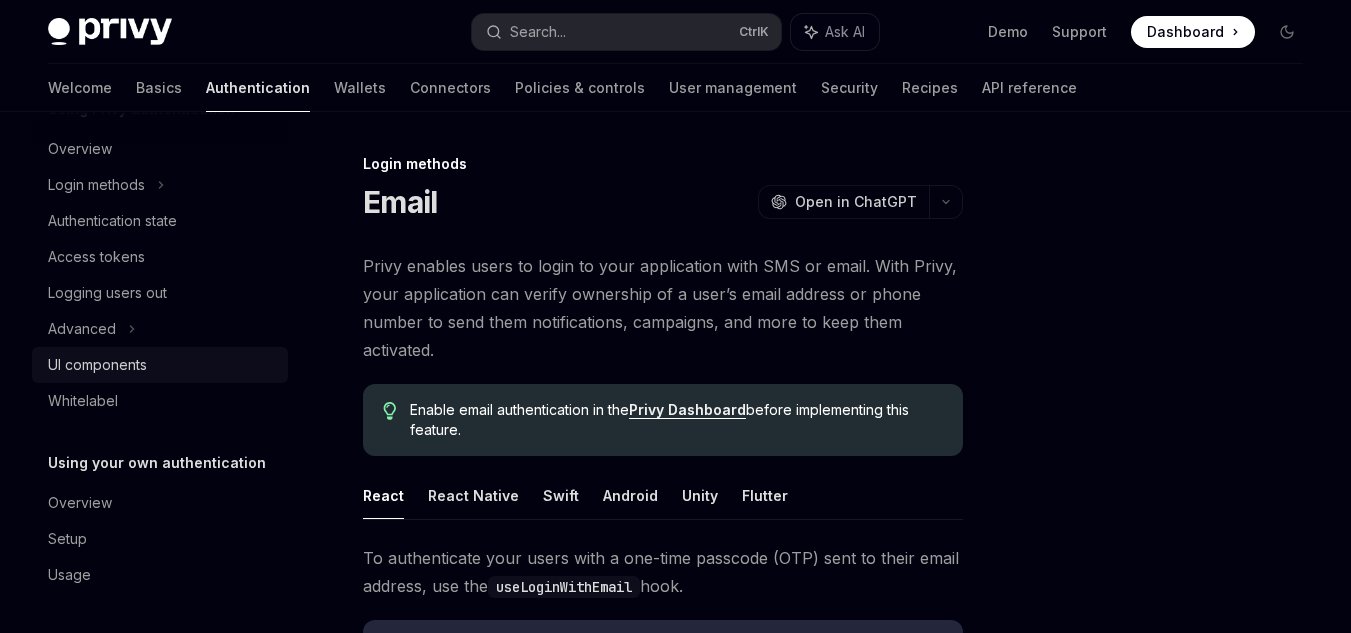 click on "UI components" at bounding box center [160, 365] 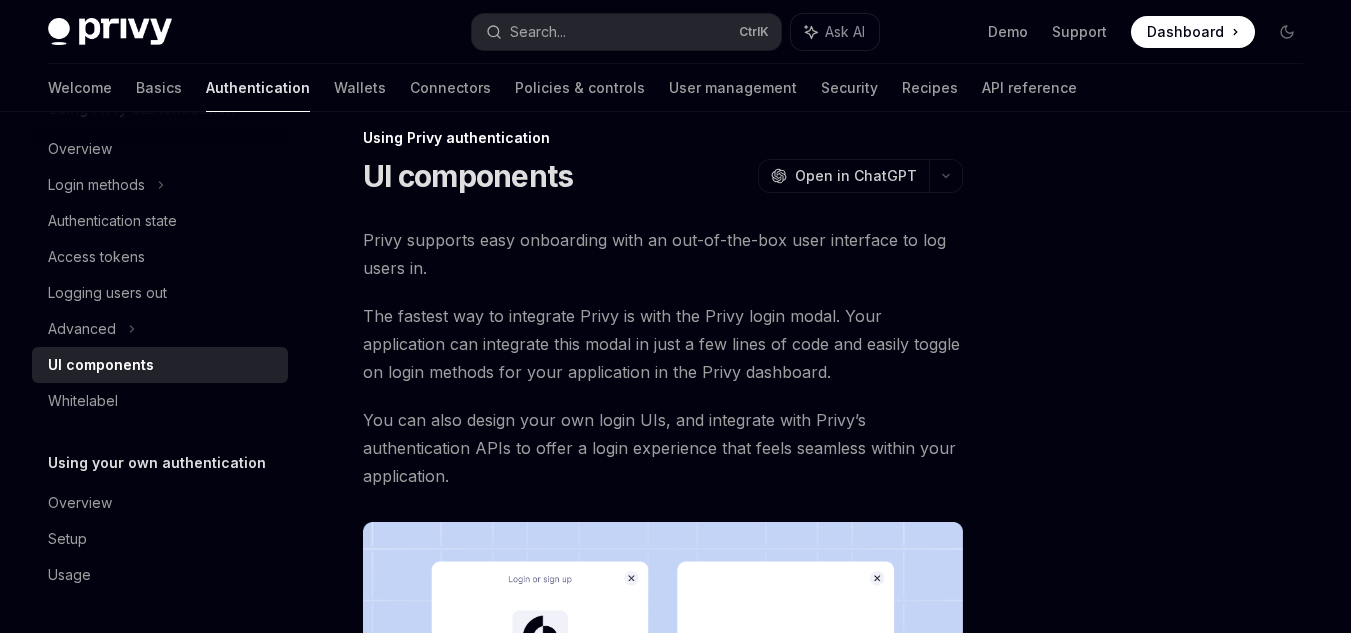 scroll, scrollTop: 0, scrollLeft: 0, axis: both 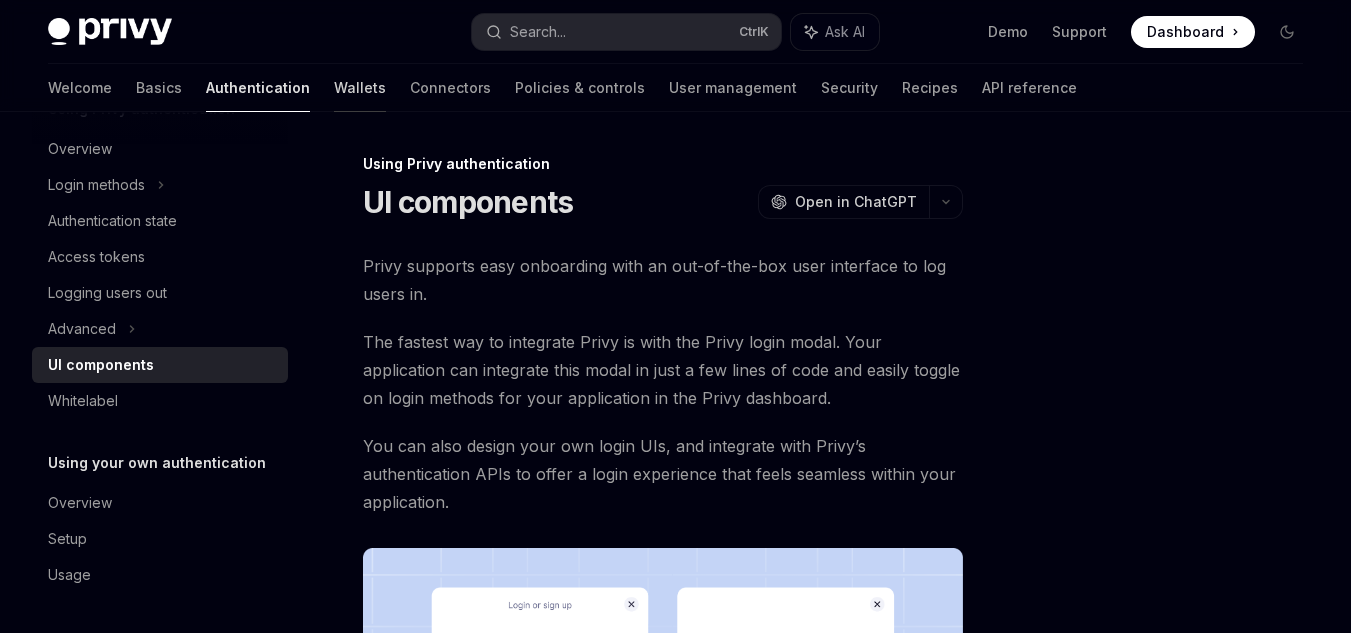 click on "Wallets" at bounding box center (360, 88) 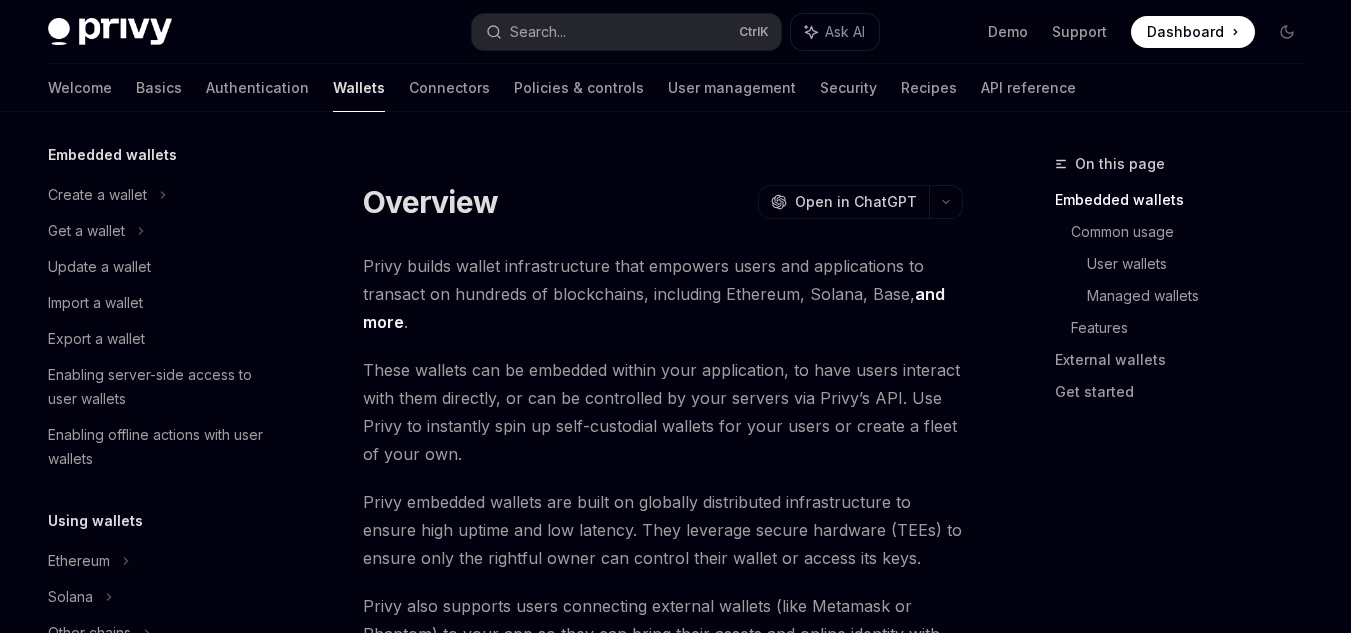 scroll, scrollTop: 0, scrollLeft: 0, axis: both 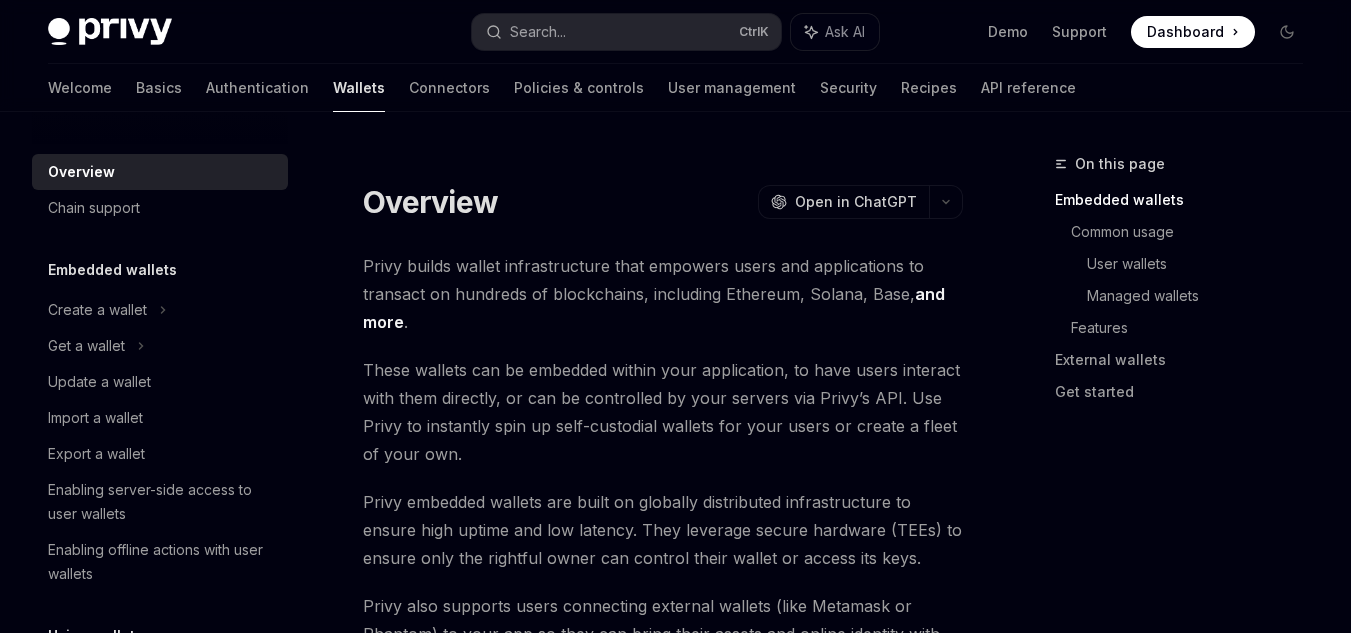 type on "*" 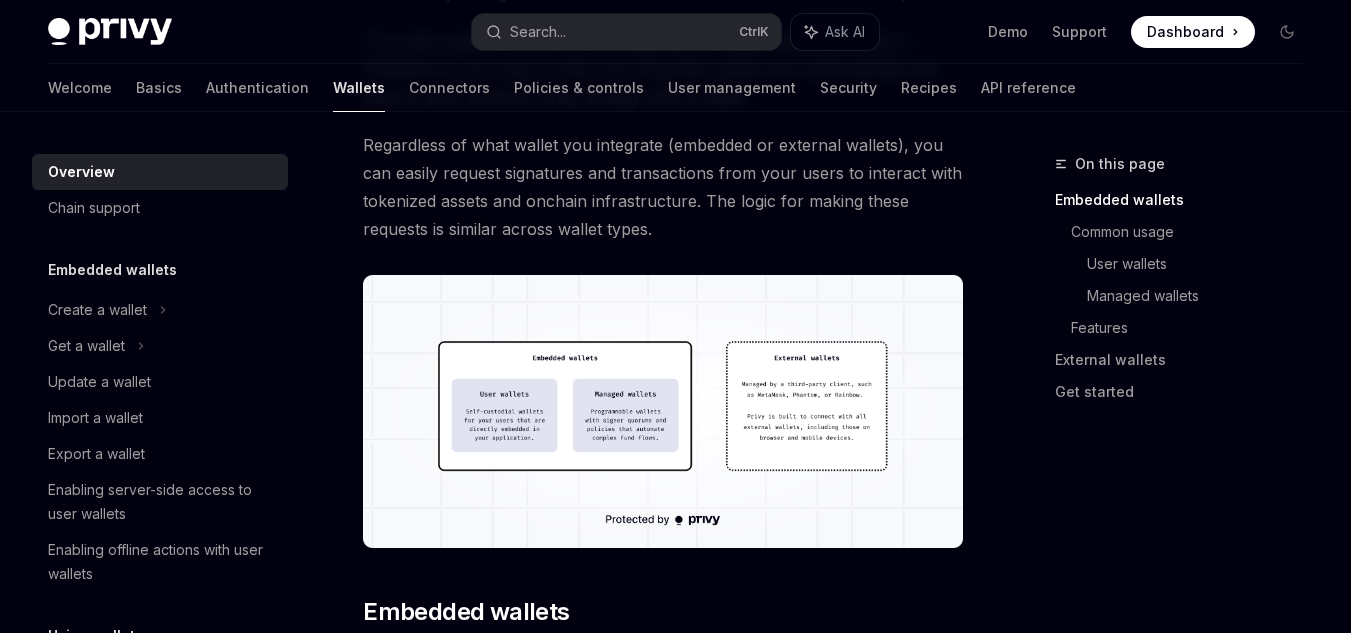 scroll, scrollTop: 600, scrollLeft: 0, axis: vertical 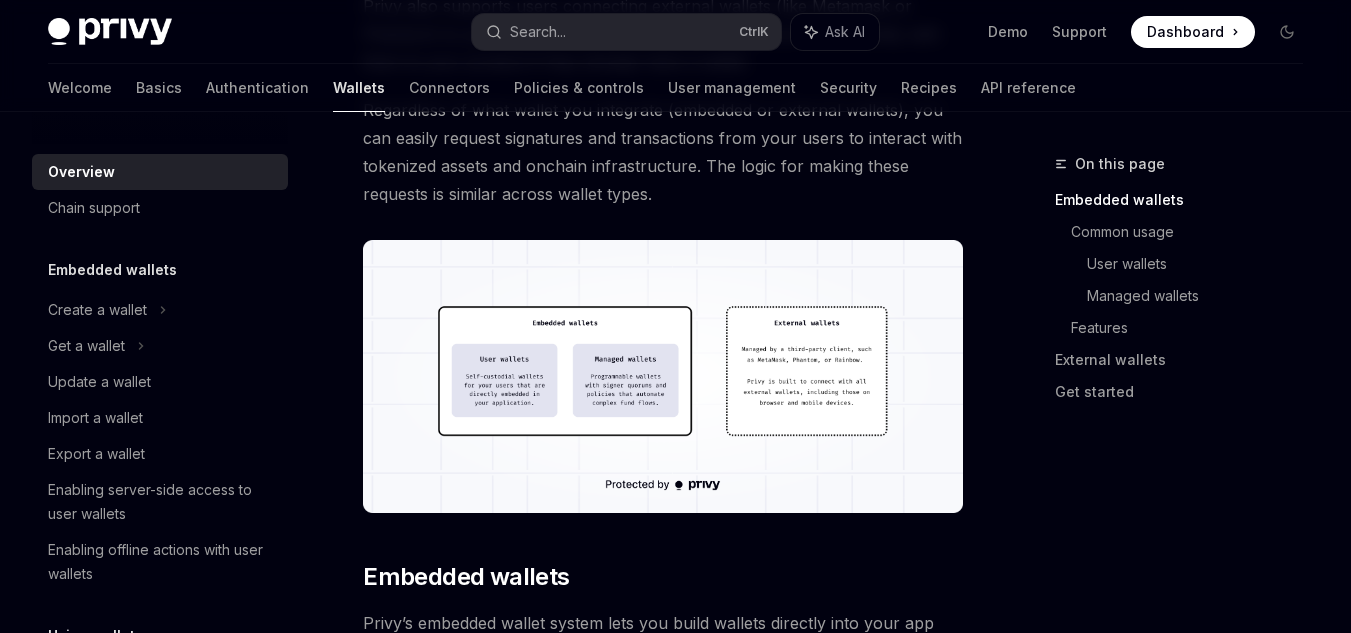 click at bounding box center [663, 376] 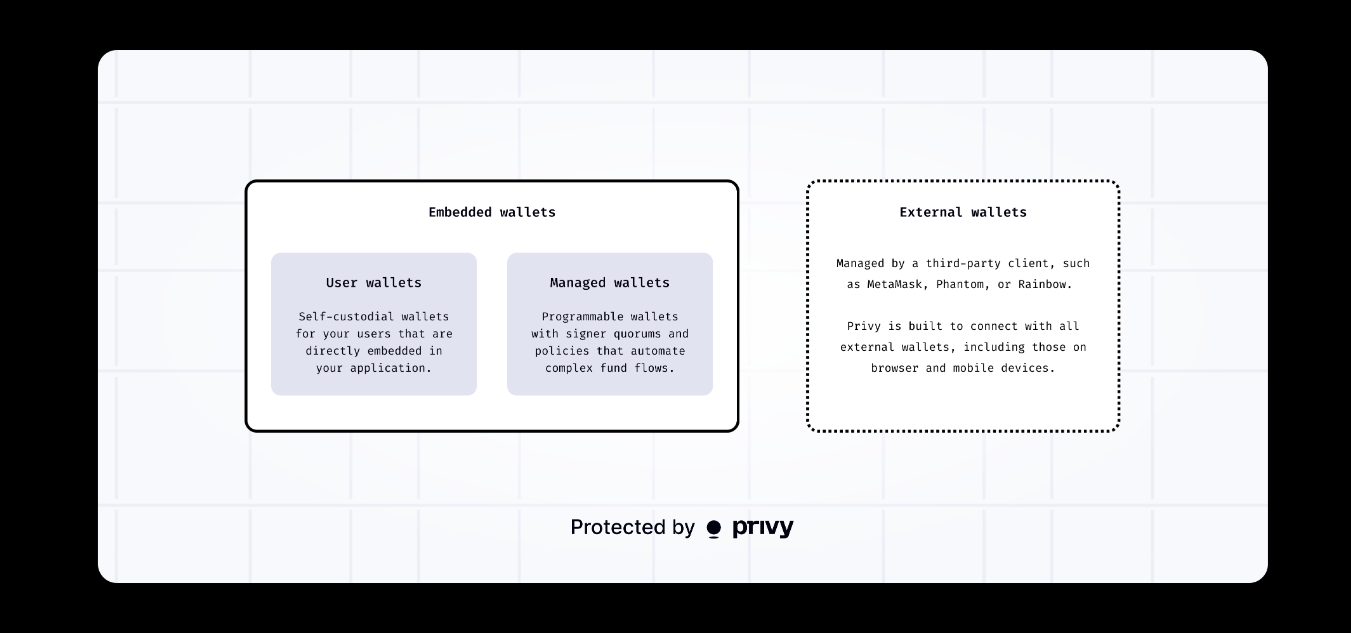 click at bounding box center [675, 316] 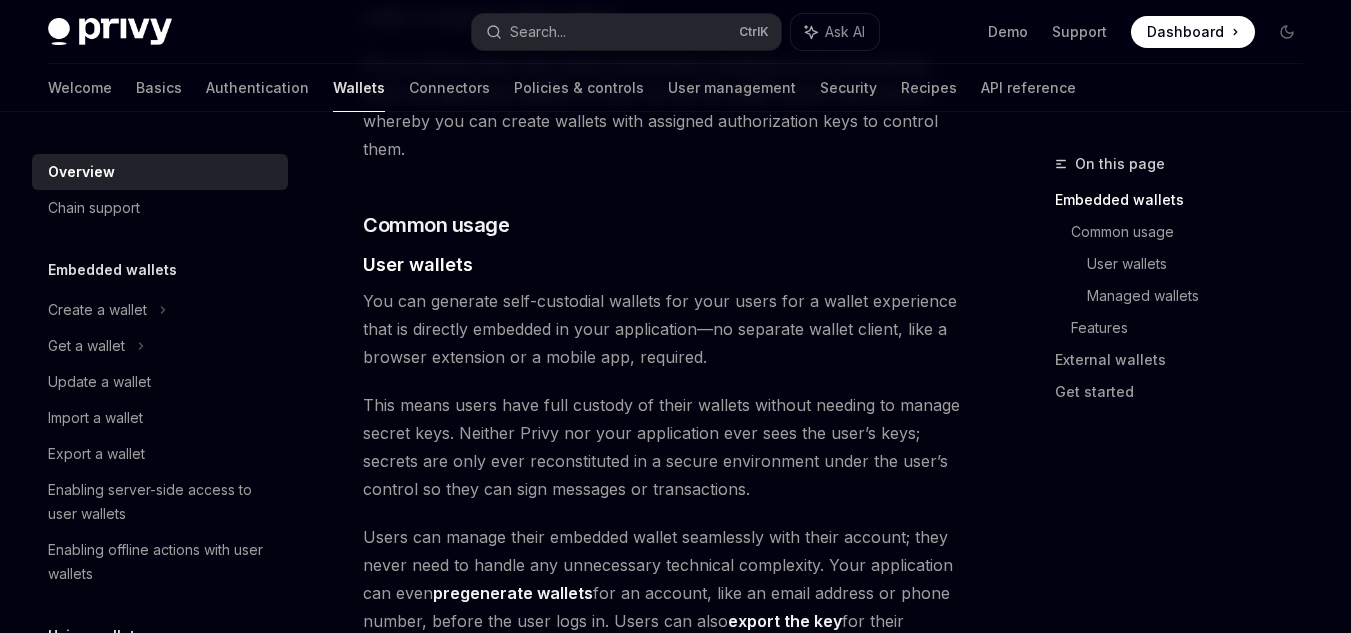scroll, scrollTop: 1400, scrollLeft: 0, axis: vertical 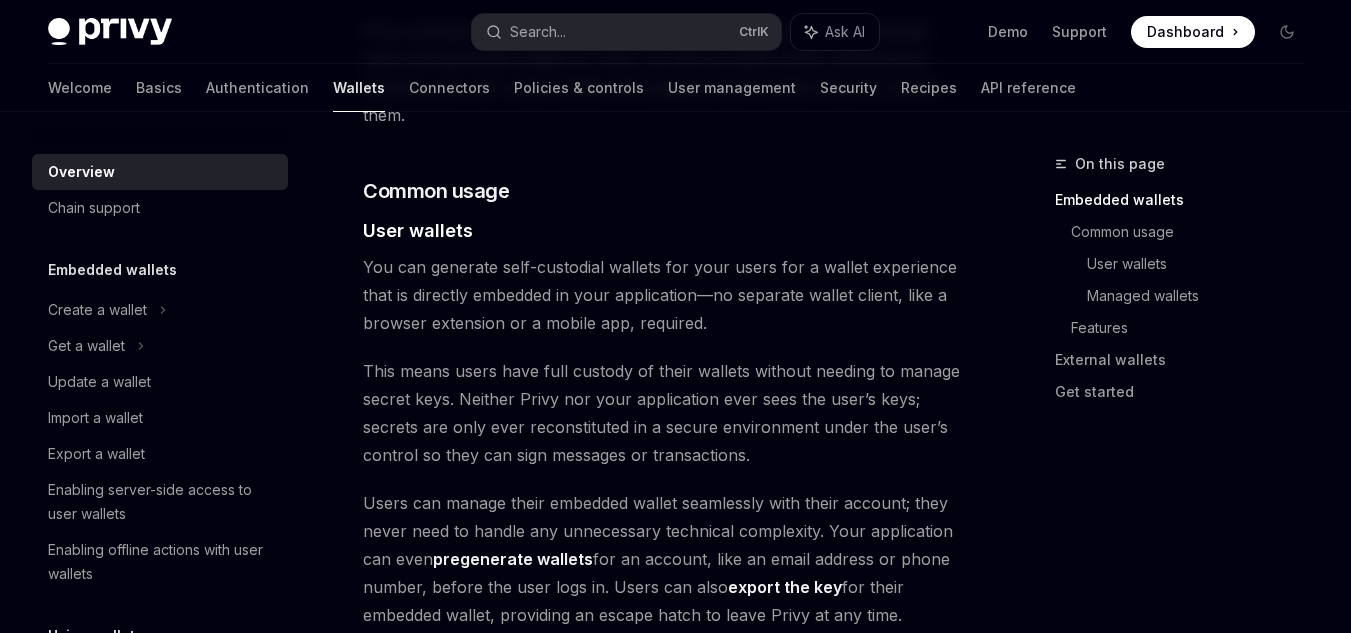 click on "This means users have full custody of their wallets without needing to manage secret keys. Neither Privy nor your application ever sees the user’s keys; secrets are only ever reconstituted in a secure environment under the user’s control so they can sign messages or transactions." at bounding box center (663, 413) 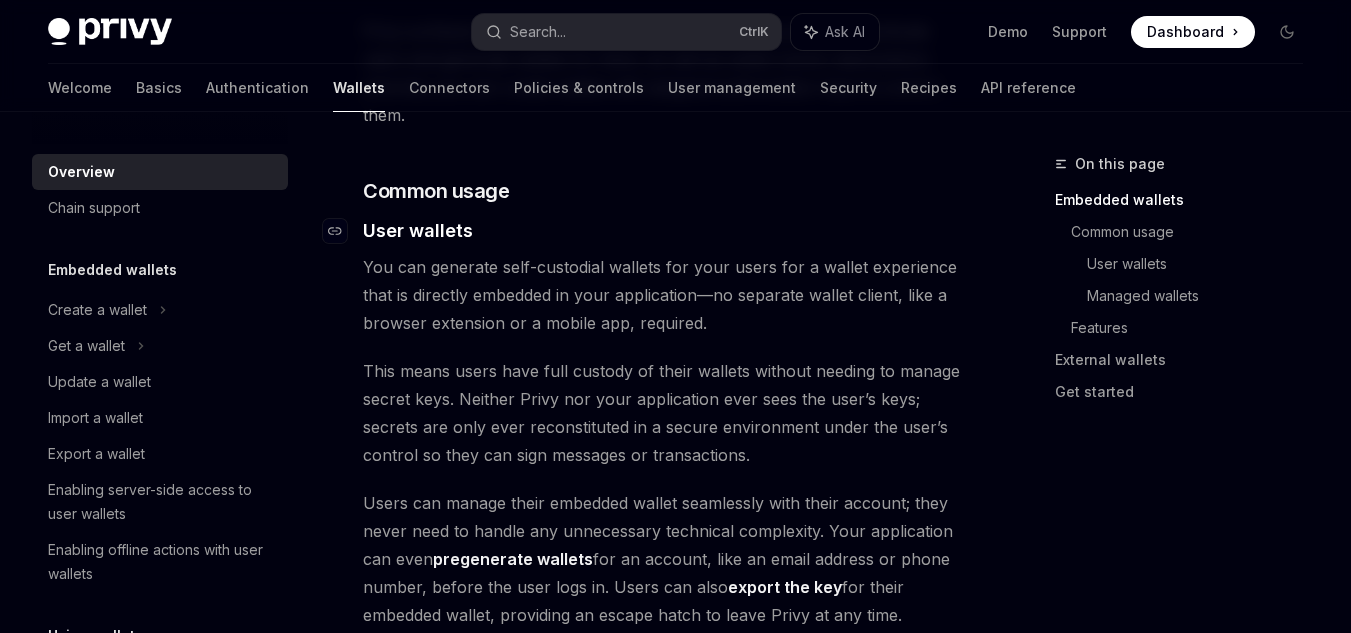 drag, startPoint x: 550, startPoint y: 226, endPoint x: 566, endPoint y: 226, distance: 16 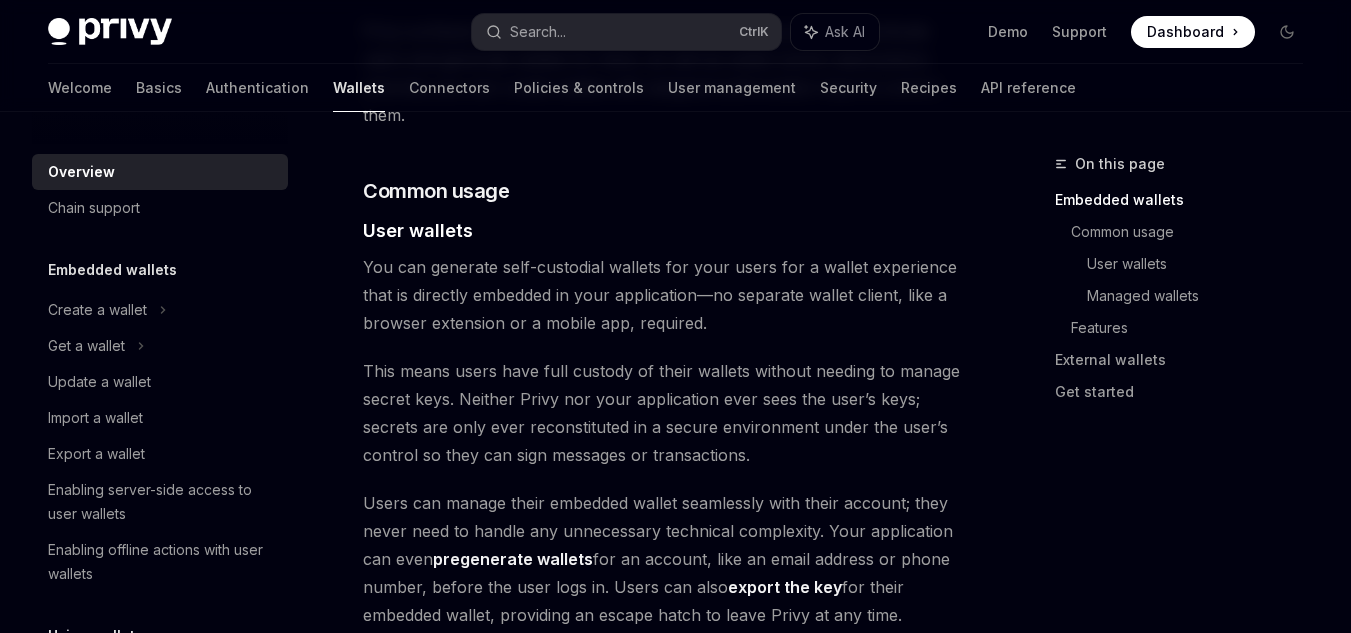 drag, startPoint x: 462, startPoint y: 397, endPoint x: 907, endPoint y: 396, distance: 445.00113 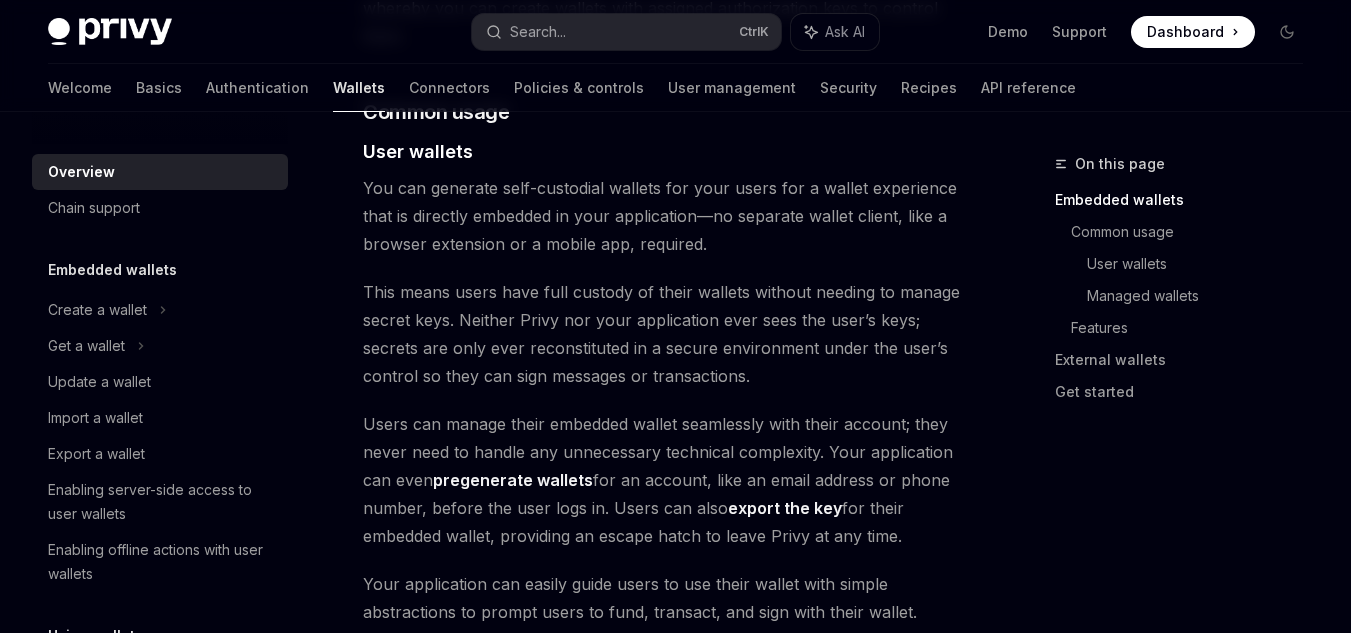 scroll, scrollTop: 1600, scrollLeft: 0, axis: vertical 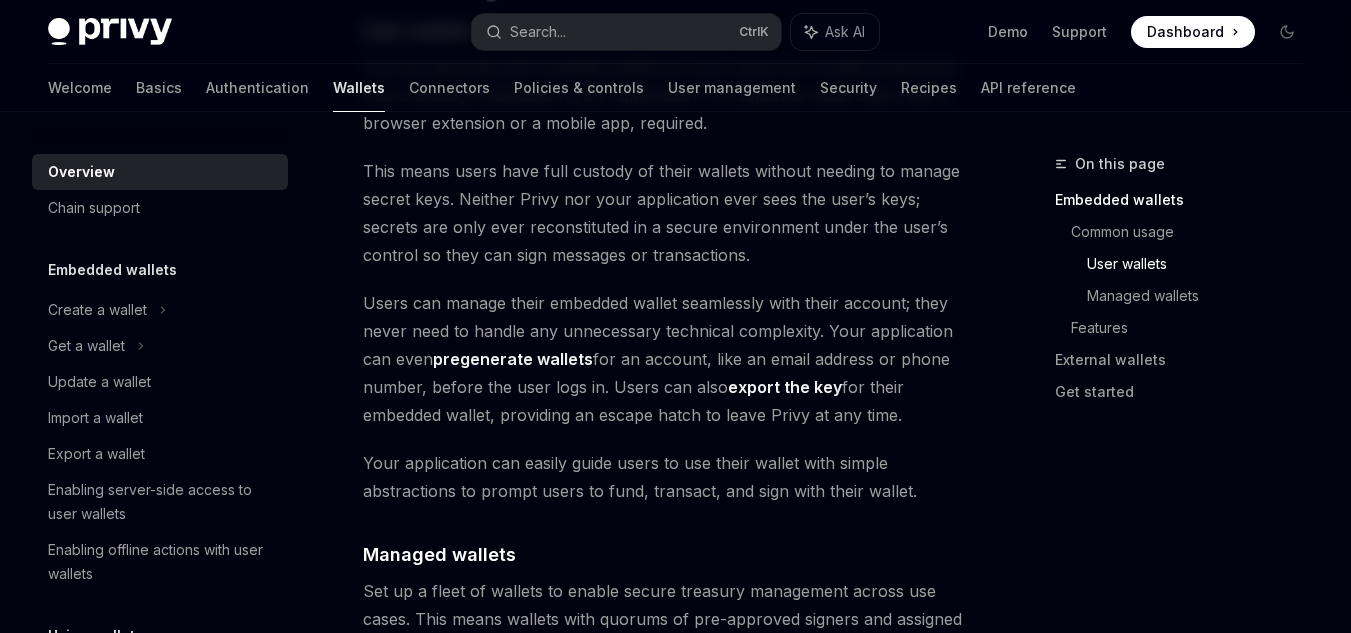 drag, startPoint x: 837, startPoint y: 462, endPoint x: 635, endPoint y: 490, distance: 203.93137 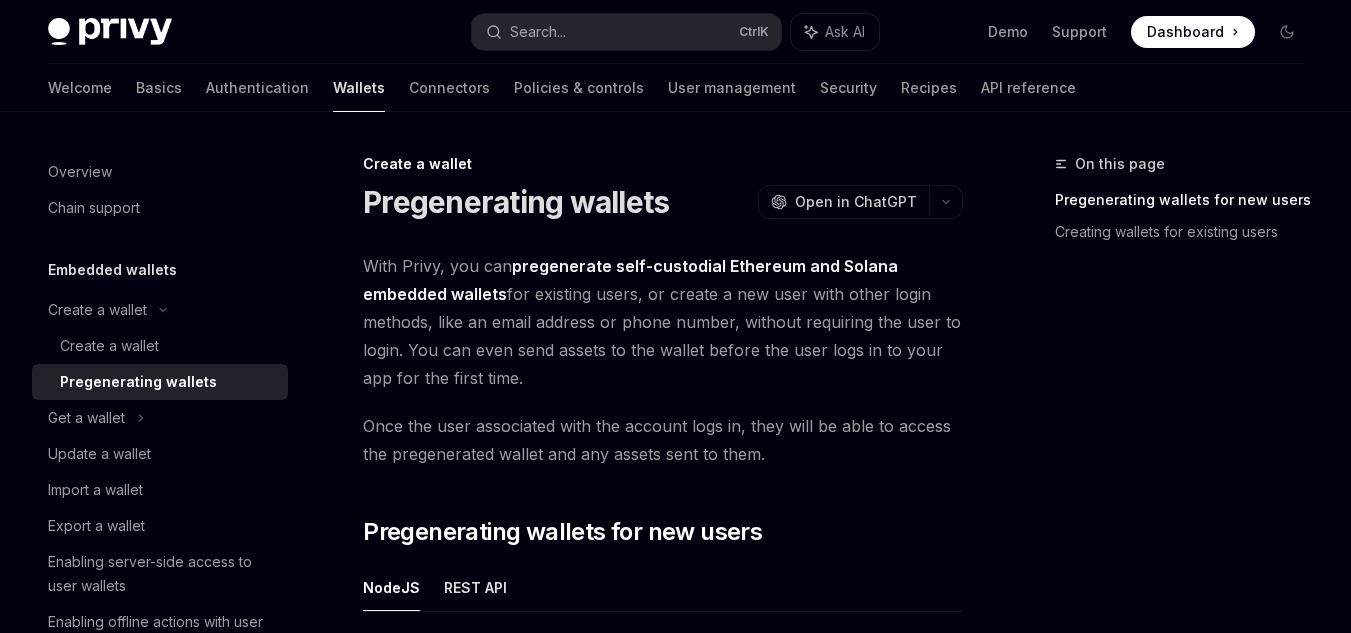 scroll, scrollTop: 0, scrollLeft: 0, axis: both 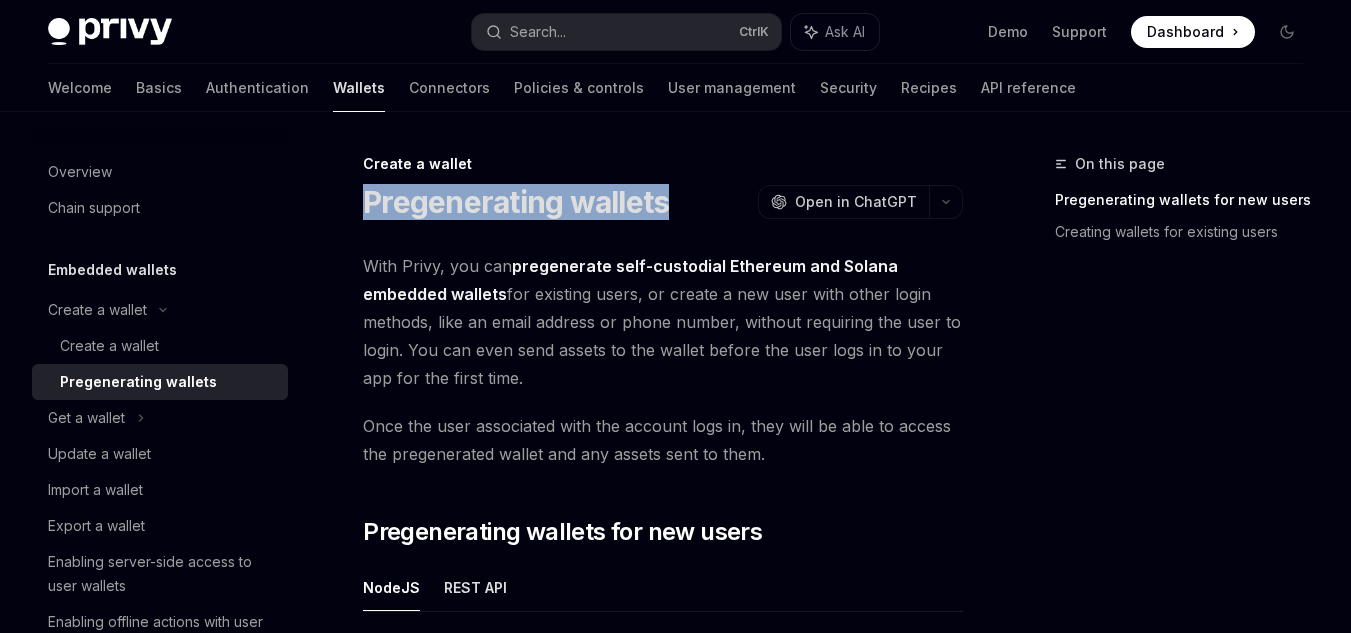 drag, startPoint x: 681, startPoint y: 213, endPoint x: 364, endPoint y: 207, distance: 317.05676 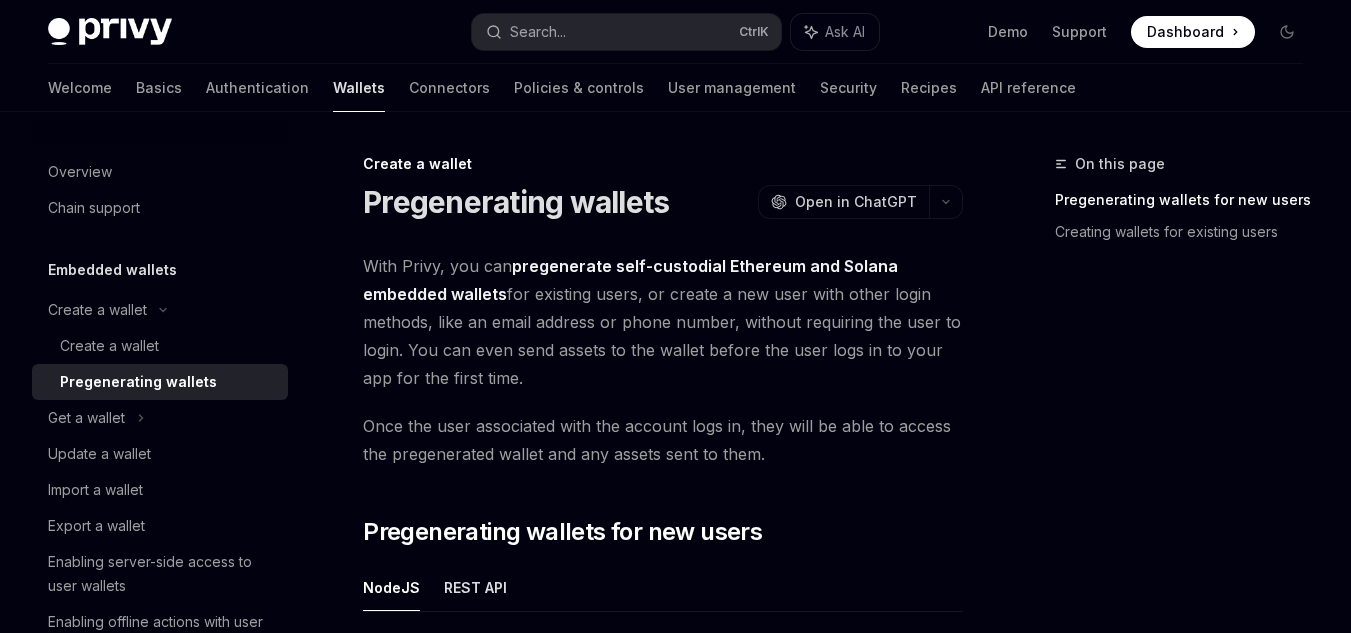 click on "On this page Pregenerating wallets for new users Creating wallets for existing users Create a wallet Pregenerating wallets OpenAI Open in ChatGPT OpenAI Open in ChatGPT With Privy, you can  pregenerate self-custodial Ethereum and Solana embedded wallets  for existing users, or create a new user with other login methods, like an email address or phone number, without requiring the user to login.
You can even send assets to the wallet before the user logs in to your app for the first time.
Once the user associated with the account logs in, they will be able to access the pregenerated wallet and any assets sent to them.
​ Pregenerating wallets for new users
NodeJS   REST API To pregenerate embedded wallets for a given user, use the  importUser  method from  PrivyClient . Copy Ask AI importUser : ({ linkedAccounts :  LinkedAccountType [],  customMetadata ?:  CustomMetadataType ,  wallets ?:  WalletCreateRequestType []})  =>  Promise < User >
​ Usage Copy Ask AI const  user  =  await  privy . ({
[" at bounding box center (675, 2369) 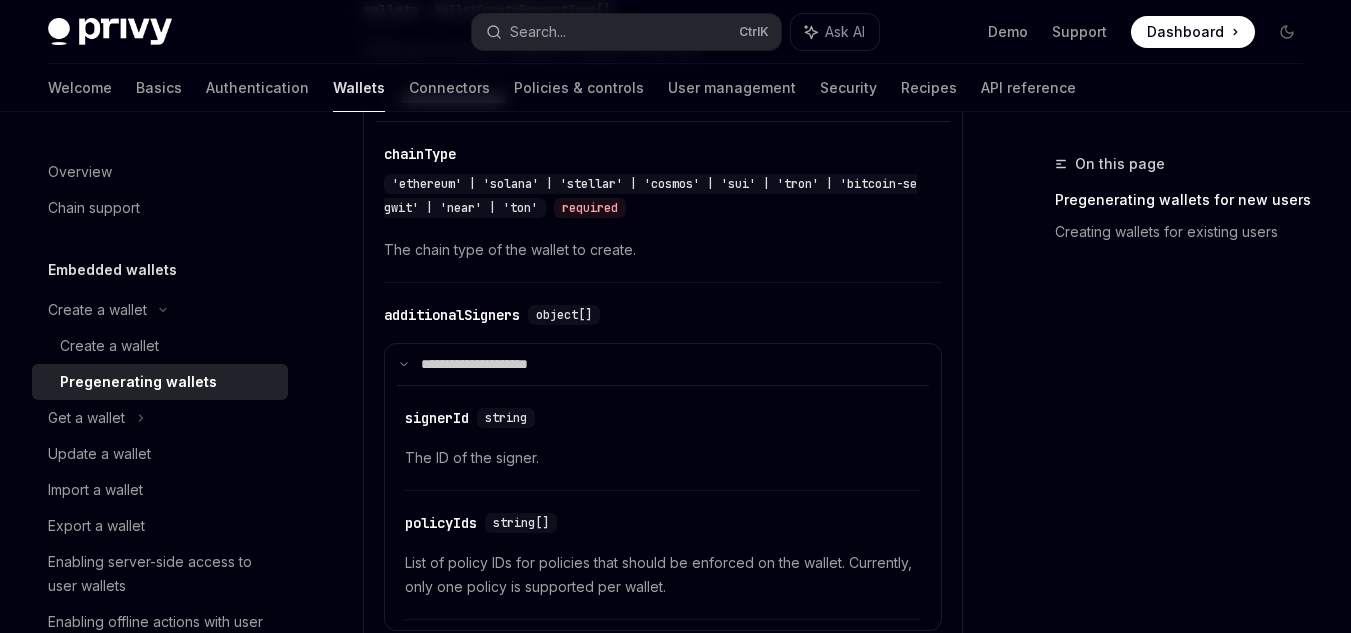 scroll, scrollTop: 1600, scrollLeft: 0, axis: vertical 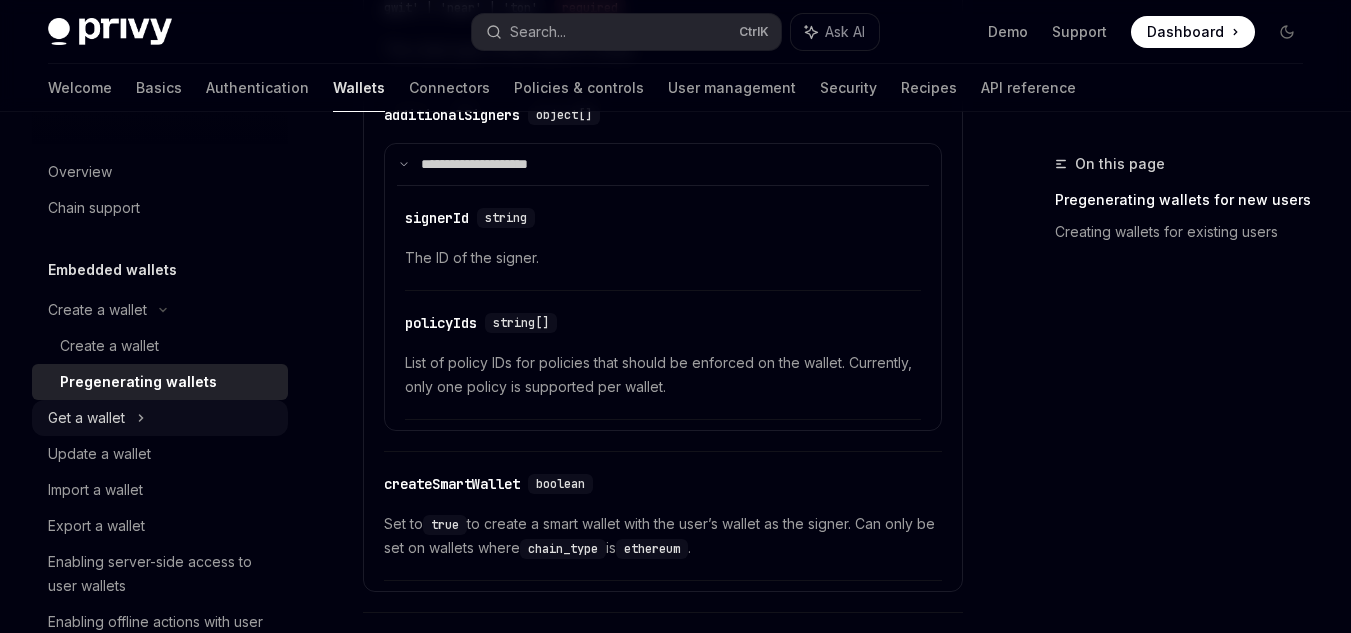 click on "Get a wallet" at bounding box center (160, 418) 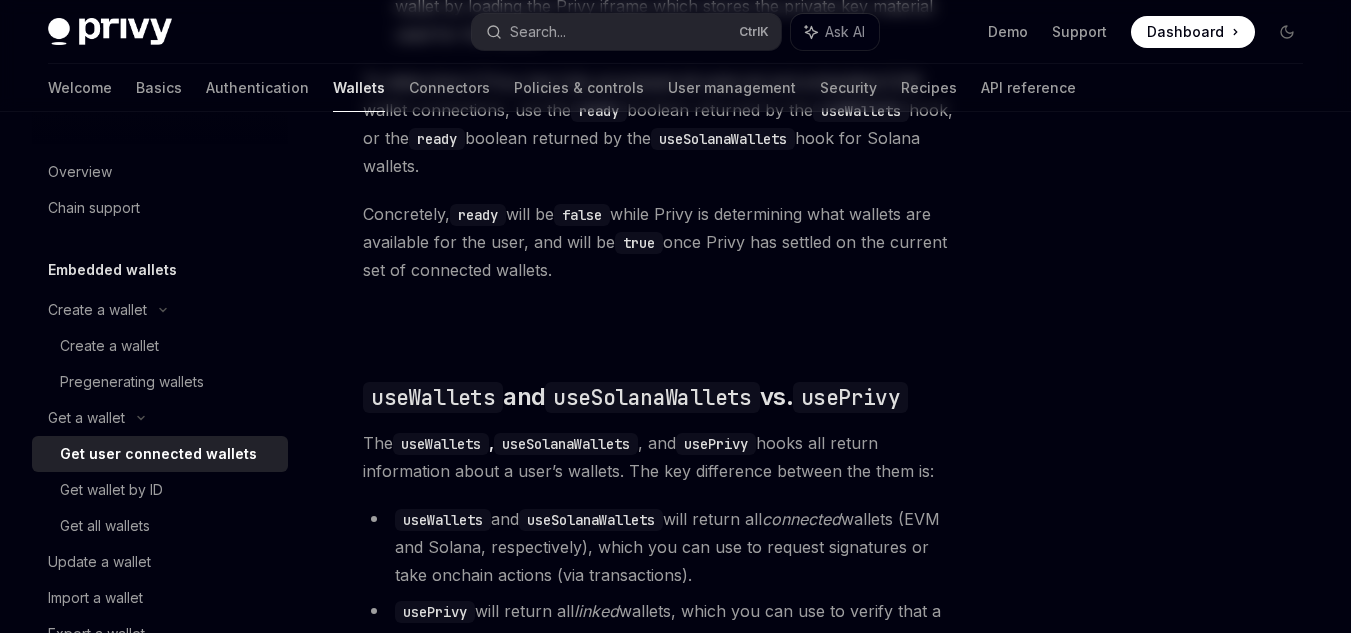 scroll, scrollTop: 0, scrollLeft: 0, axis: both 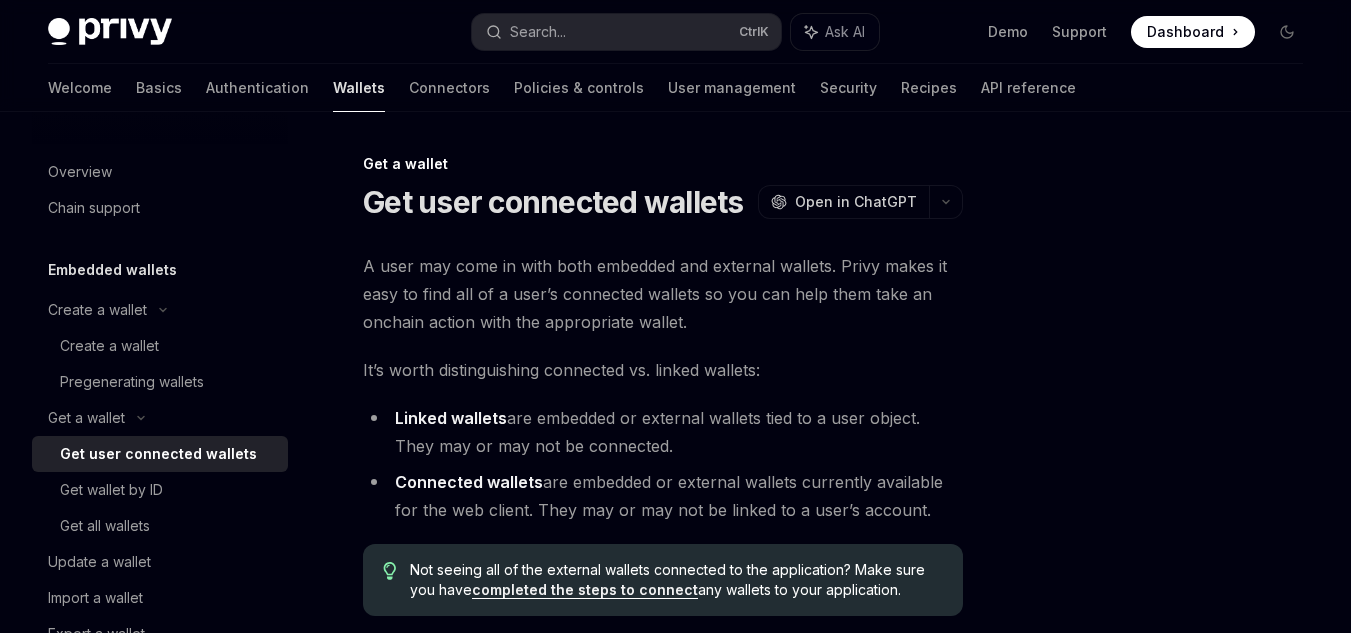 click on "Get user connected wallets" at bounding box center (158, 454) 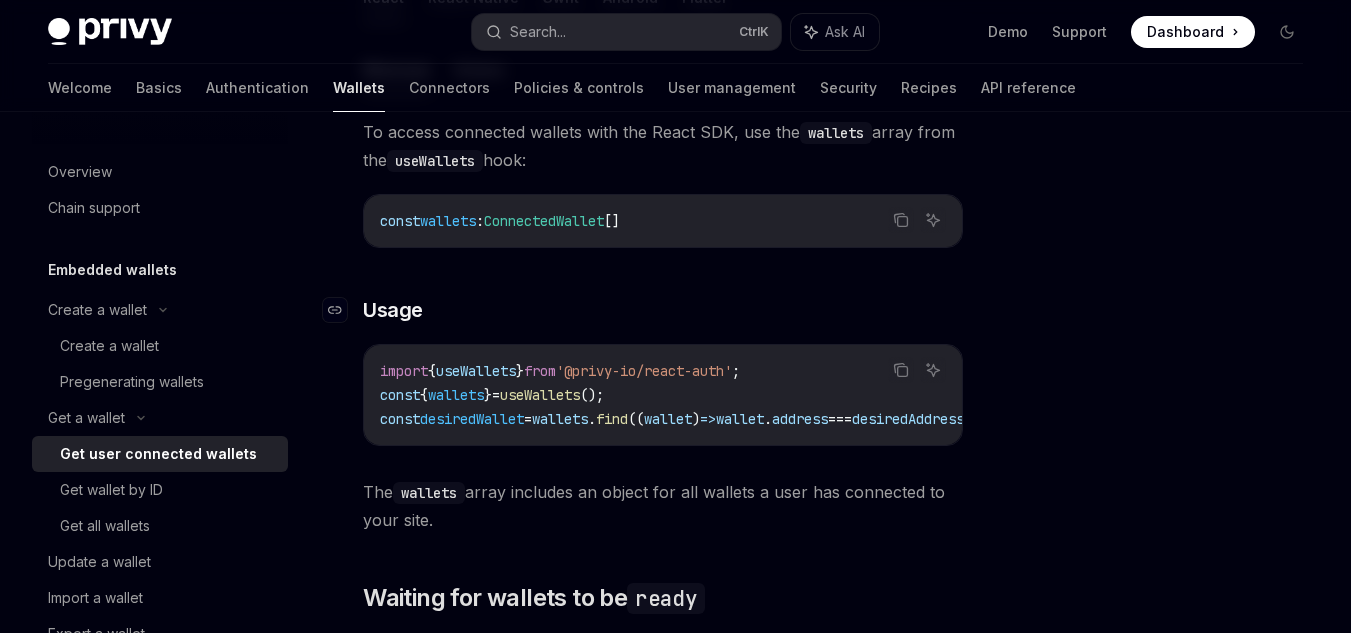 scroll, scrollTop: 800, scrollLeft: 0, axis: vertical 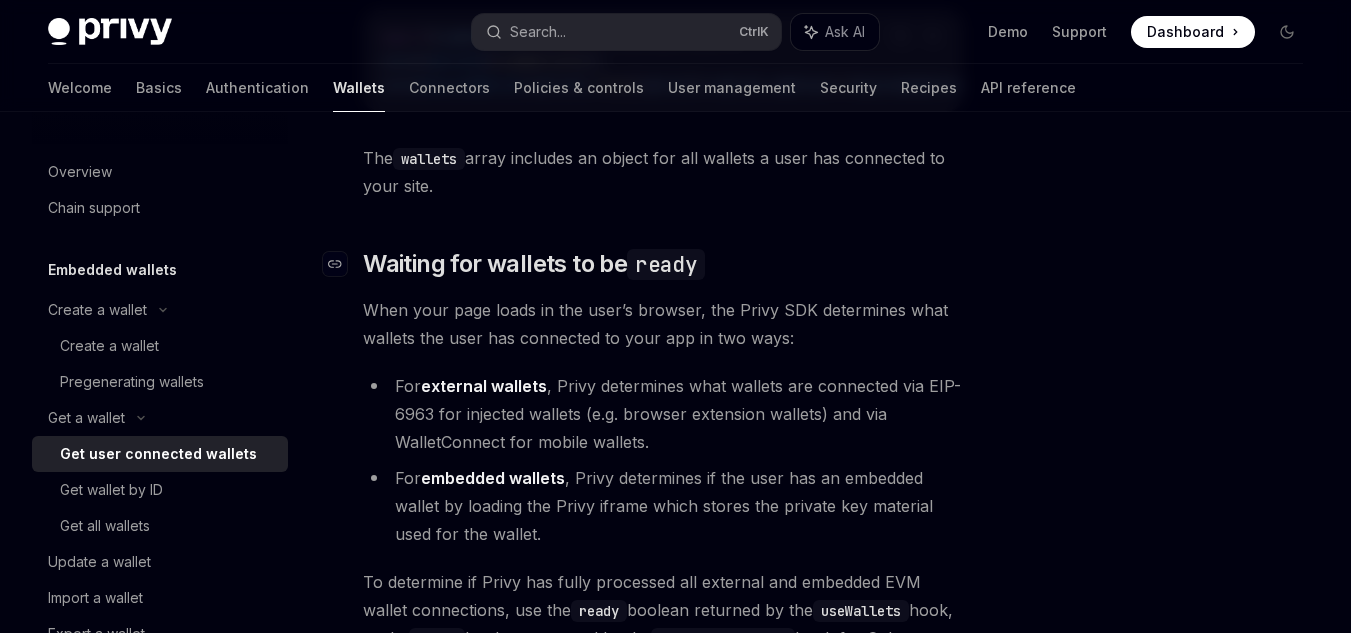 click on "ready" at bounding box center [666, 264] 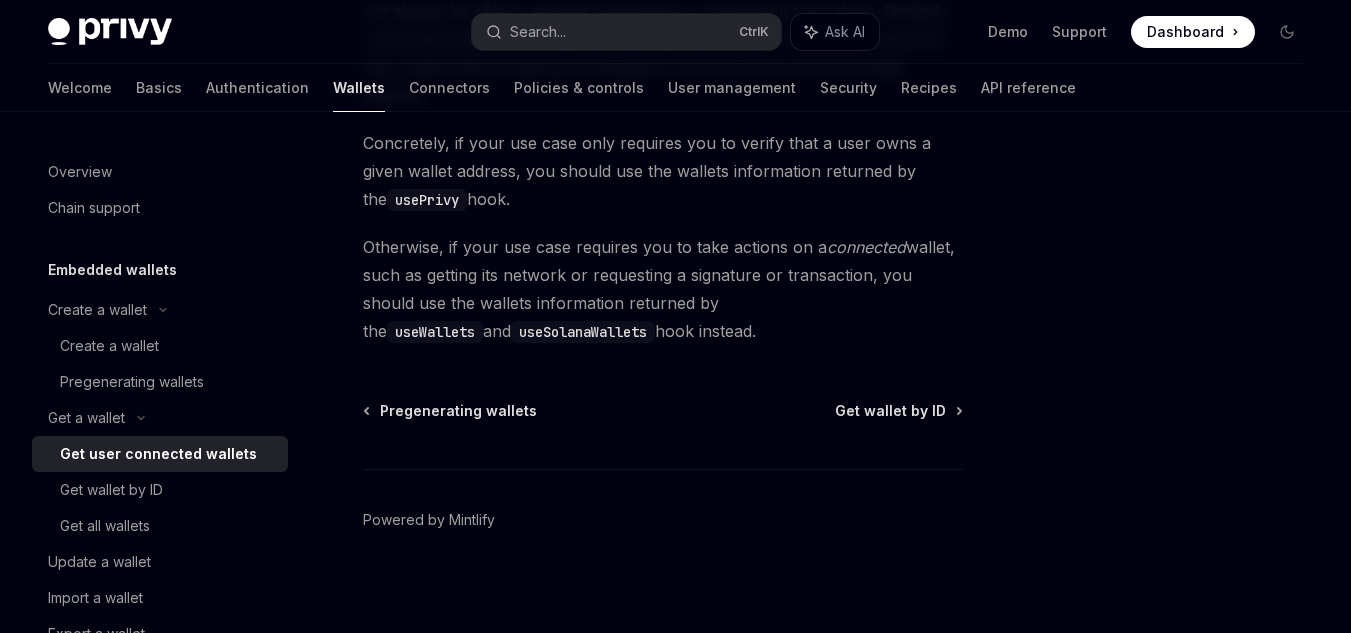 scroll, scrollTop: 2321, scrollLeft: 0, axis: vertical 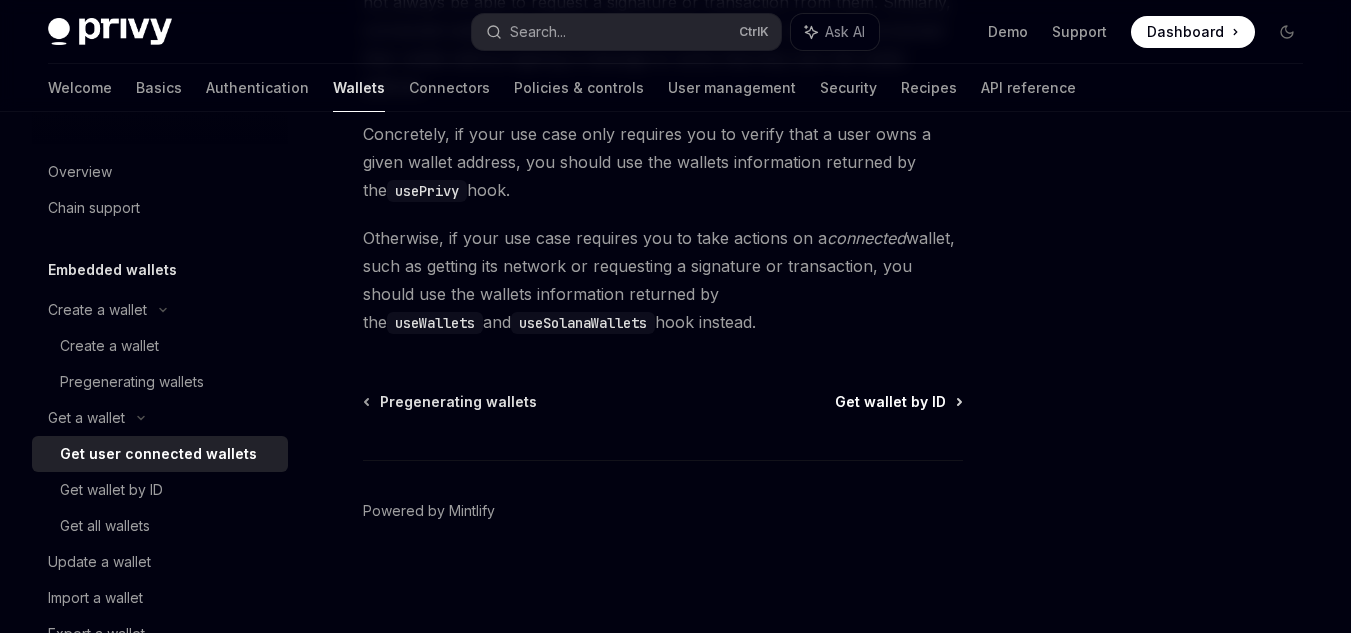 click on "Get wallet by ID" at bounding box center [890, 402] 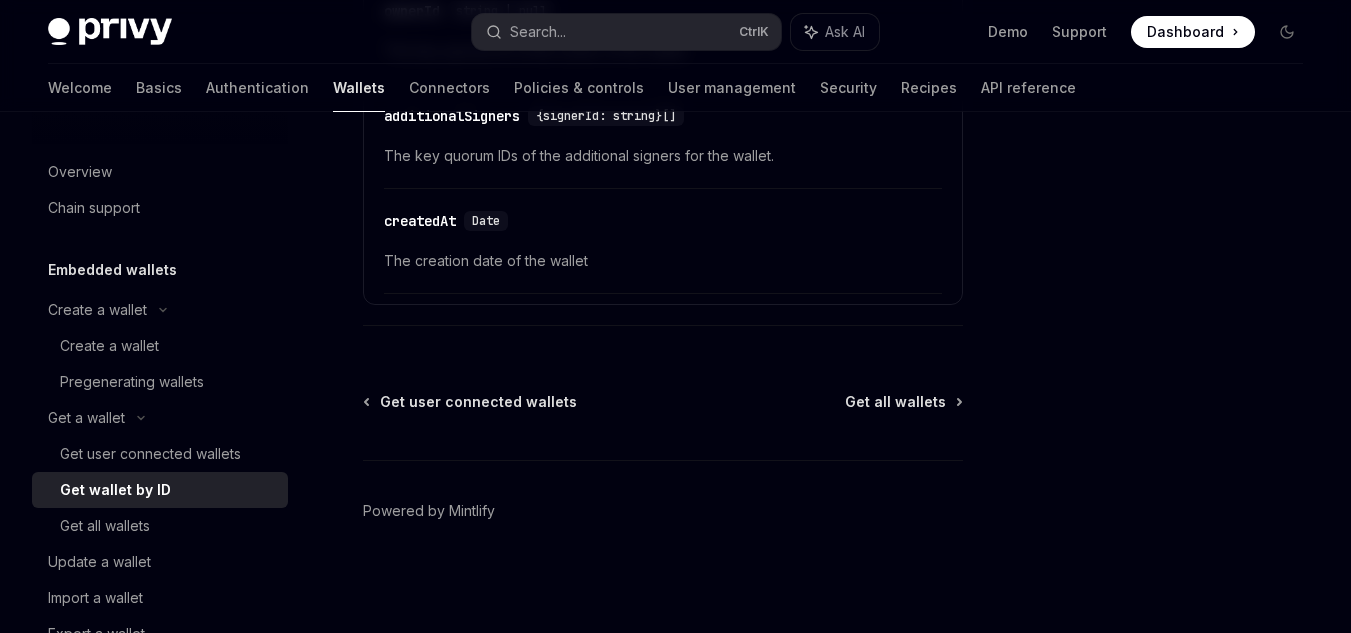 scroll, scrollTop: 1522, scrollLeft: 0, axis: vertical 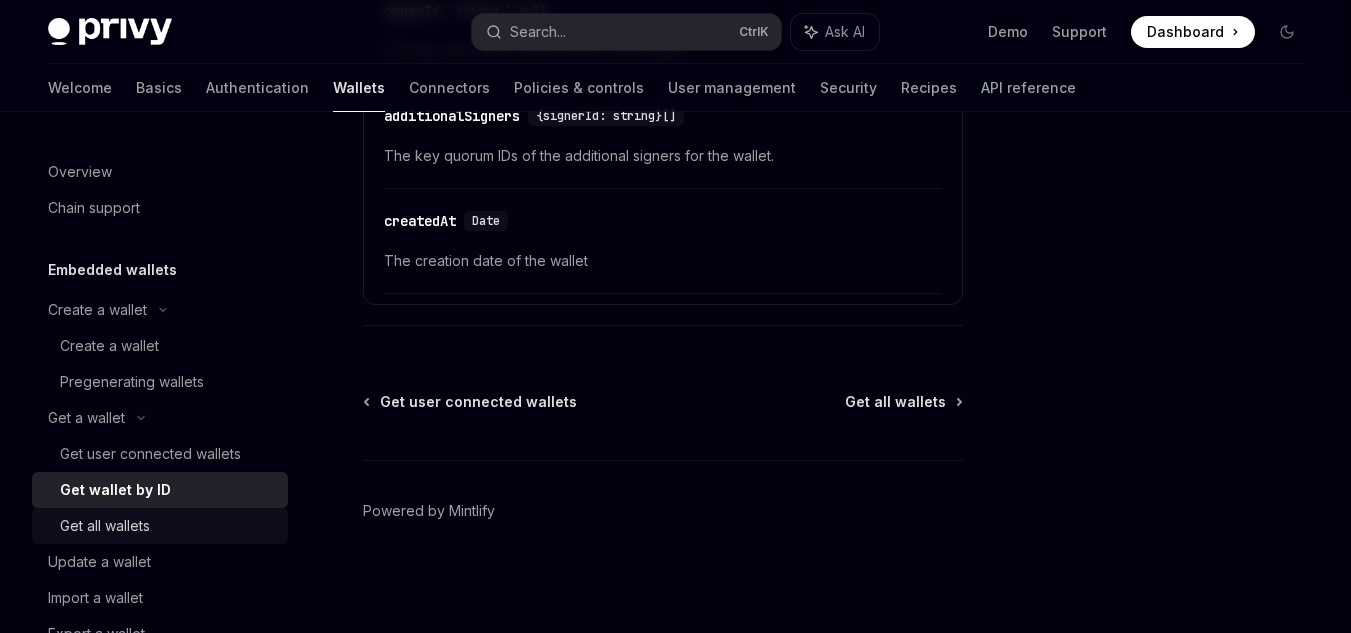 click on "Get all wallets" at bounding box center [168, 526] 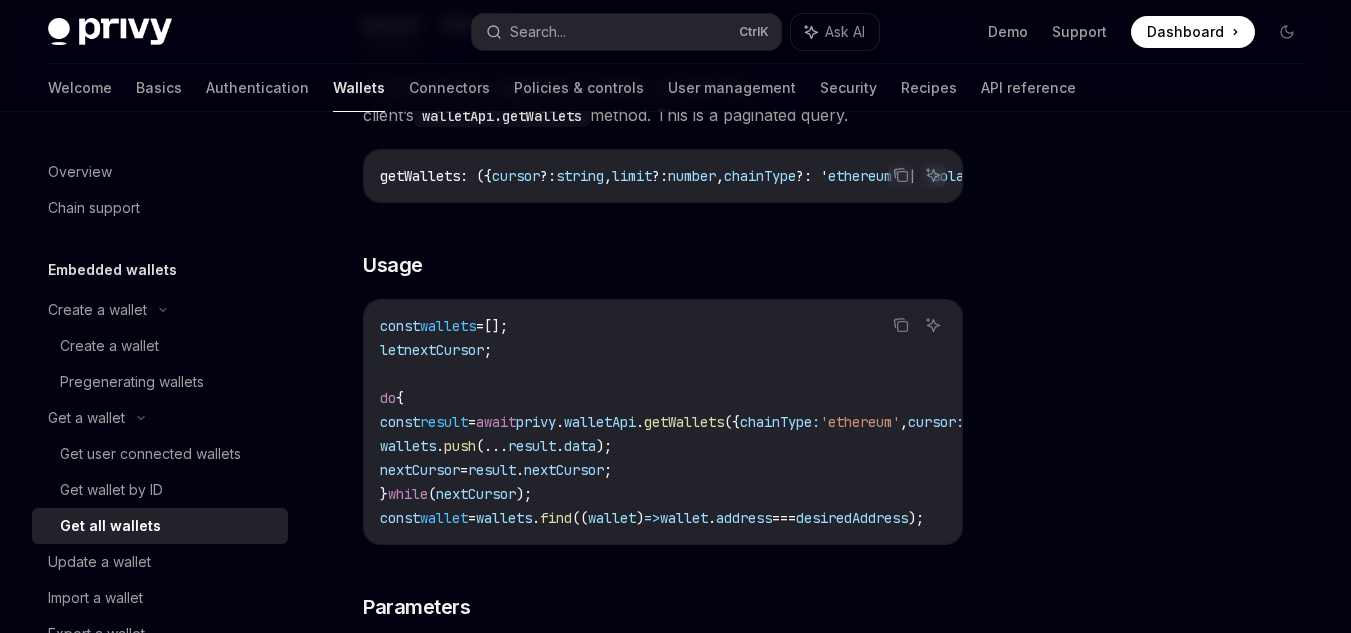 scroll, scrollTop: 300, scrollLeft: 0, axis: vertical 